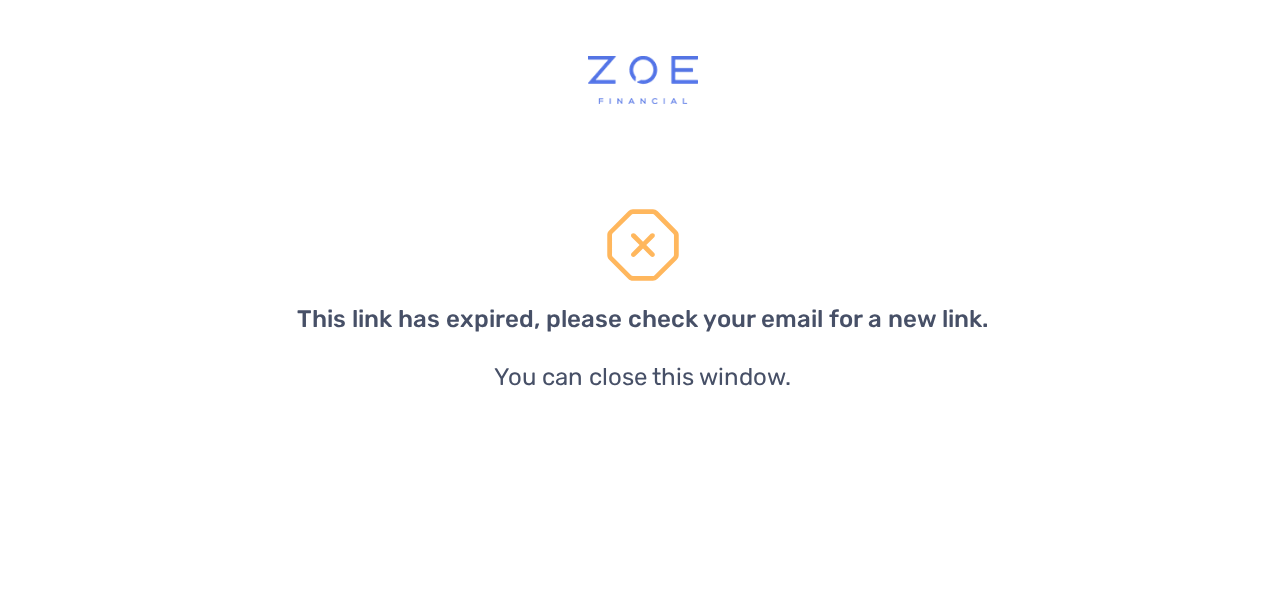 scroll, scrollTop: 0, scrollLeft: 0, axis: both 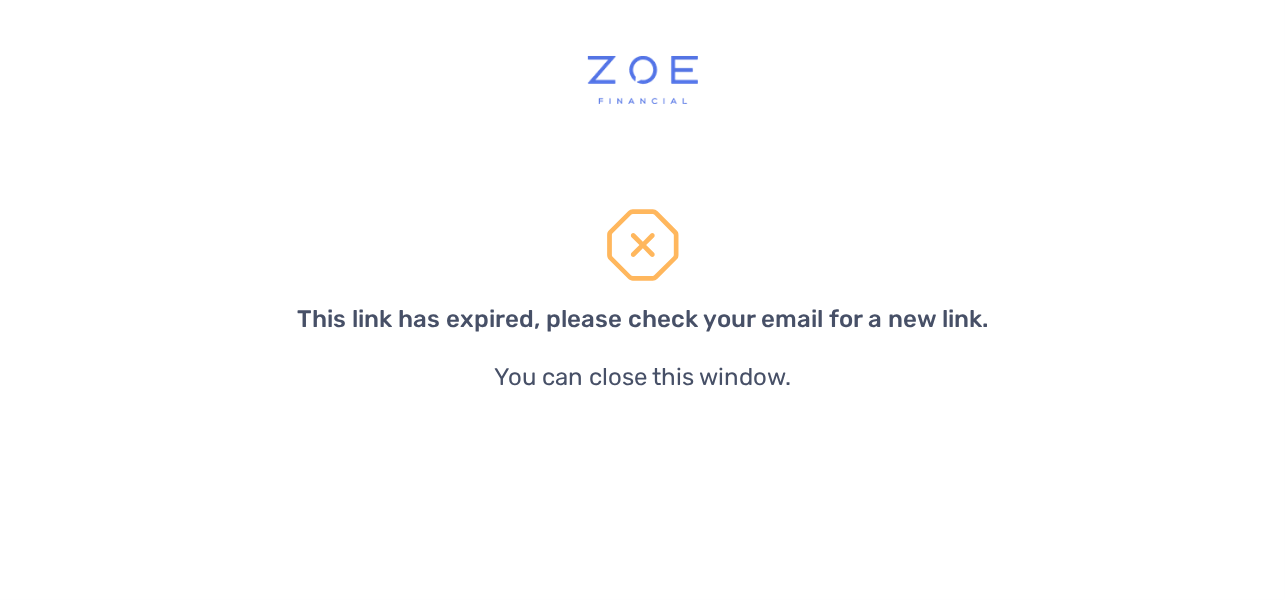 click at bounding box center [643, 245] 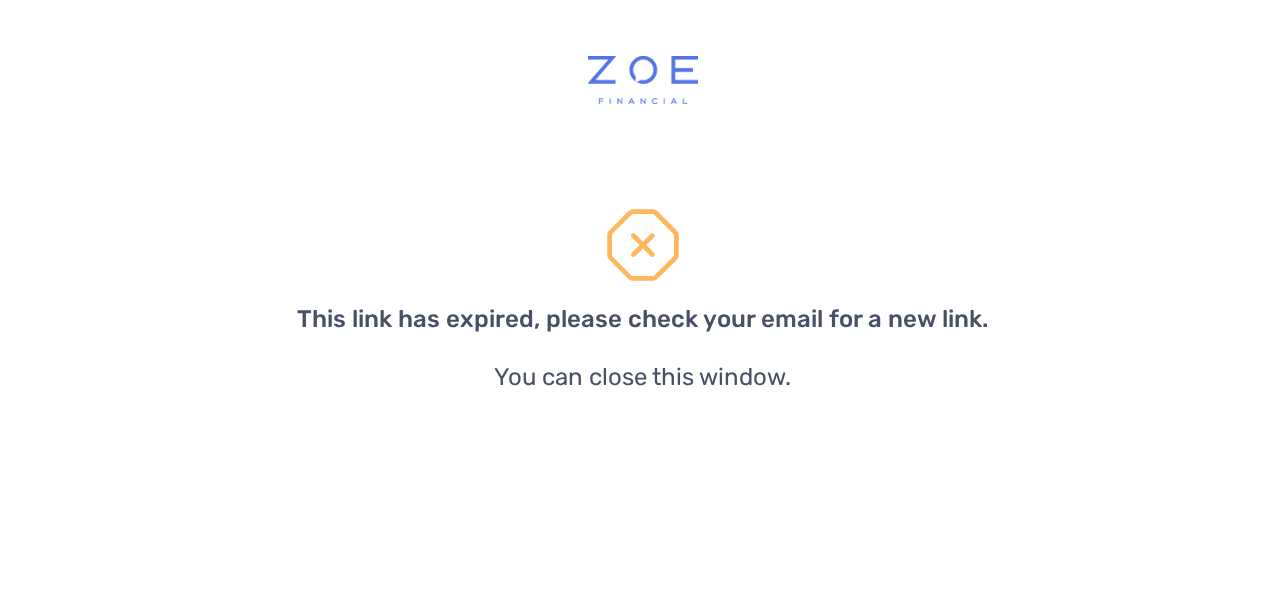 scroll, scrollTop: 0, scrollLeft: 0, axis: both 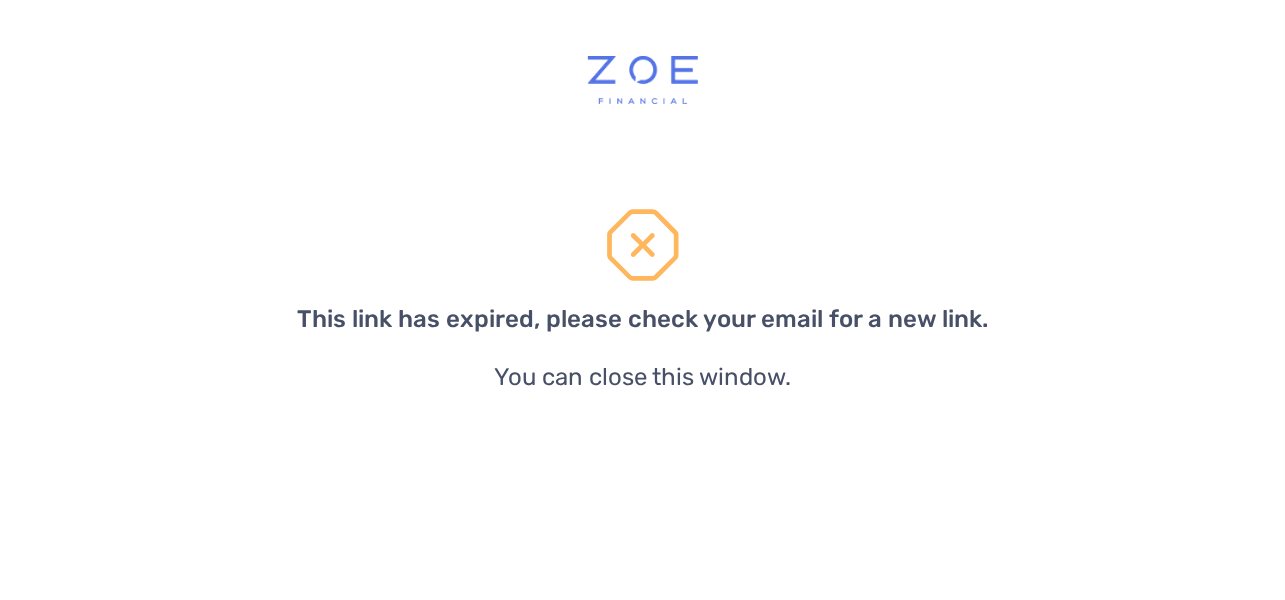 click on "You can close this window." at bounding box center (642, 377) 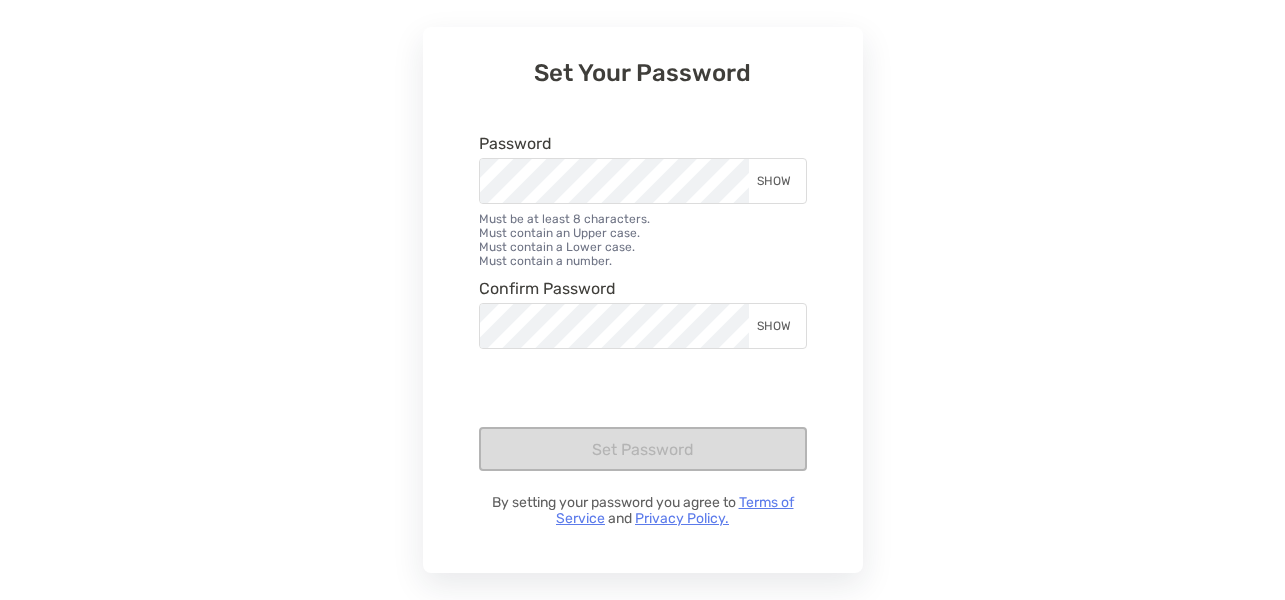 scroll, scrollTop: 0, scrollLeft: 0, axis: both 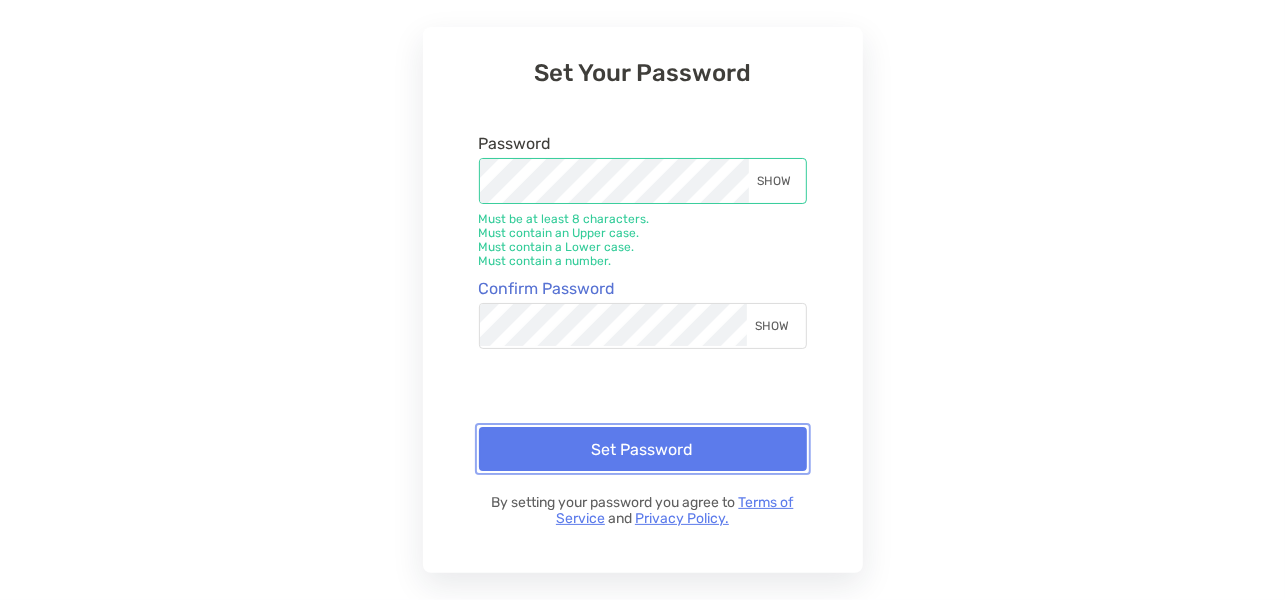click on "Set Password" at bounding box center (643, 449) 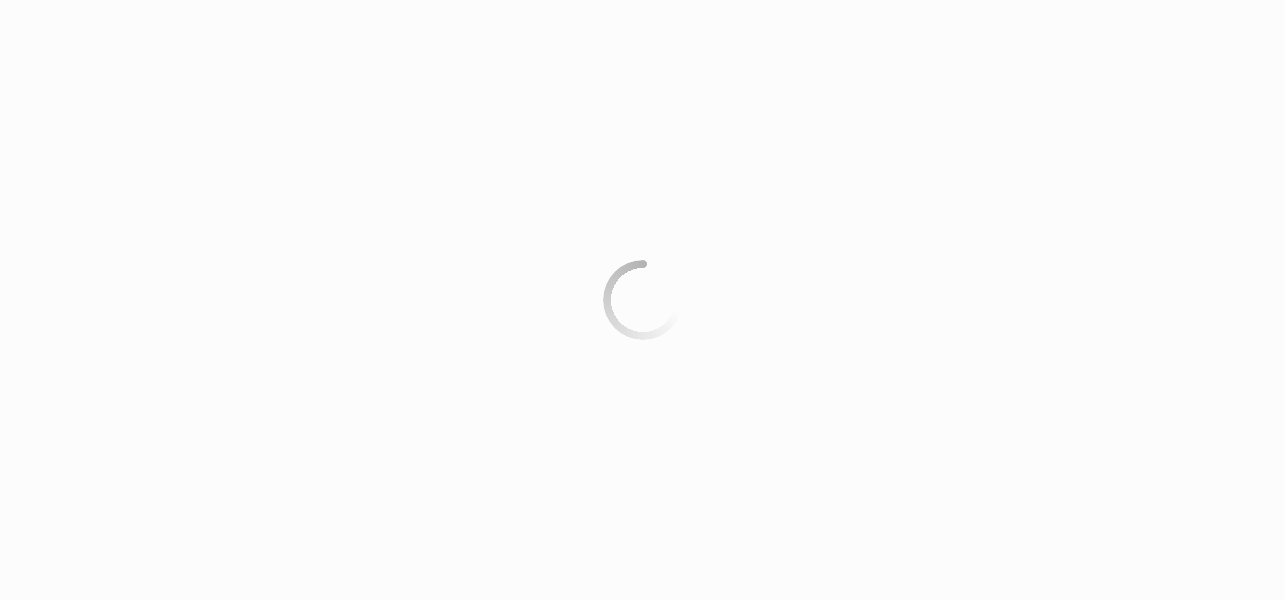 scroll, scrollTop: 0, scrollLeft: 0, axis: both 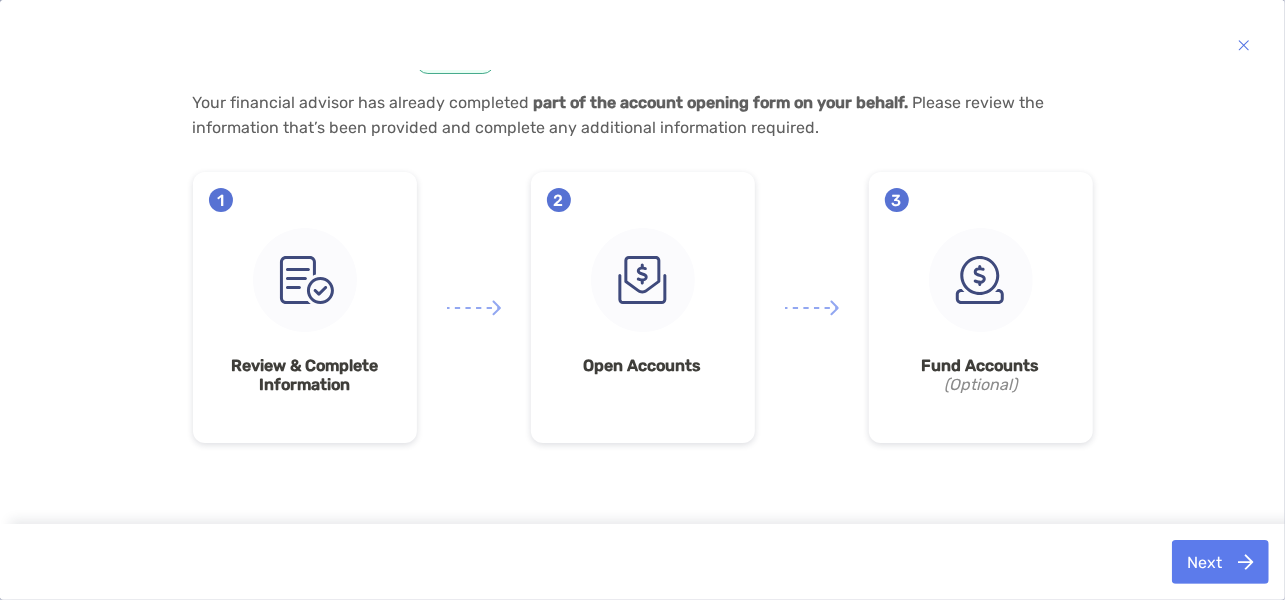 click at bounding box center [305, 280] 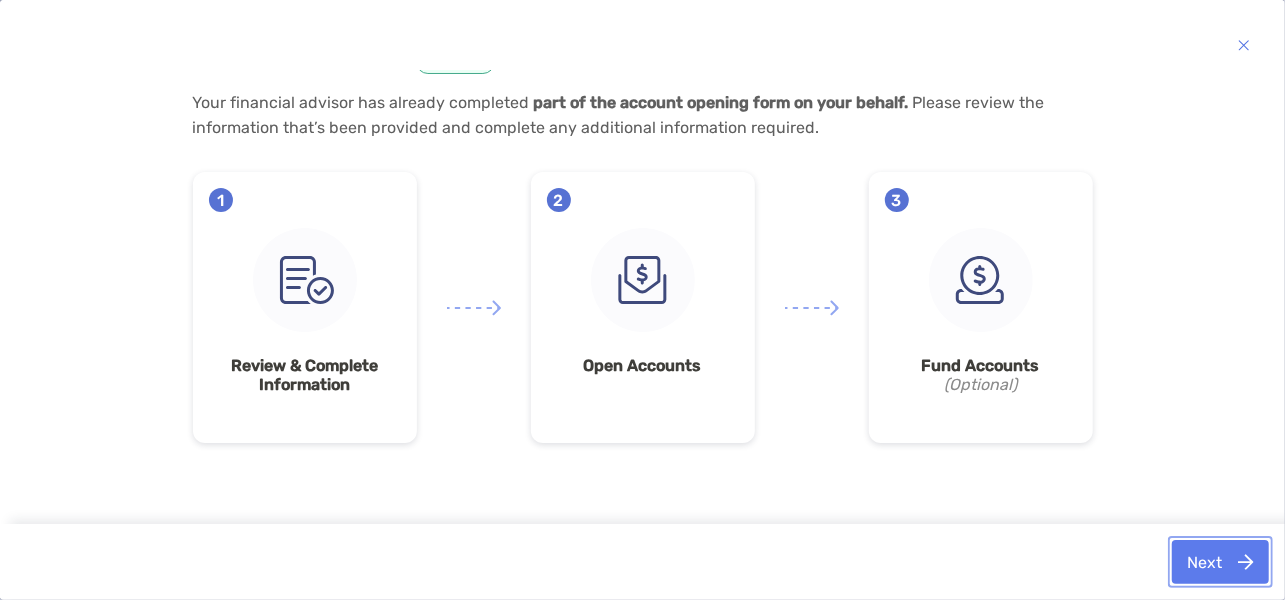 click on "Next" at bounding box center [1220, 562] 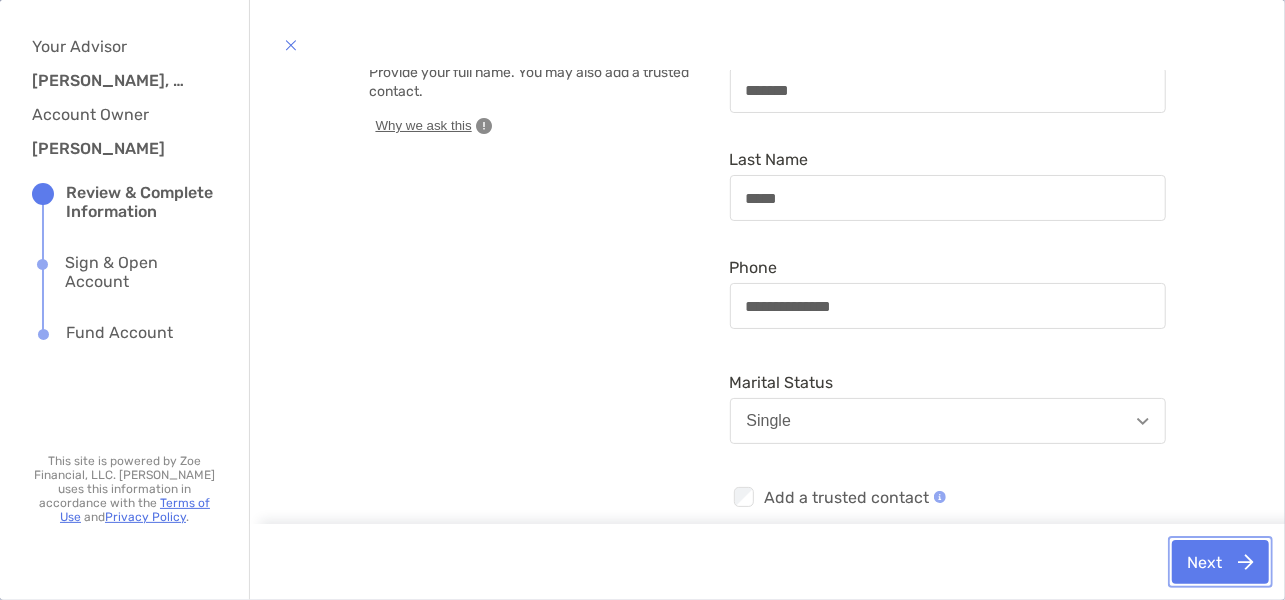 scroll, scrollTop: 53, scrollLeft: 0, axis: vertical 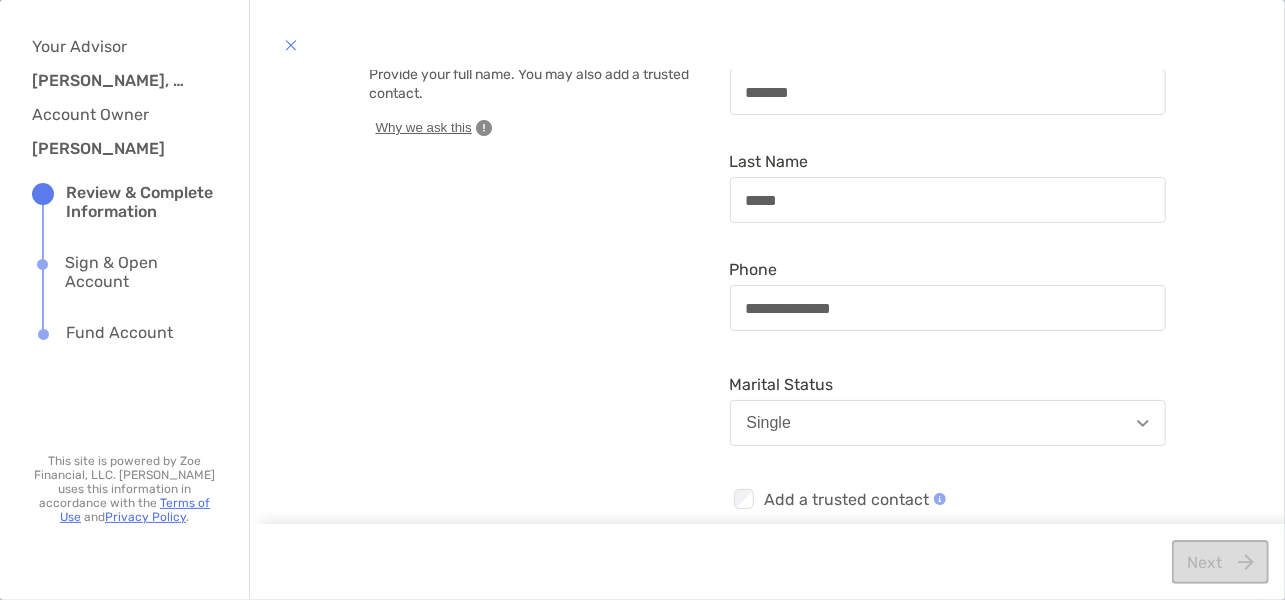 click on "Next" at bounding box center [1220, 562] 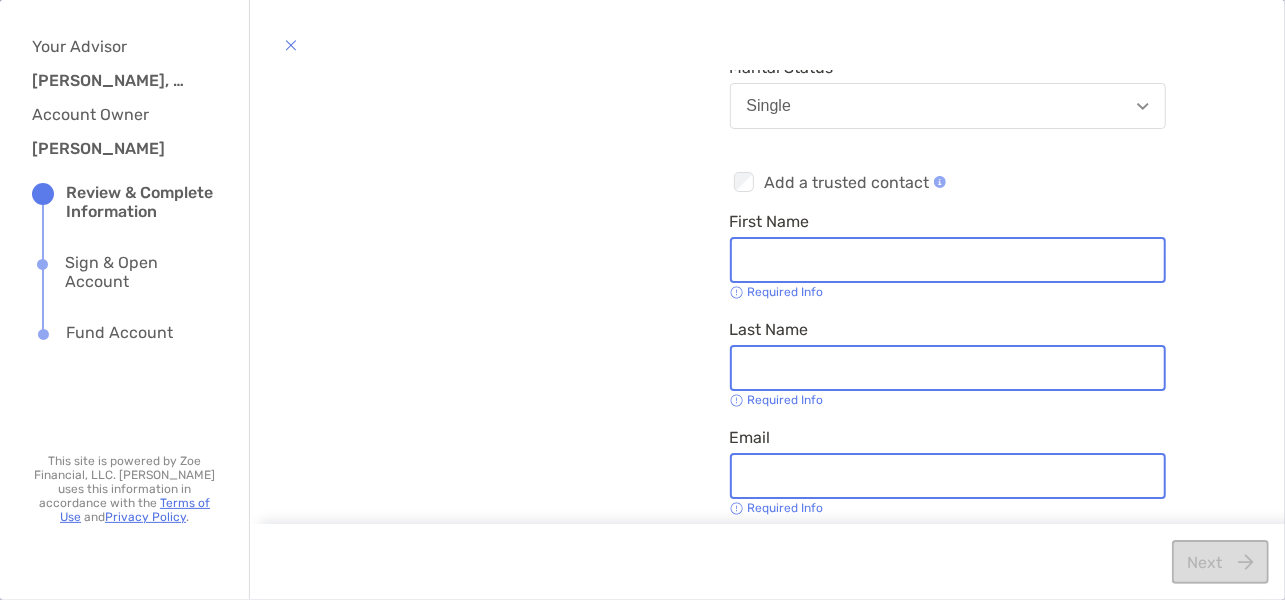 scroll, scrollTop: 376, scrollLeft: 0, axis: vertical 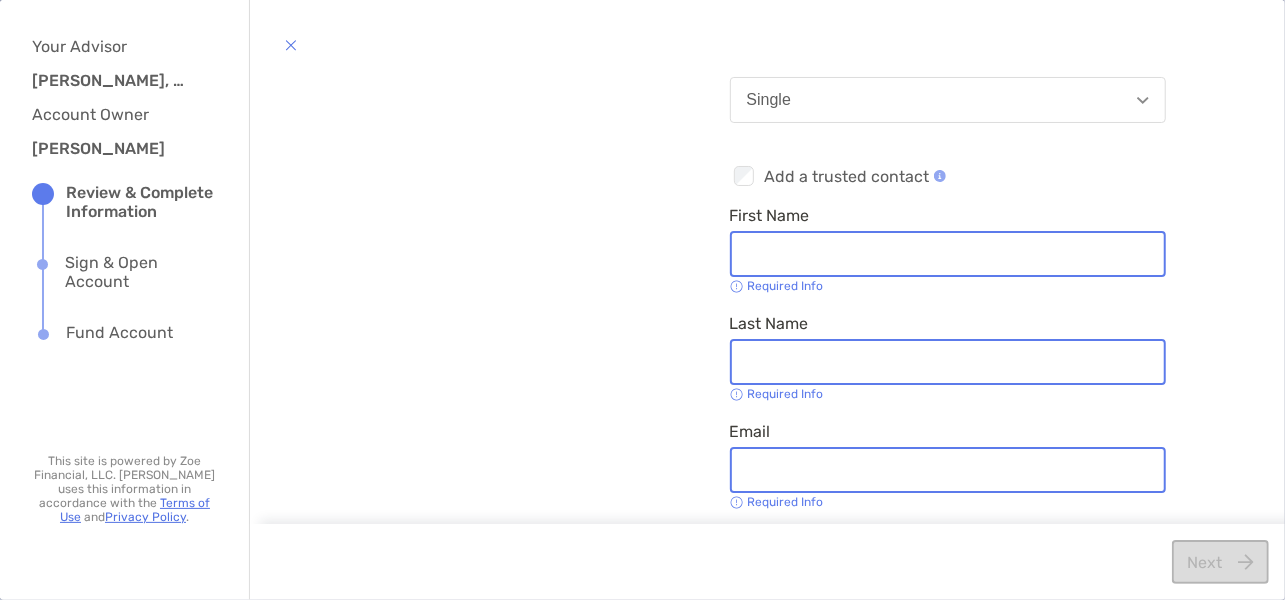 click on "First Name" at bounding box center [948, 254] 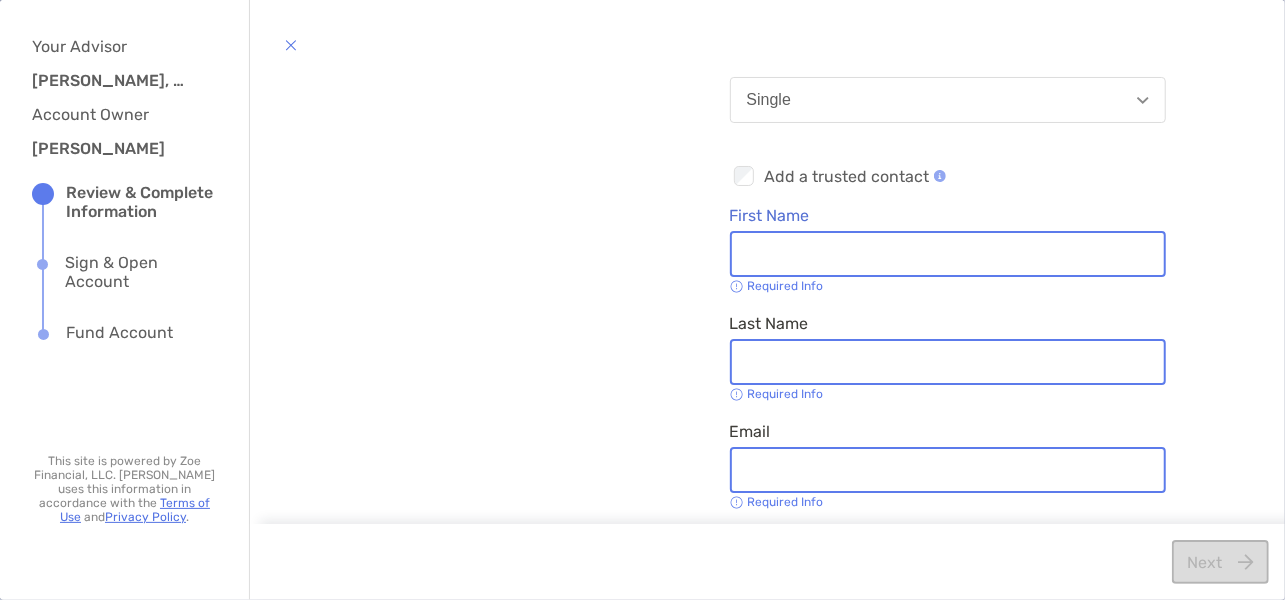 type on "**********" 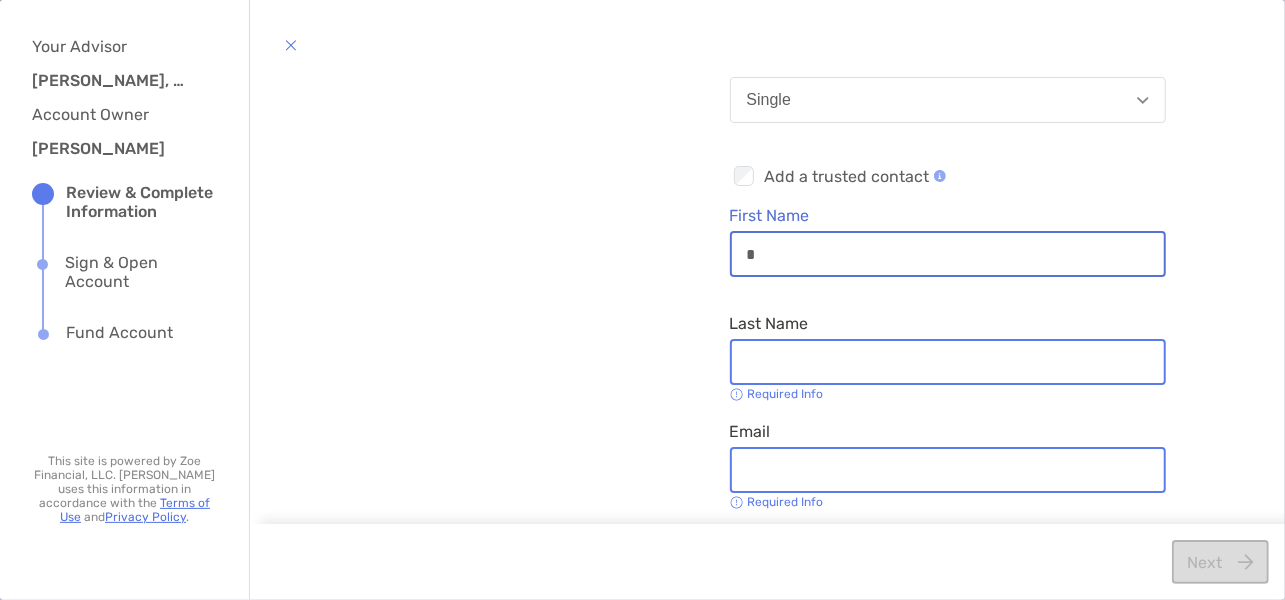 type on "**********" 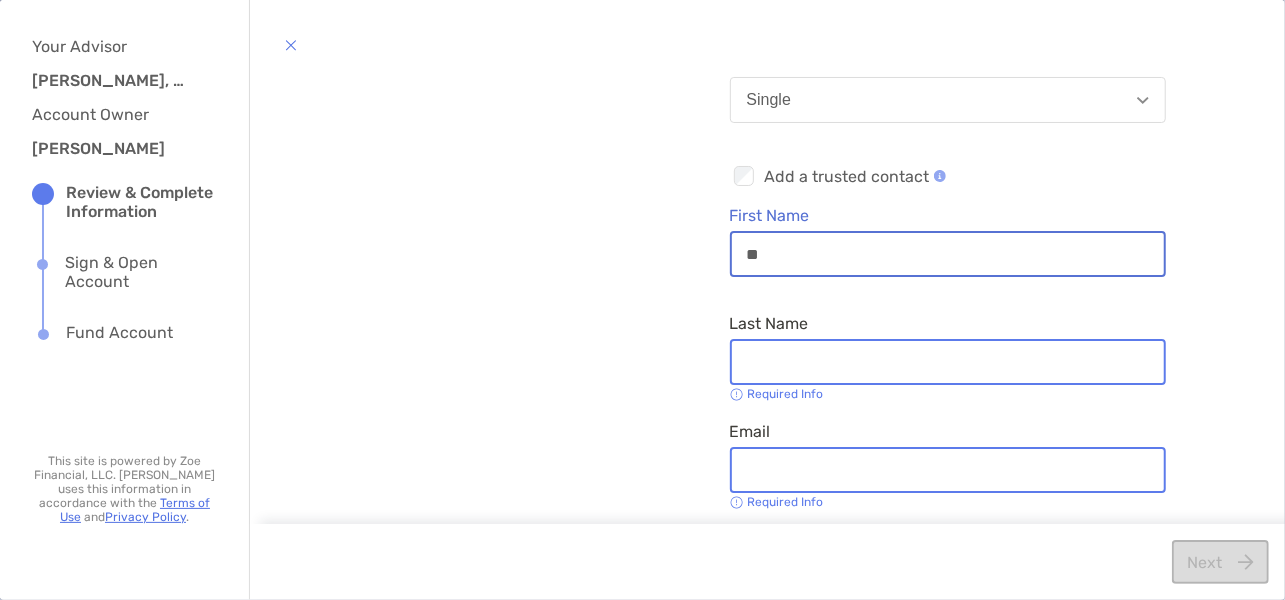 type on "**********" 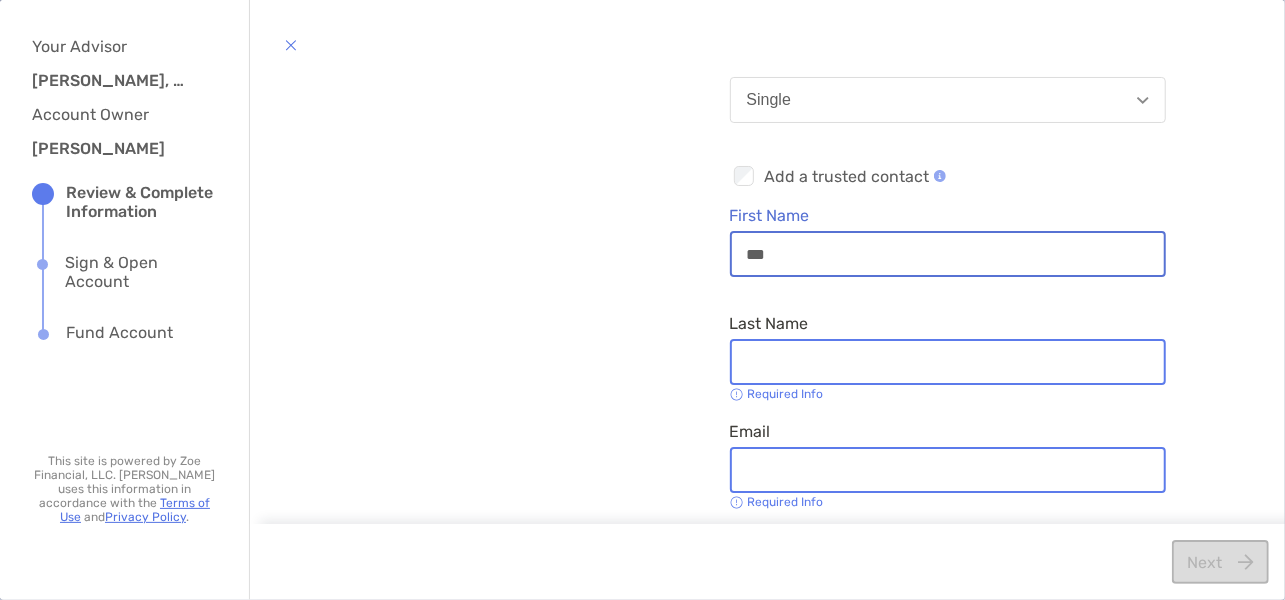 type on "**********" 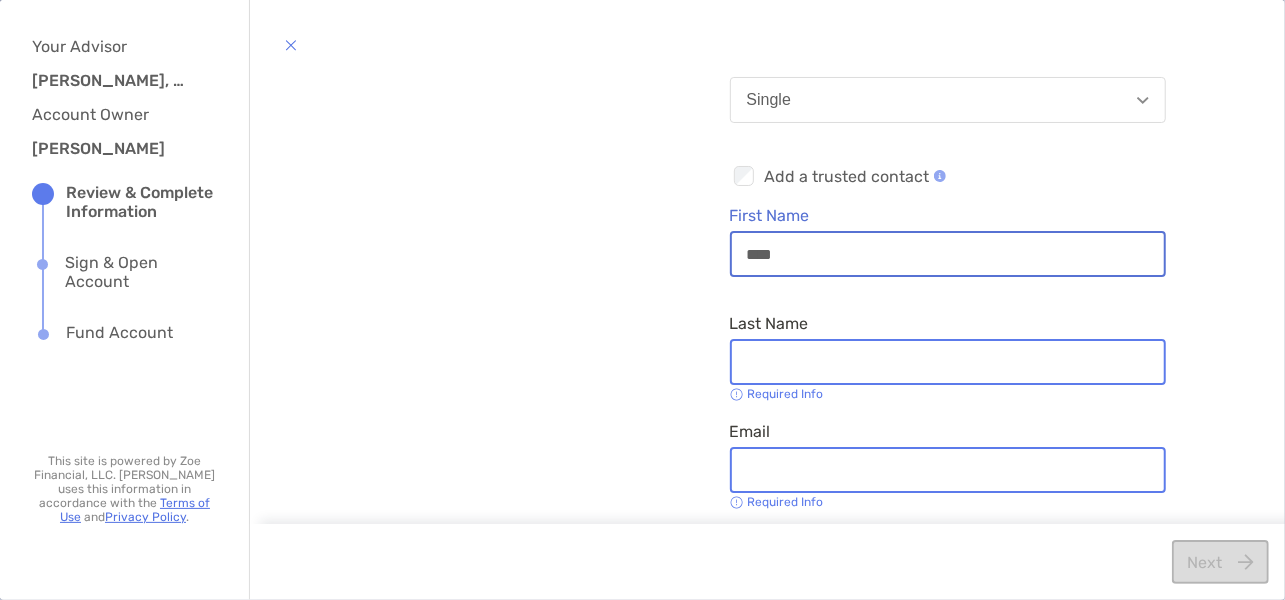 type on "**********" 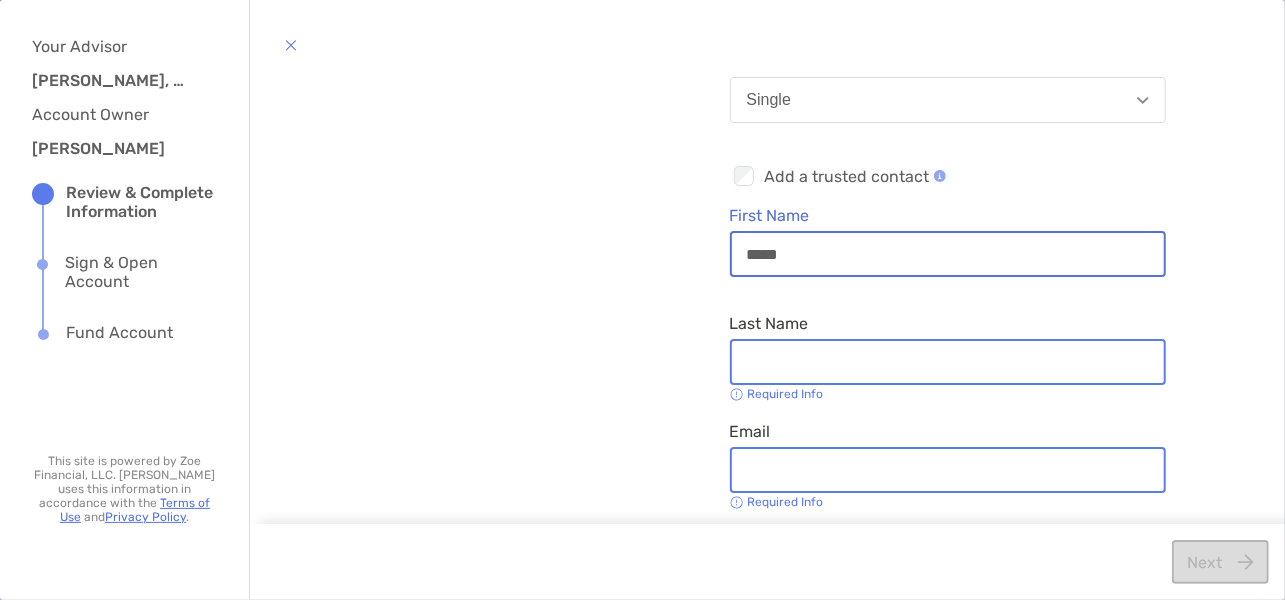 type on "*****" 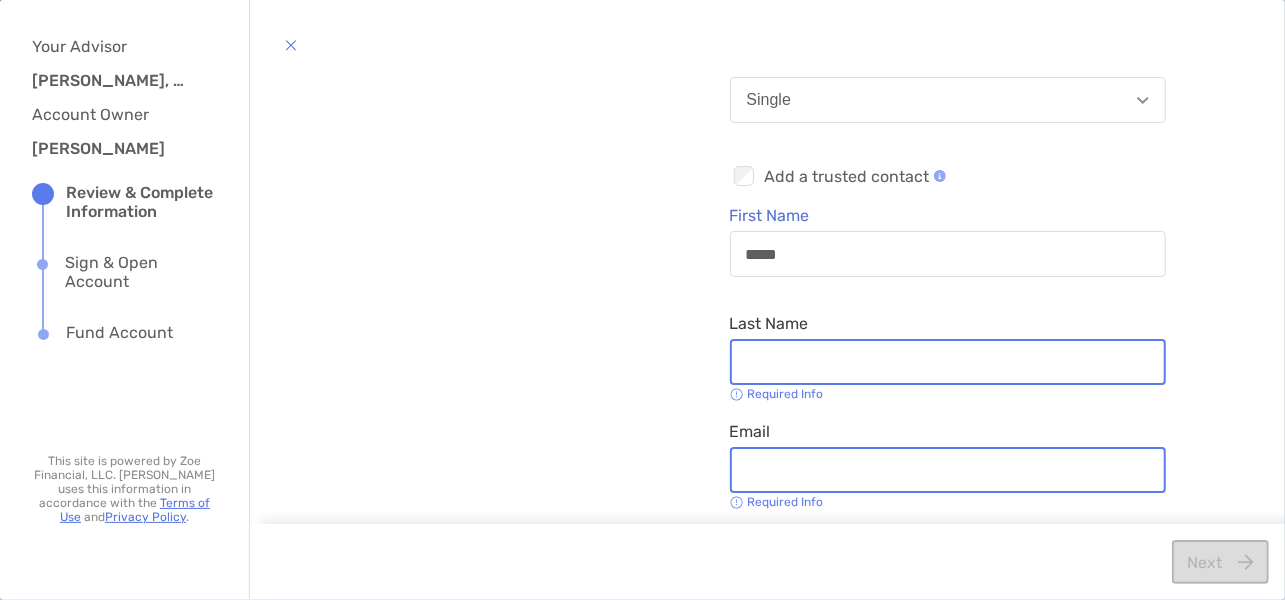 click on "Last Name" at bounding box center (948, 362) 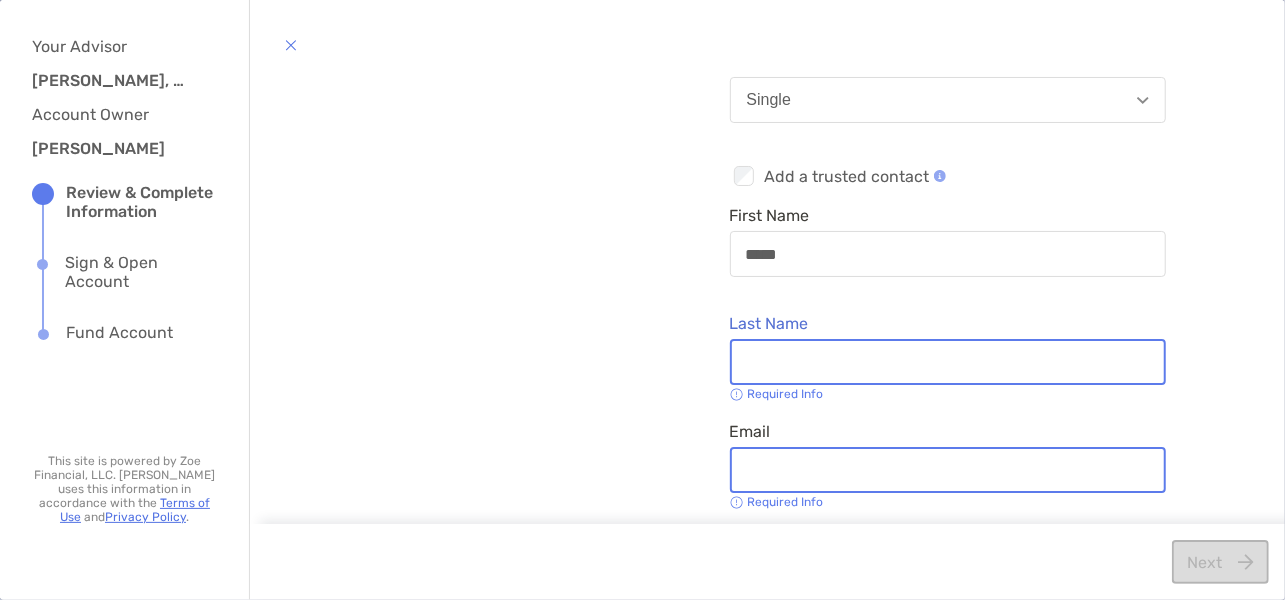 type on "**********" 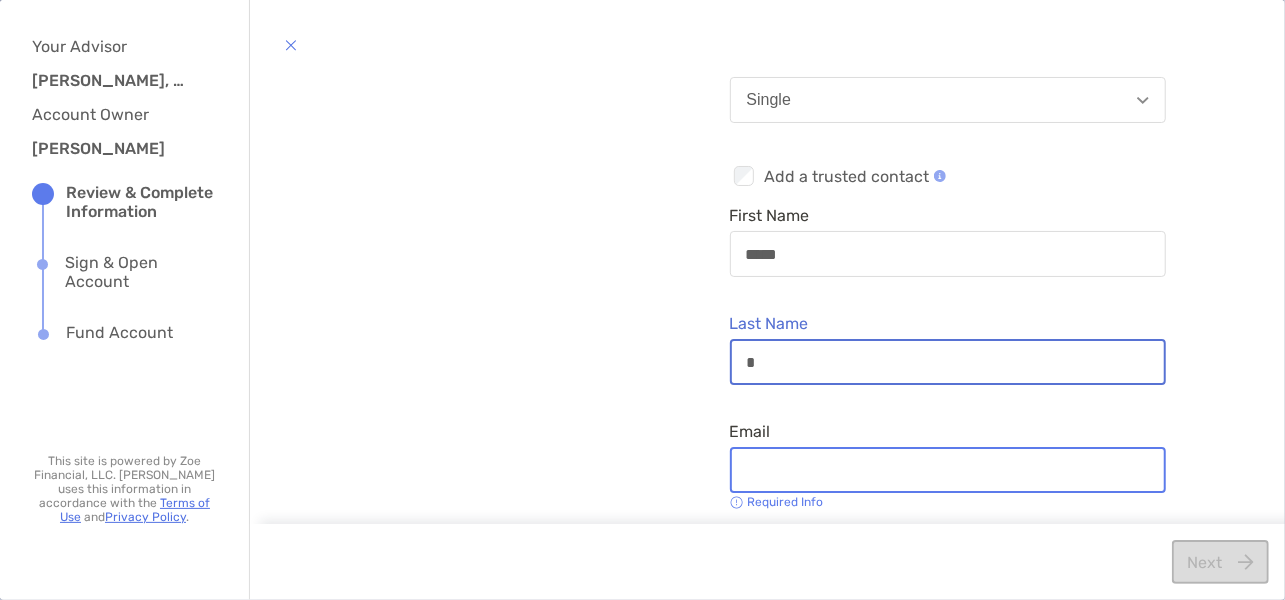 type on "**********" 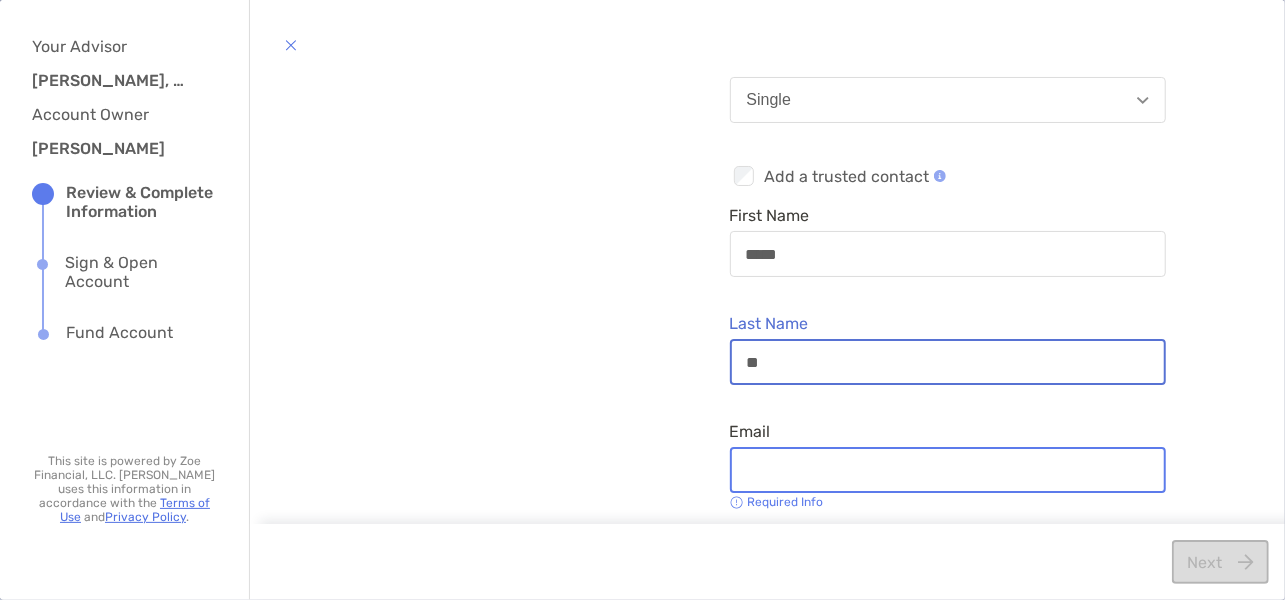 type on "**********" 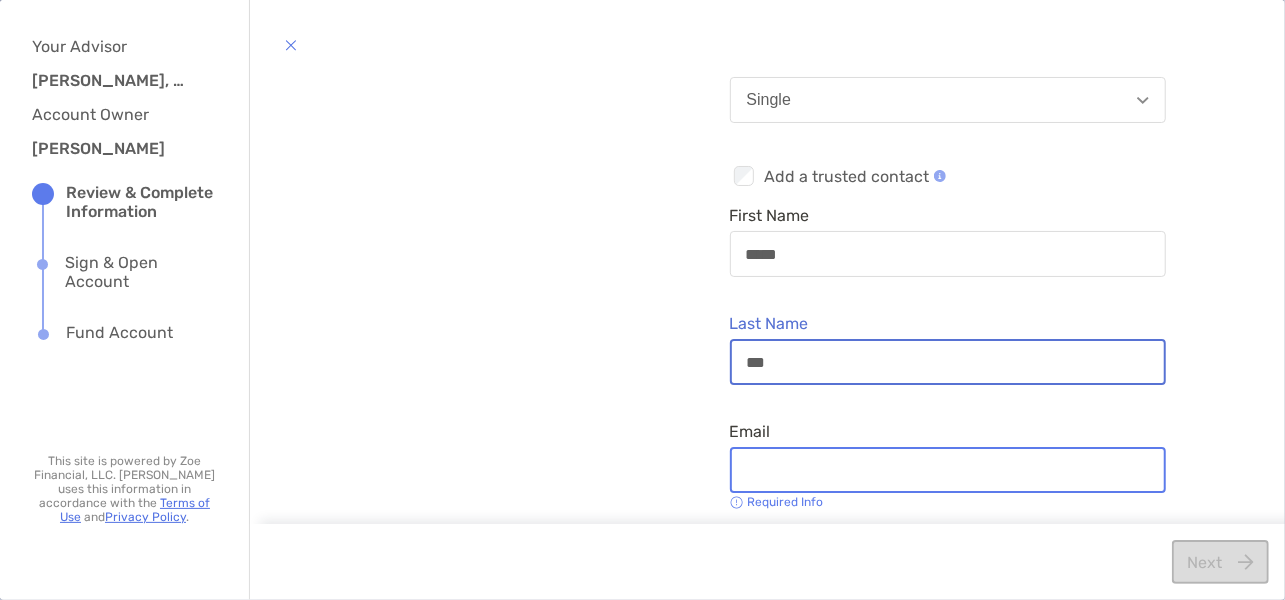 type on "**********" 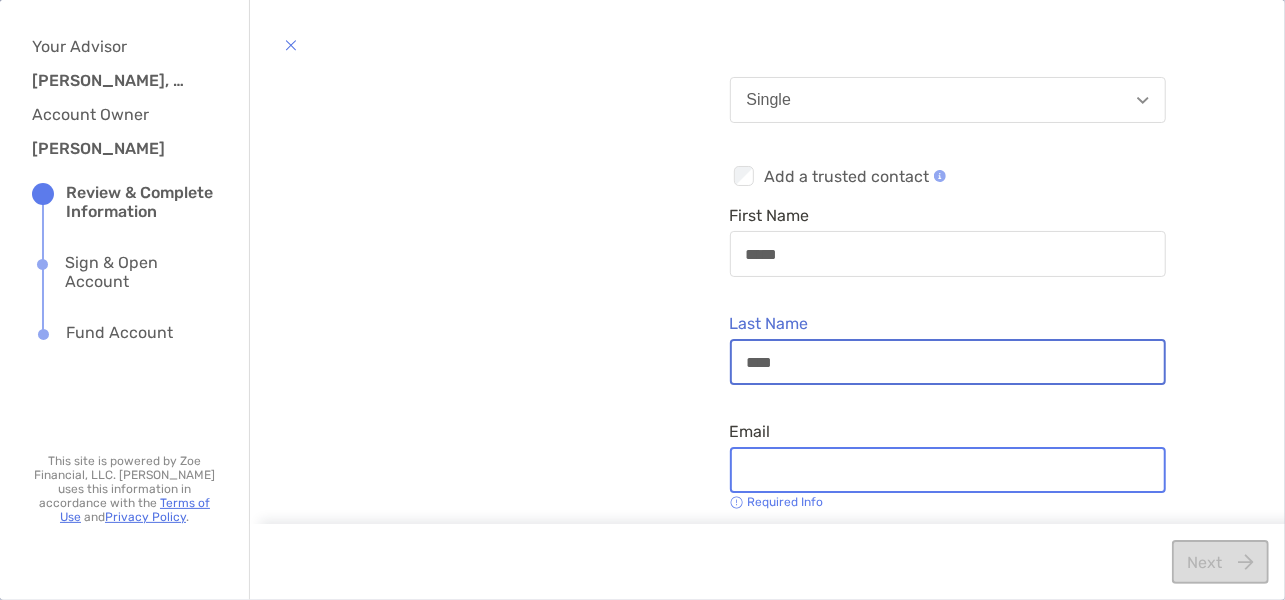 type on "**********" 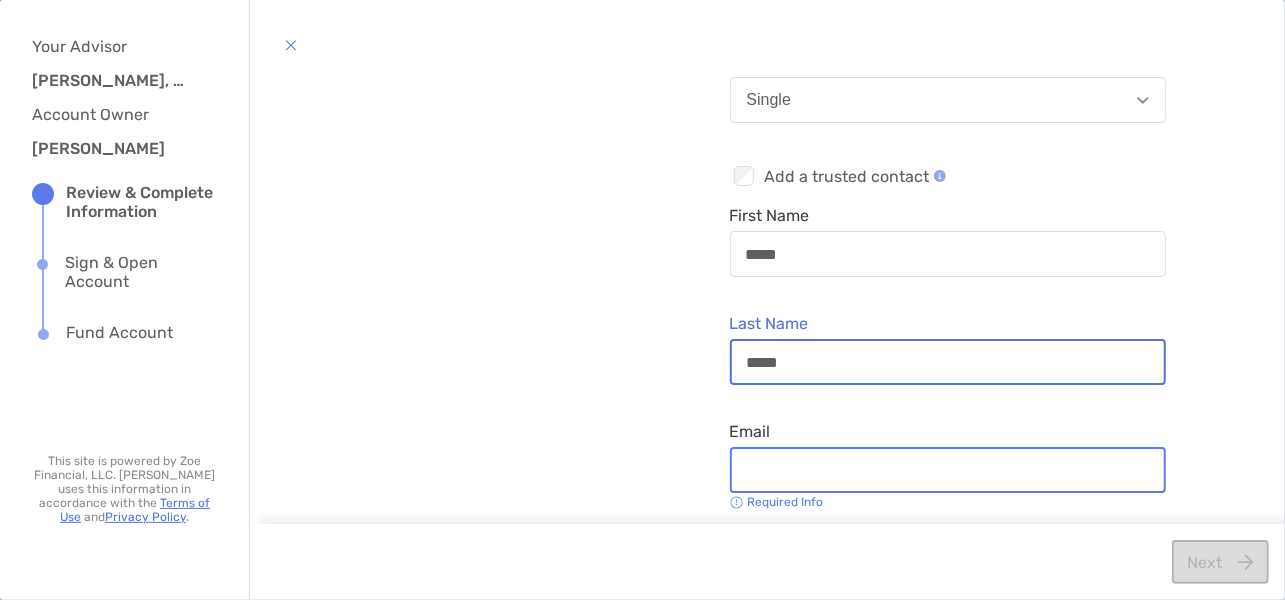 type on "**********" 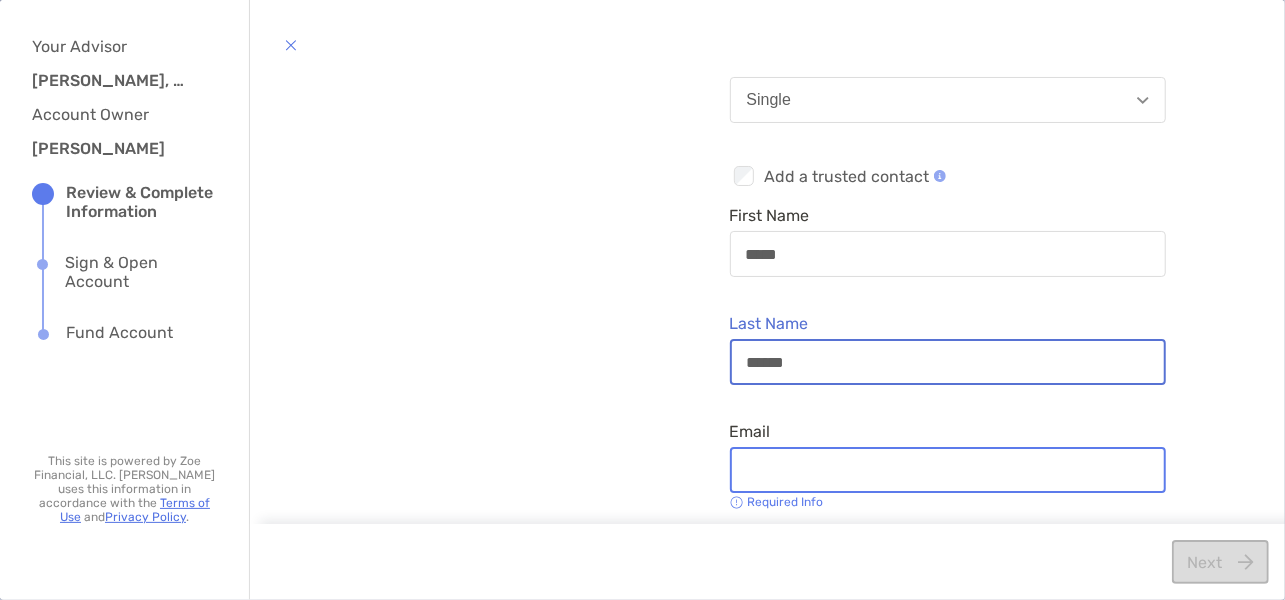 type on "******" 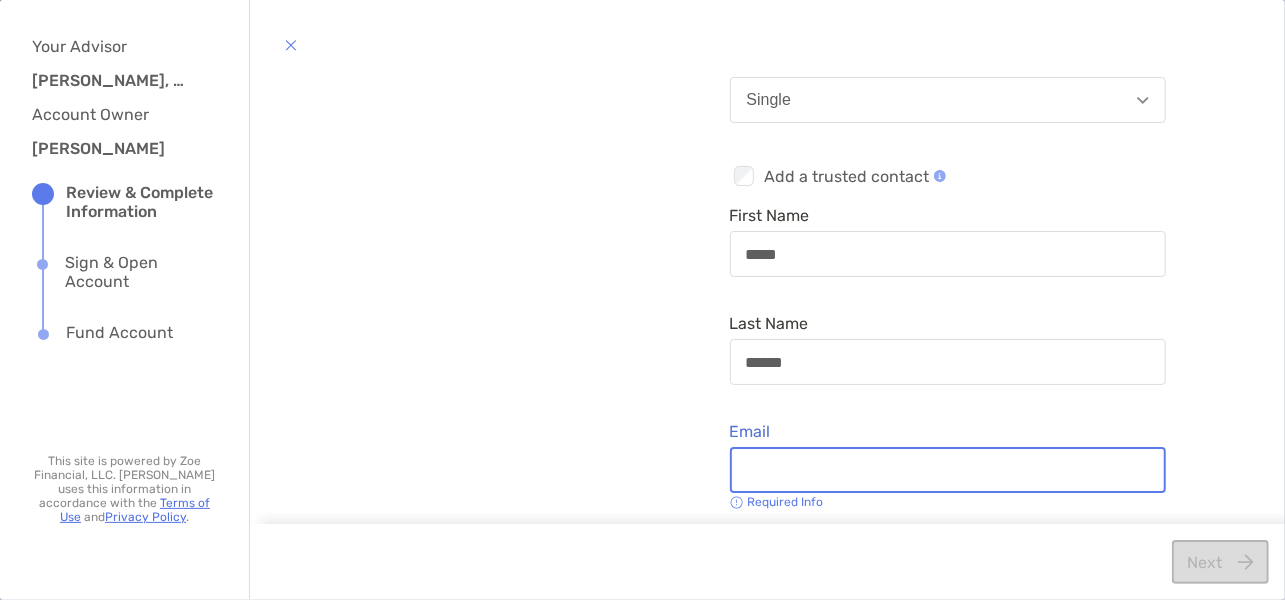 click on "Email" at bounding box center [948, 470] 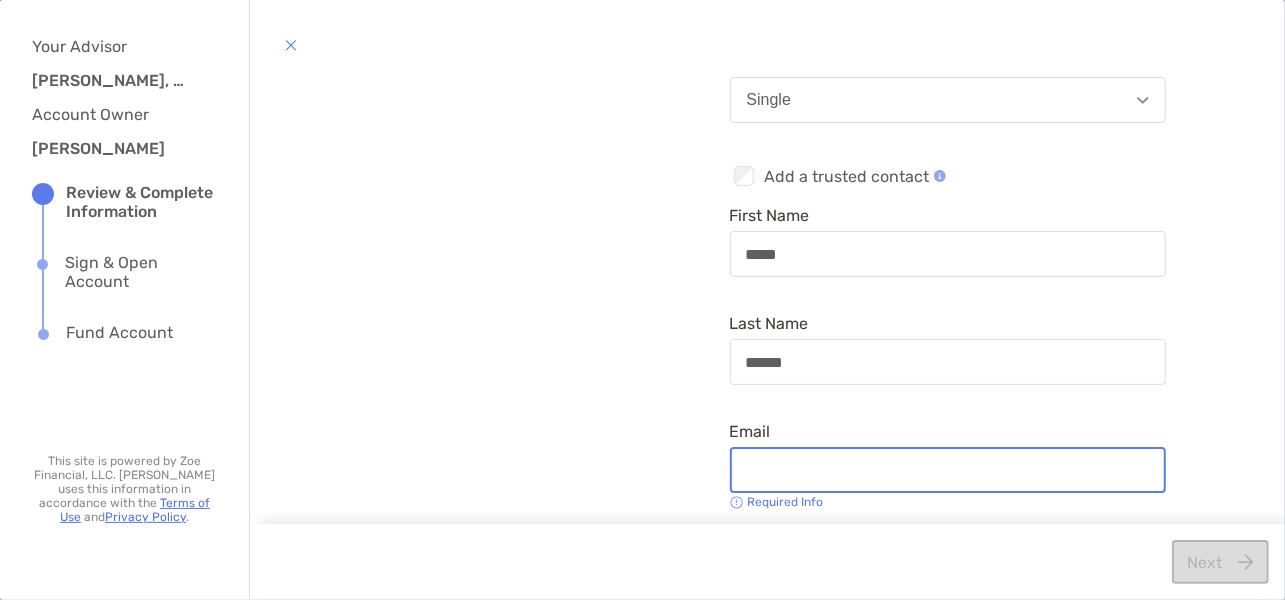 click on "Email" at bounding box center (948, 470) 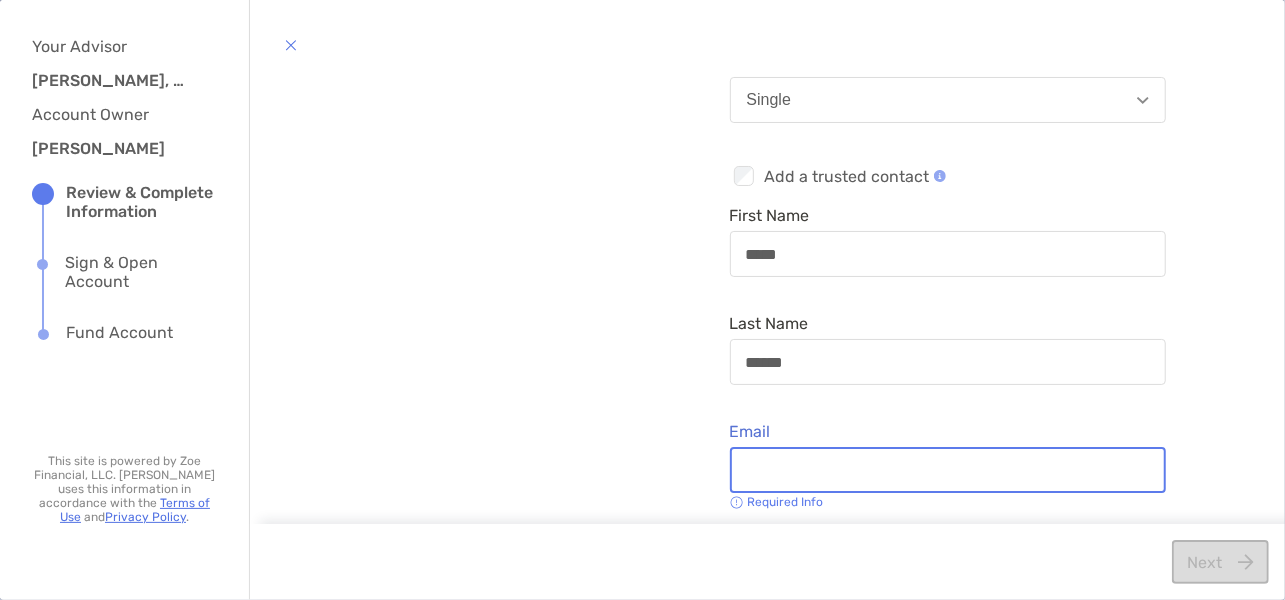click on "Email" at bounding box center [948, 470] 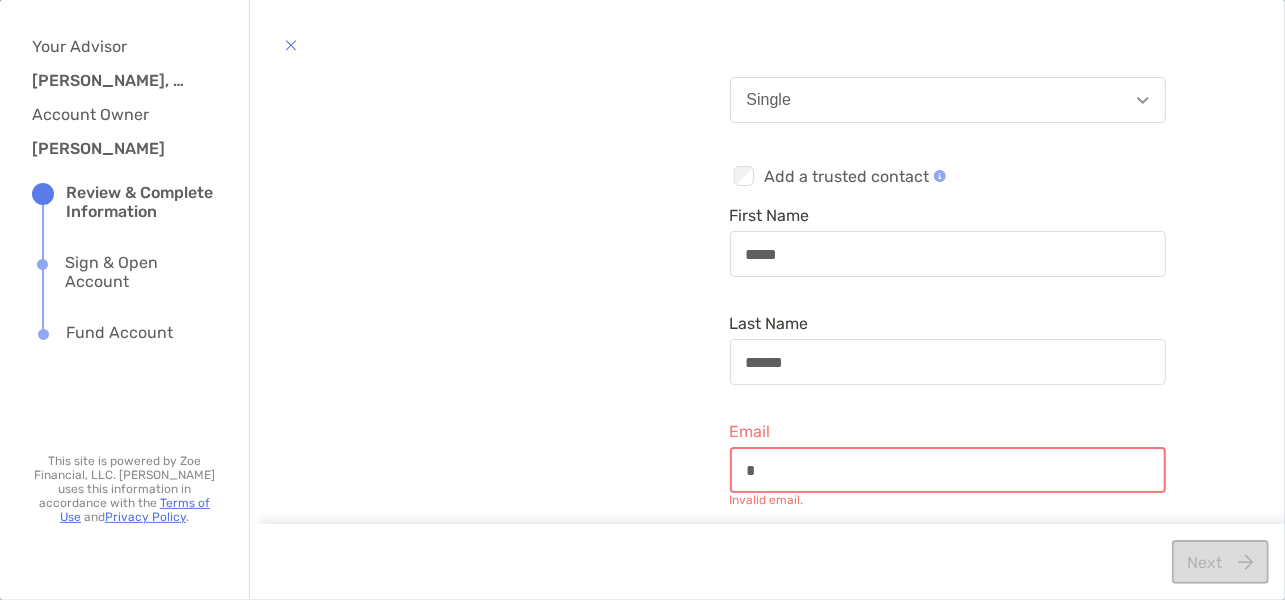 type on "**********" 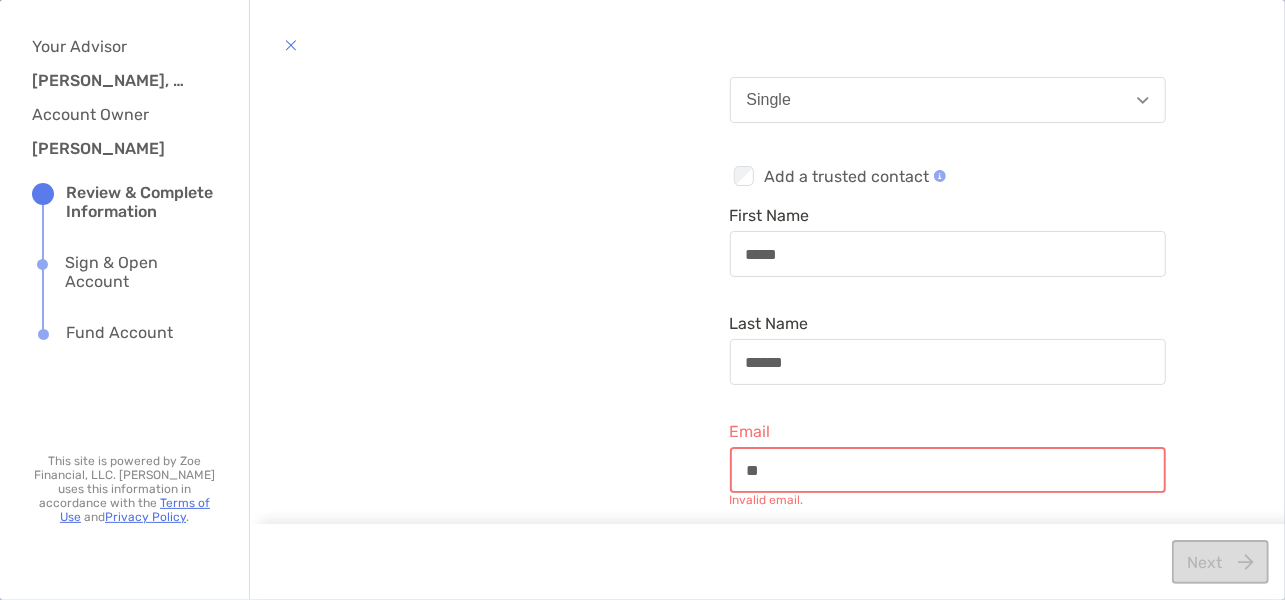 type on "**********" 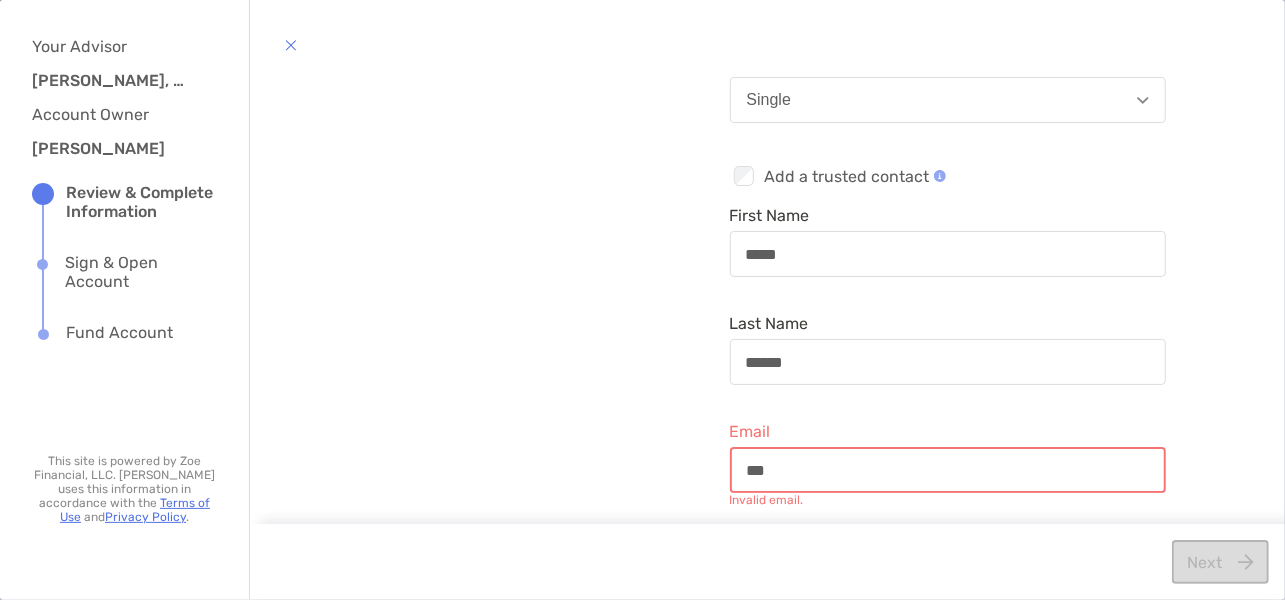 type on "**********" 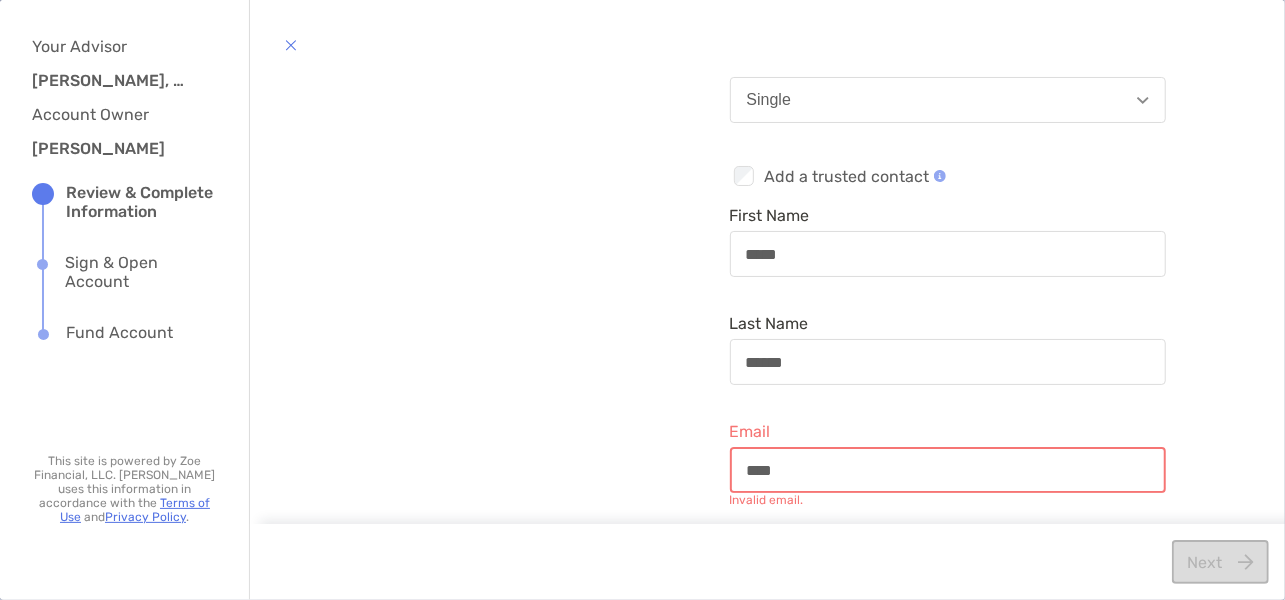 type on "**********" 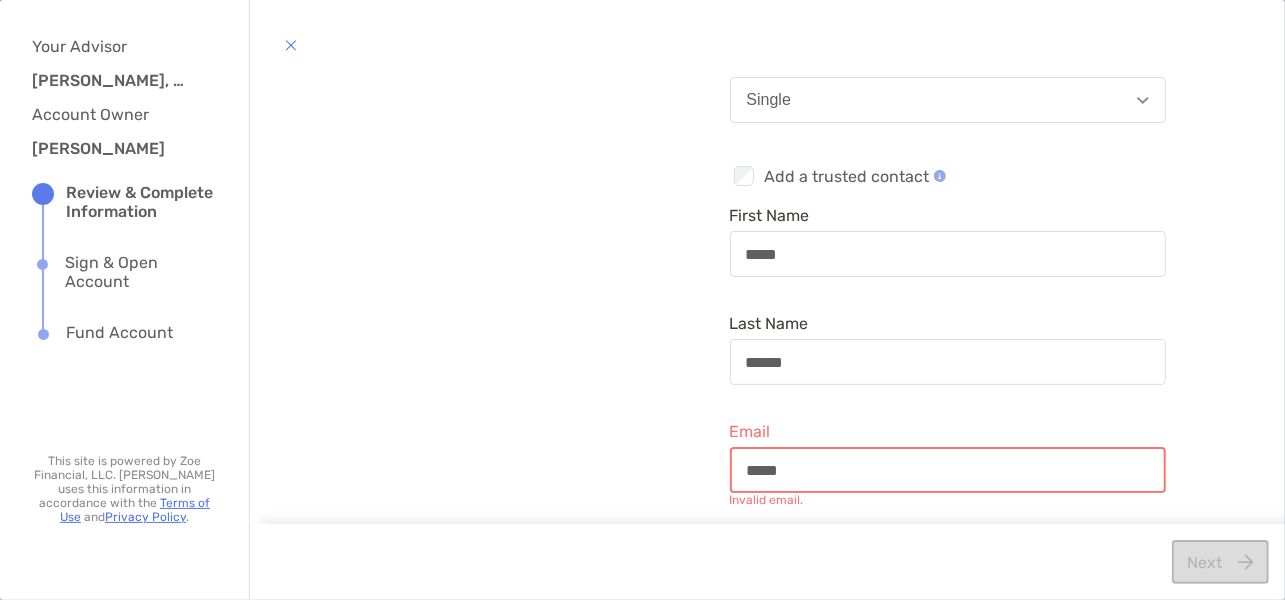 type on "**********" 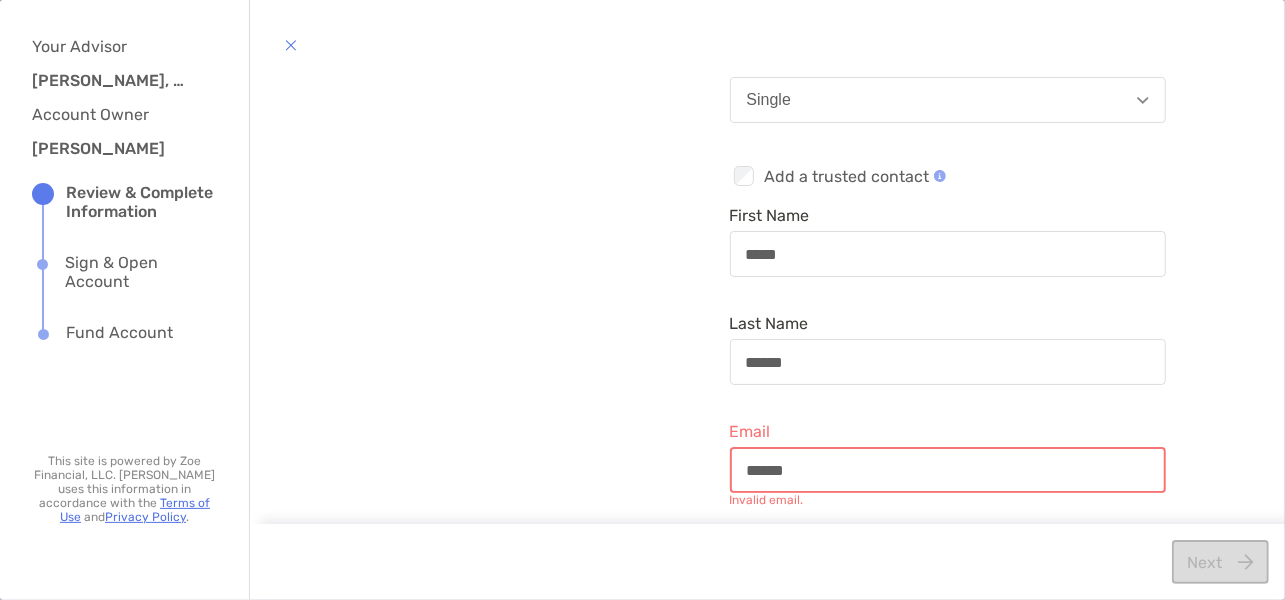 type on "**********" 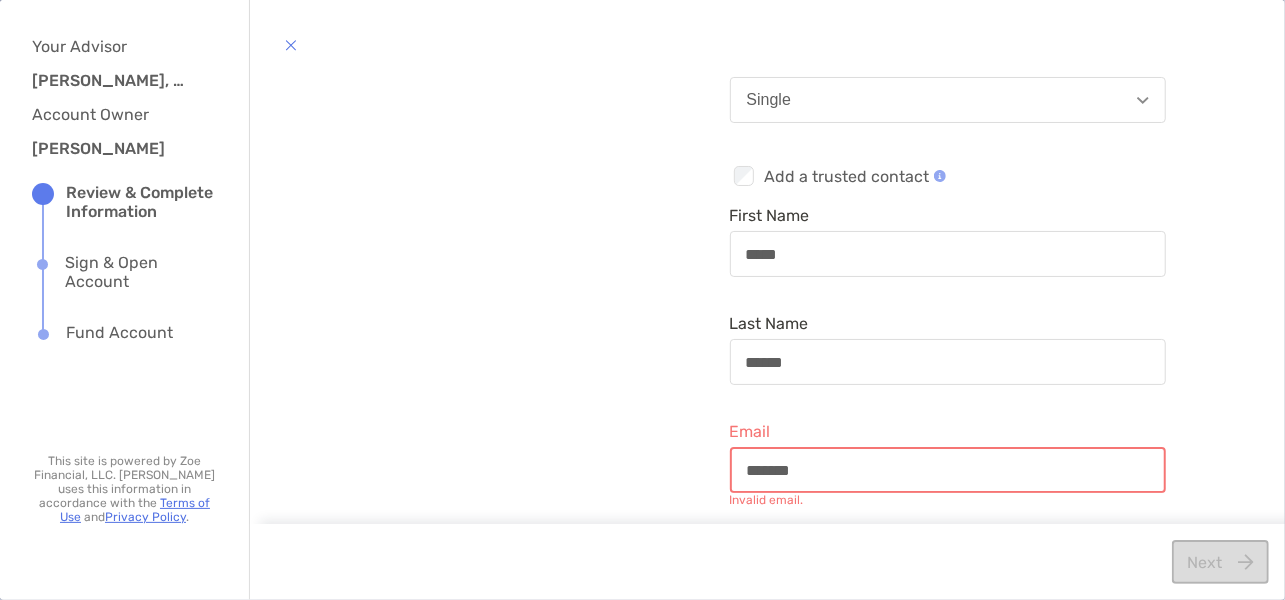 type on "**********" 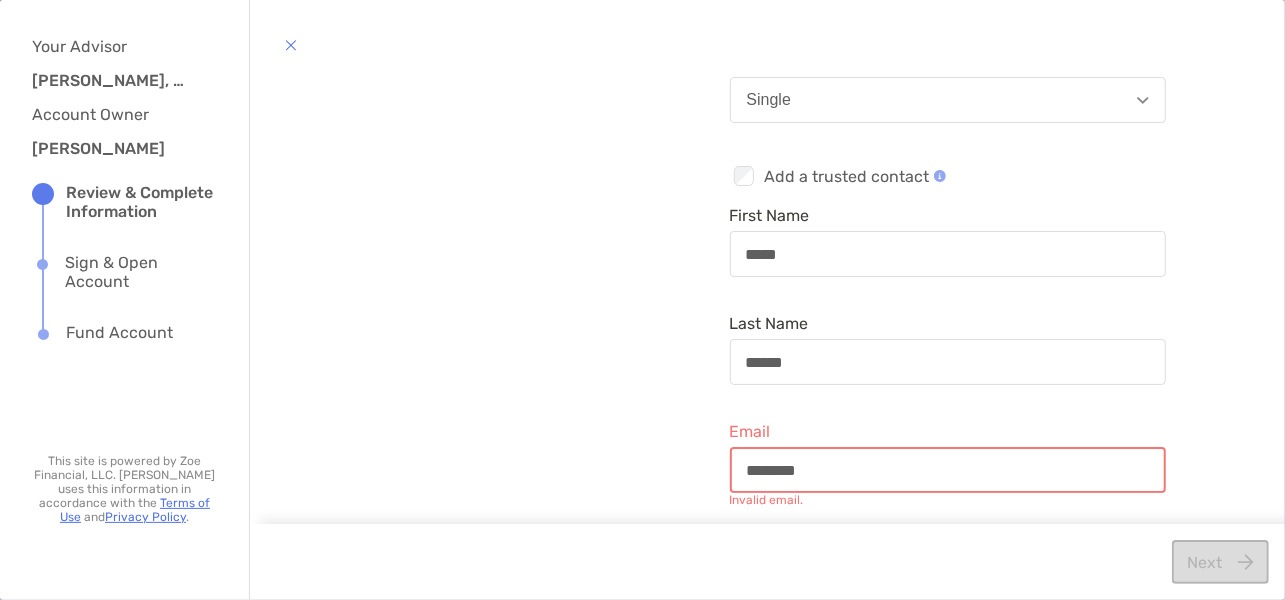 type on "**********" 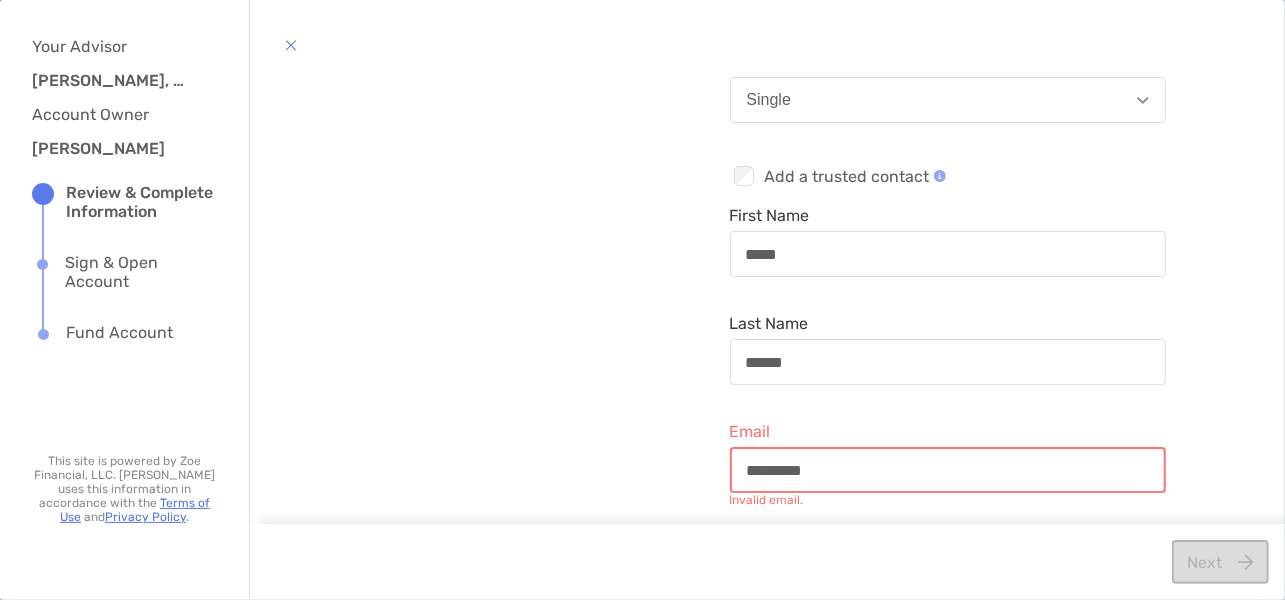 type on "**********" 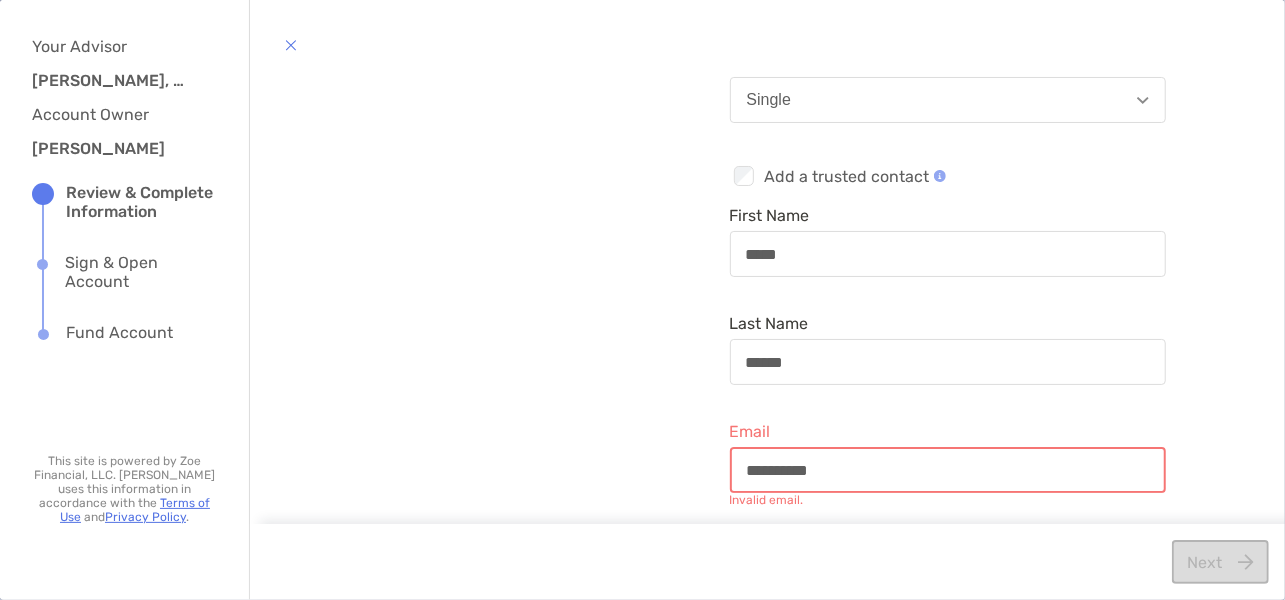 type on "**********" 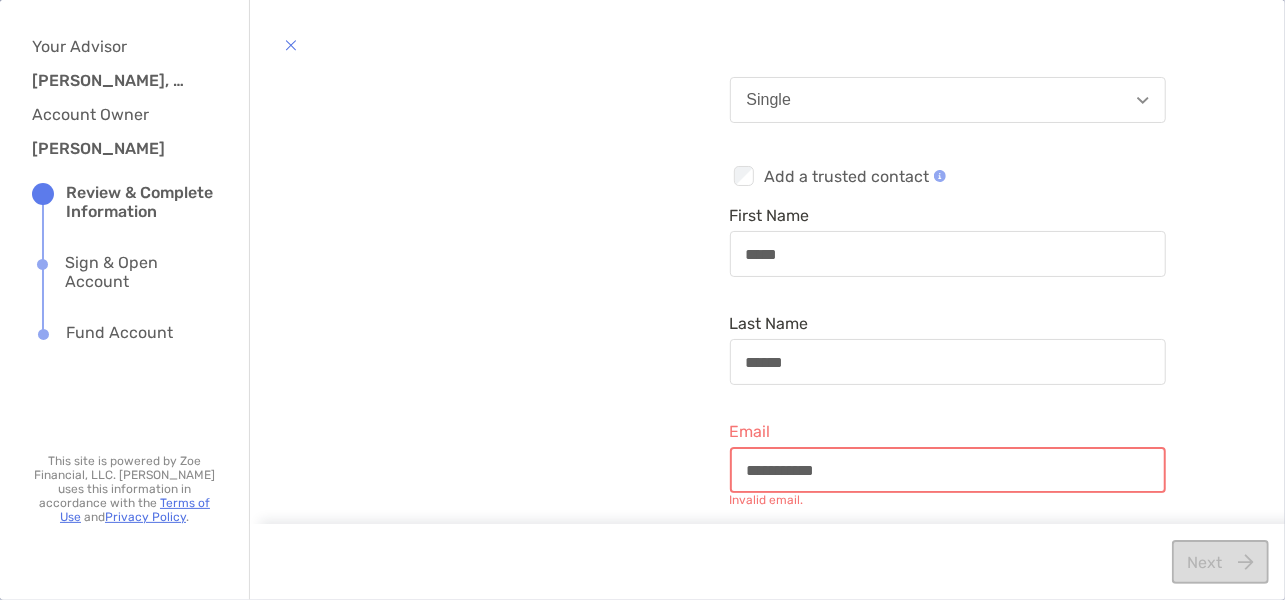 type on "**********" 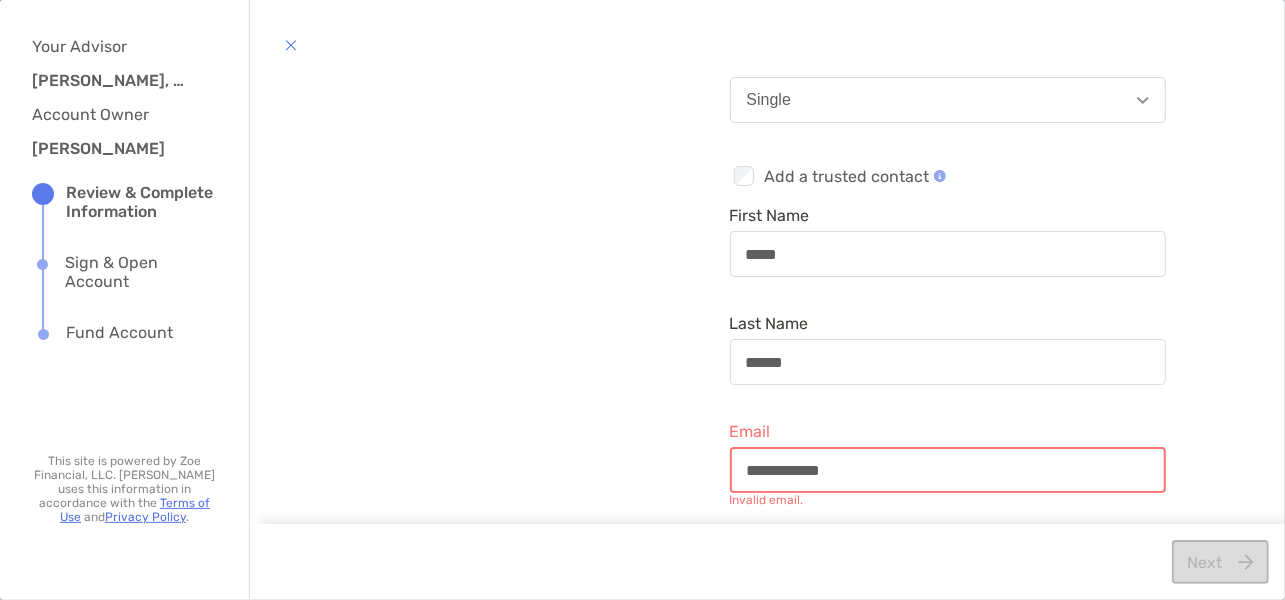 type on "**********" 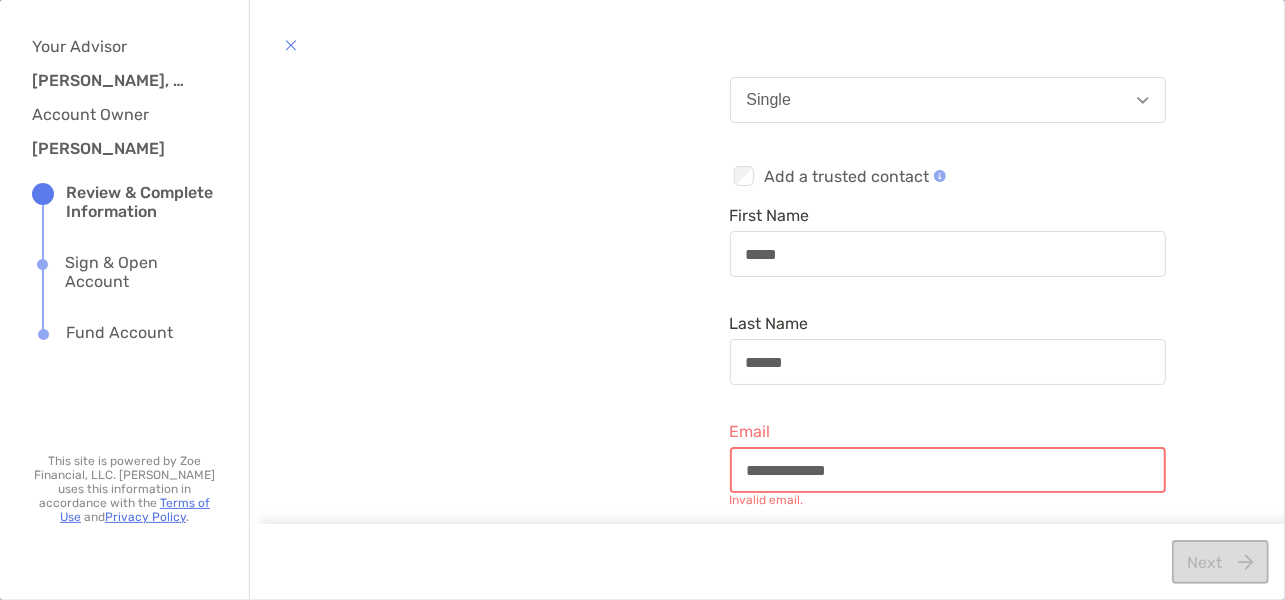 type on "**********" 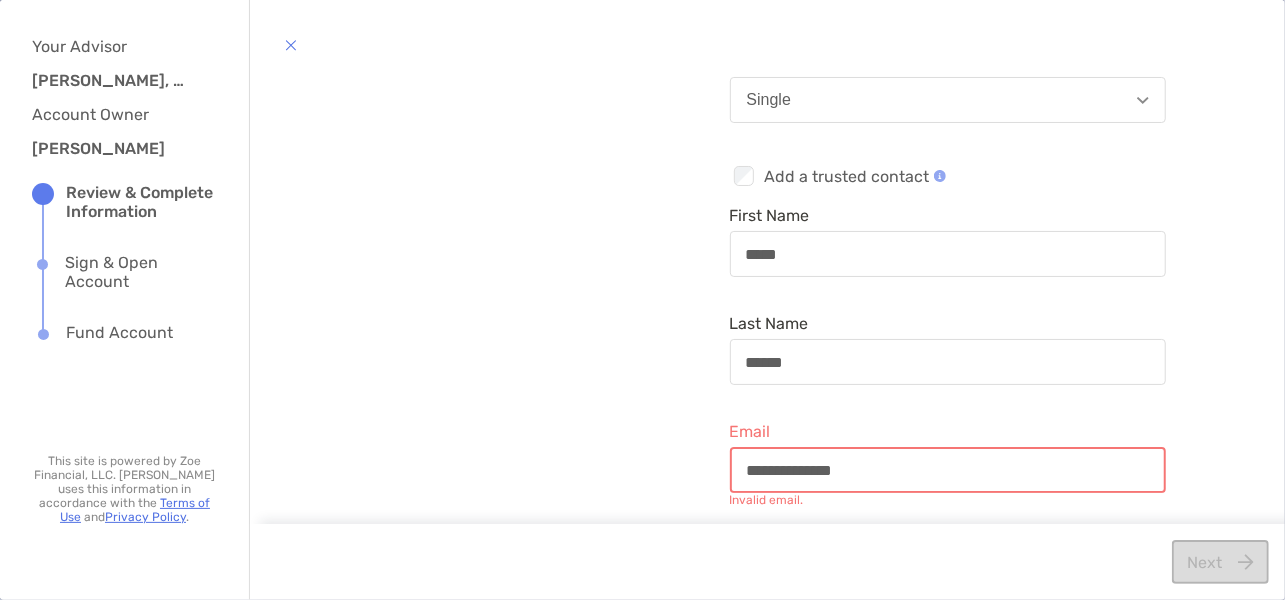 type on "**********" 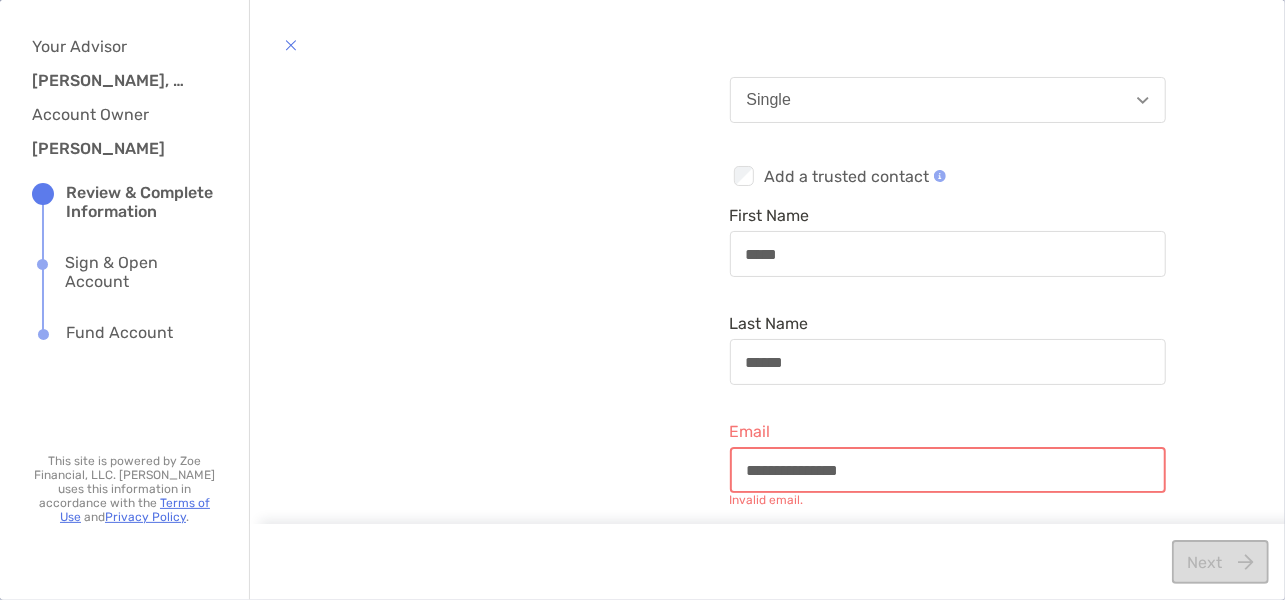 type on "**********" 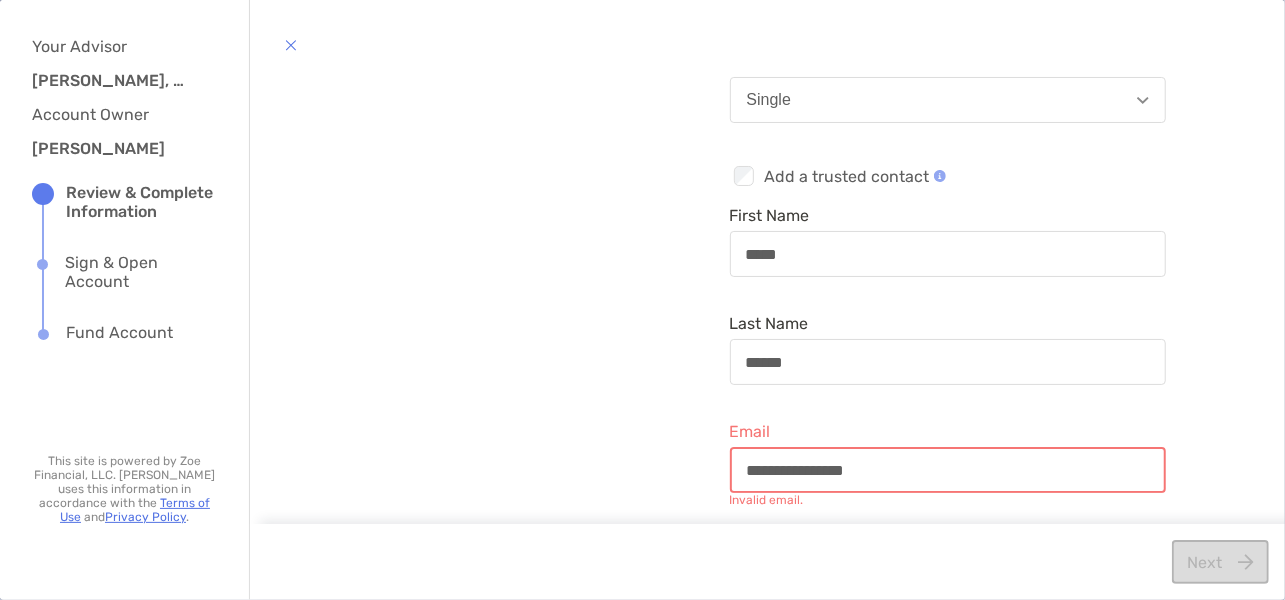 type on "**********" 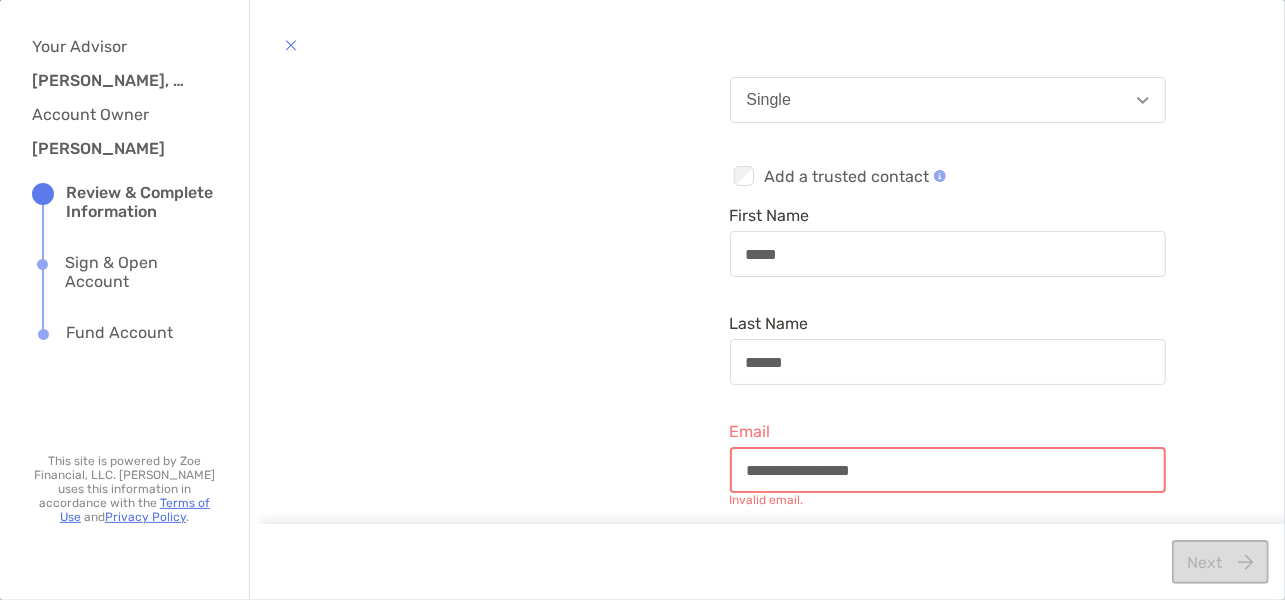 type on "**********" 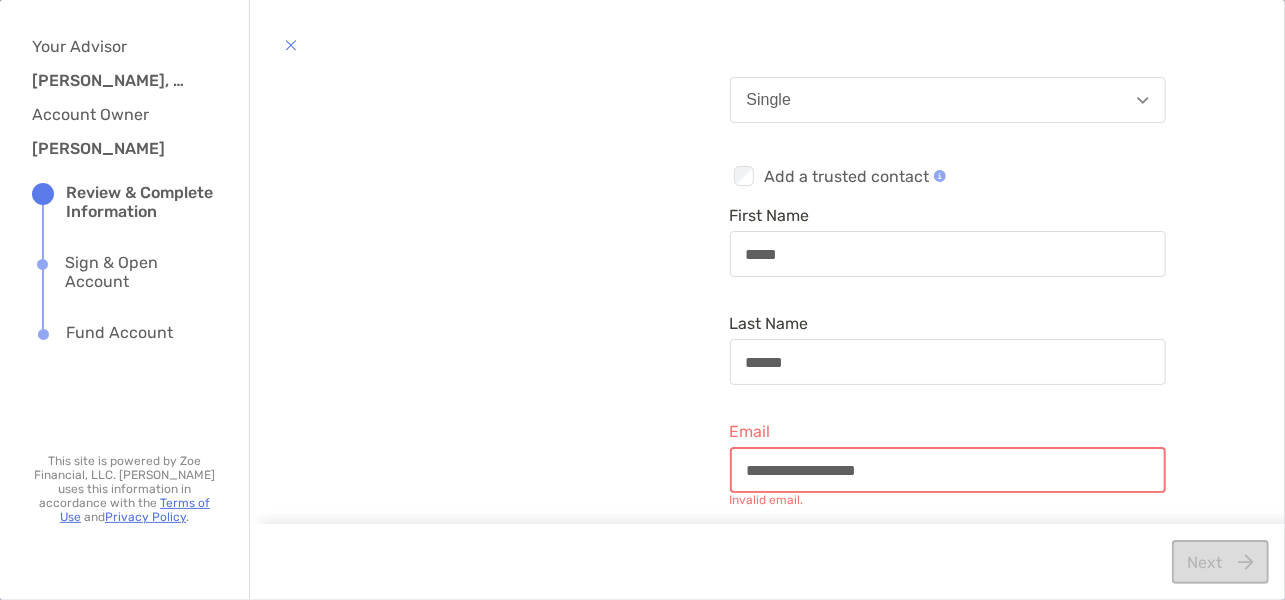 type on "**********" 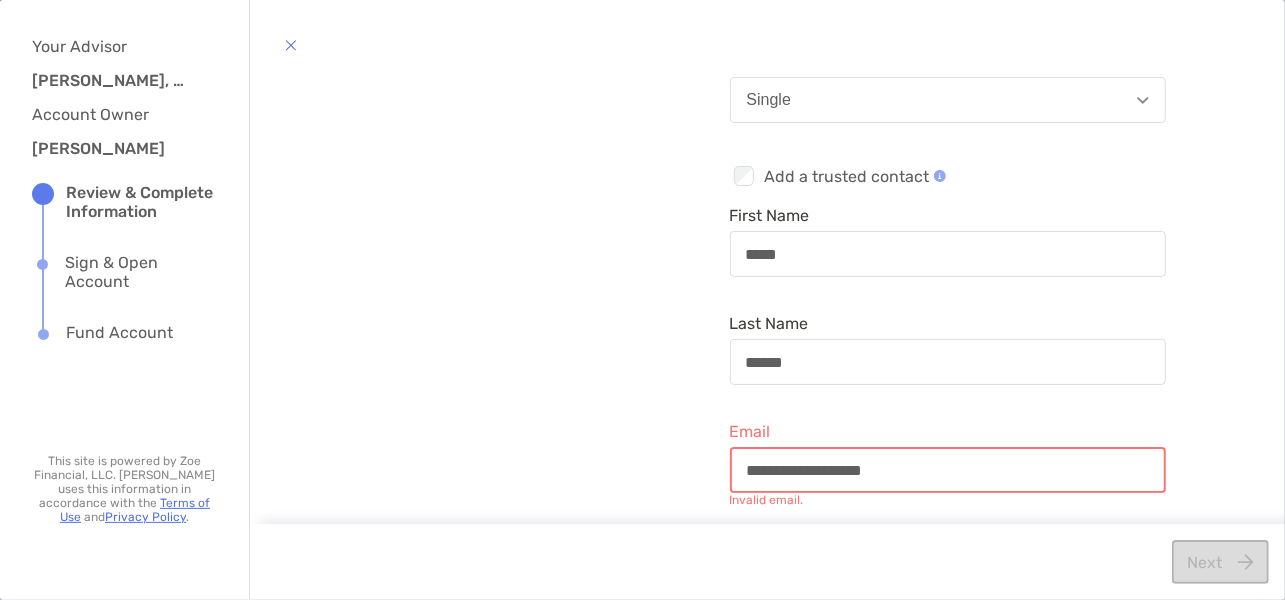 type on "**********" 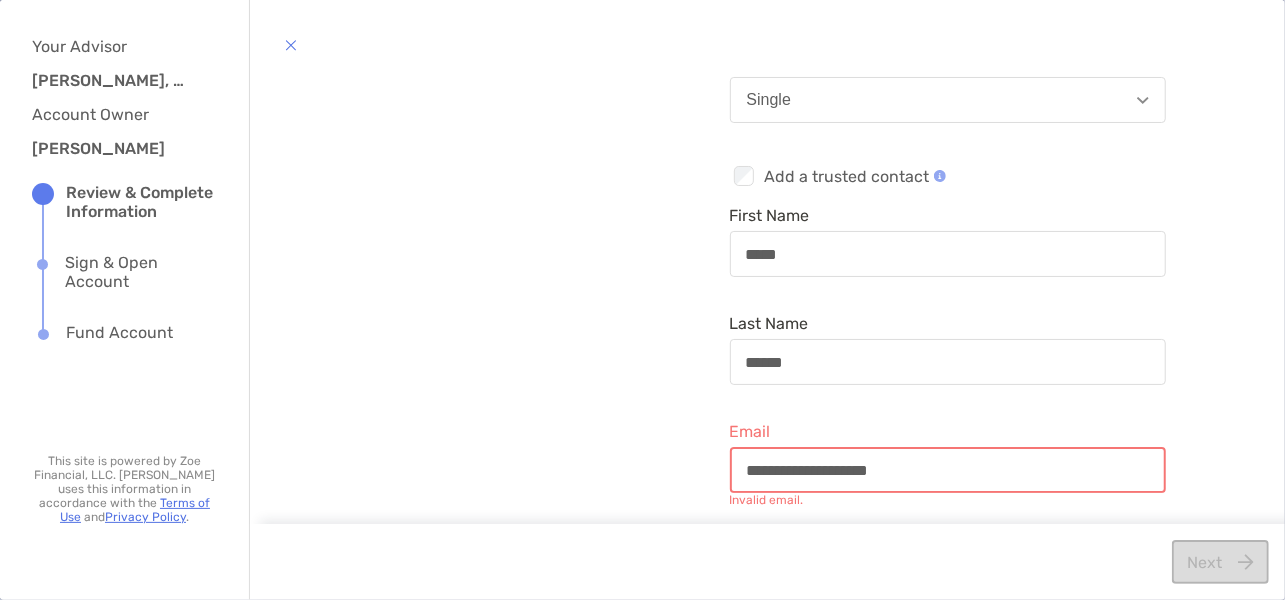 type on "**********" 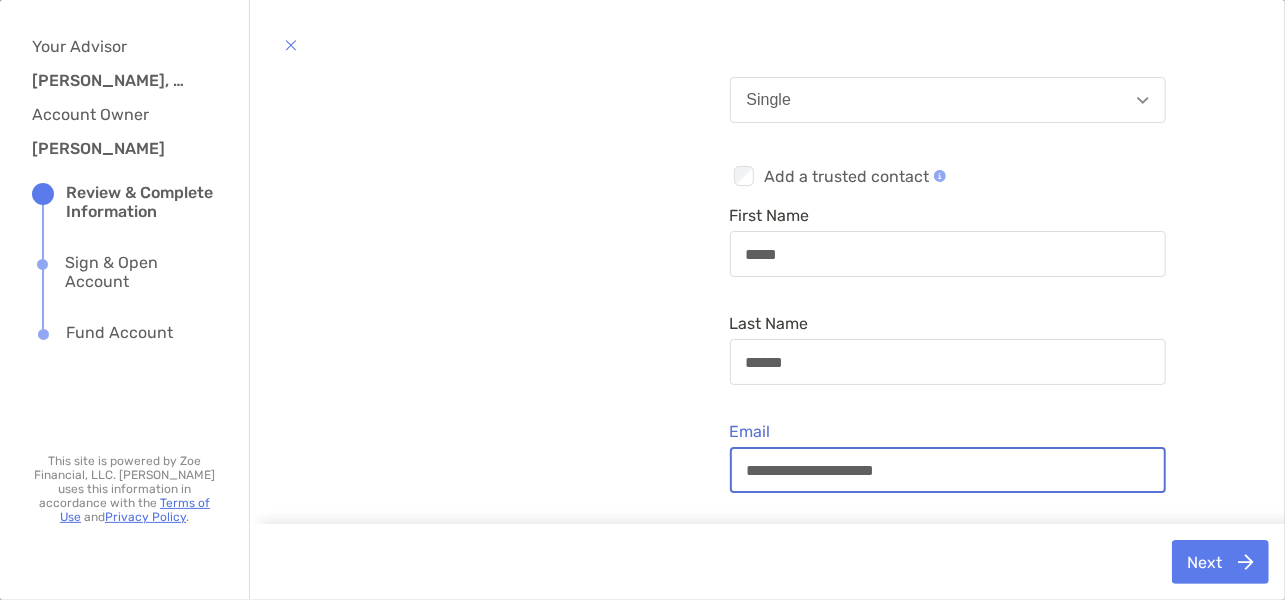 type on "**********" 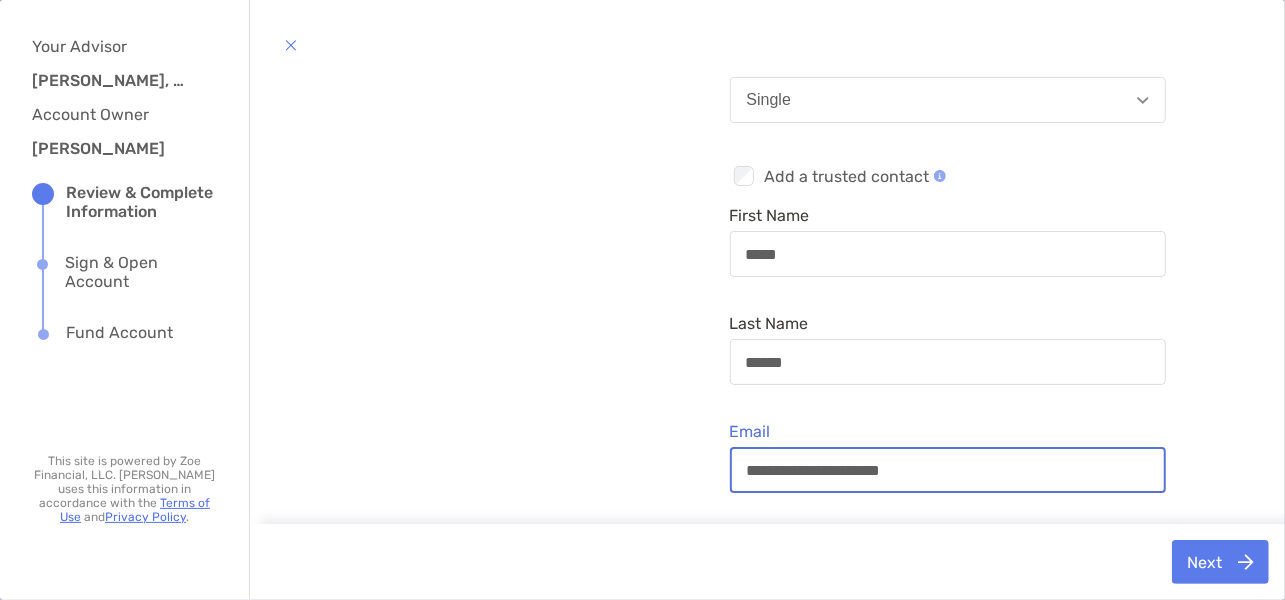 type on "**********" 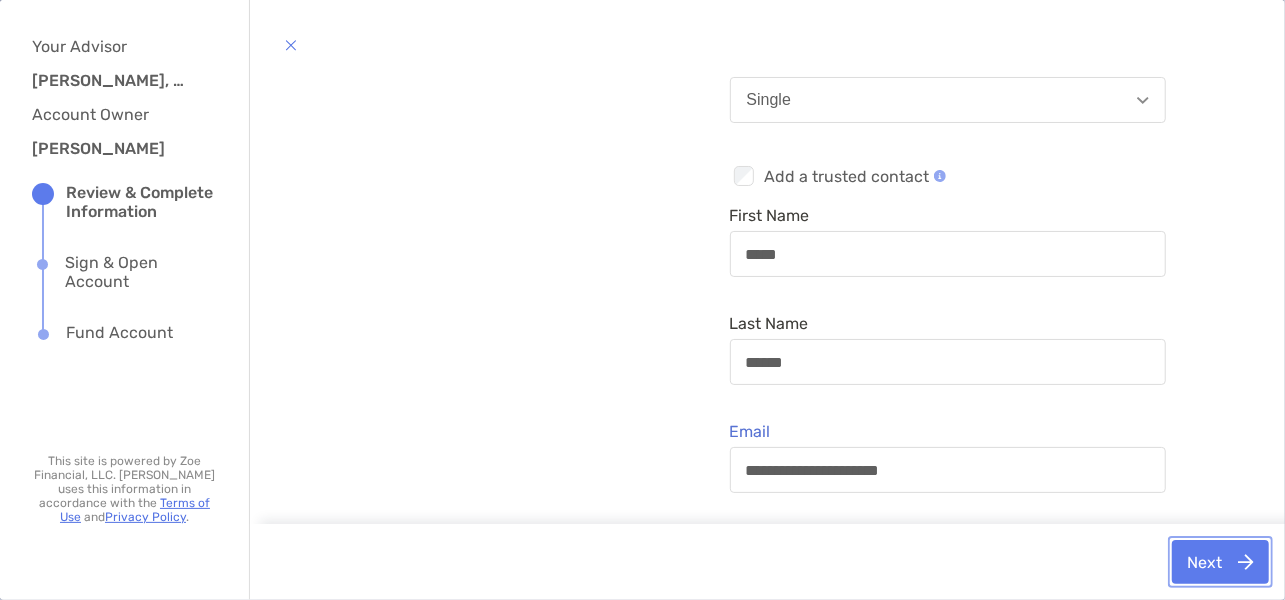 click on "Next" at bounding box center (1220, 562) 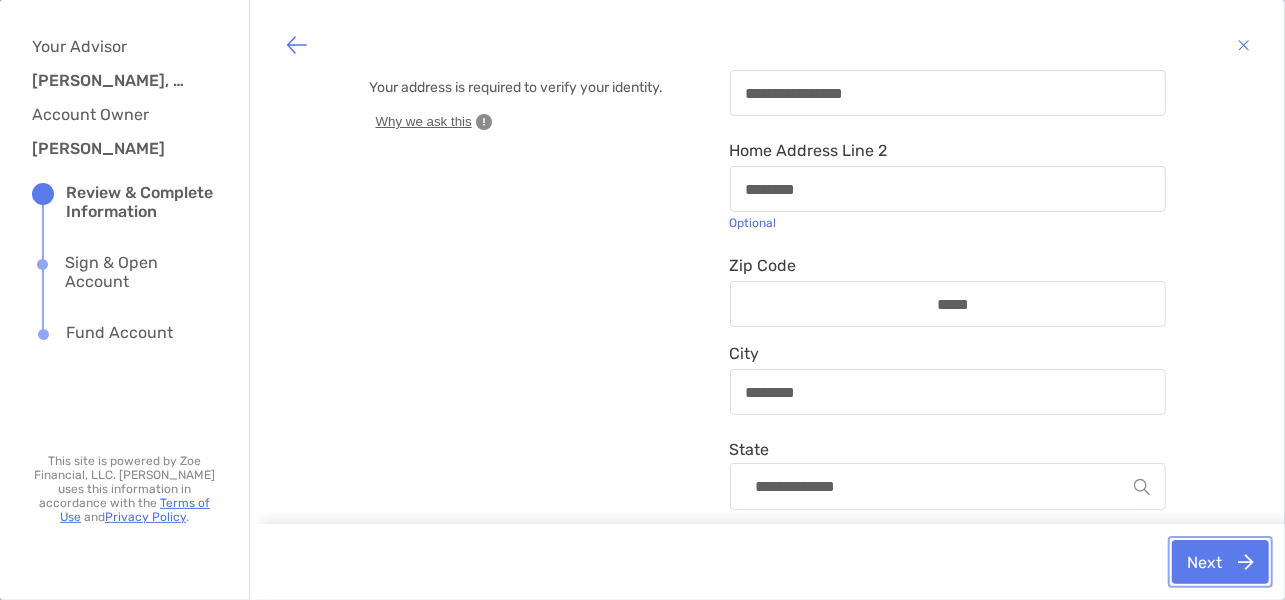 scroll, scrollTop: 38, scrollLeft: 0, axis: vertical 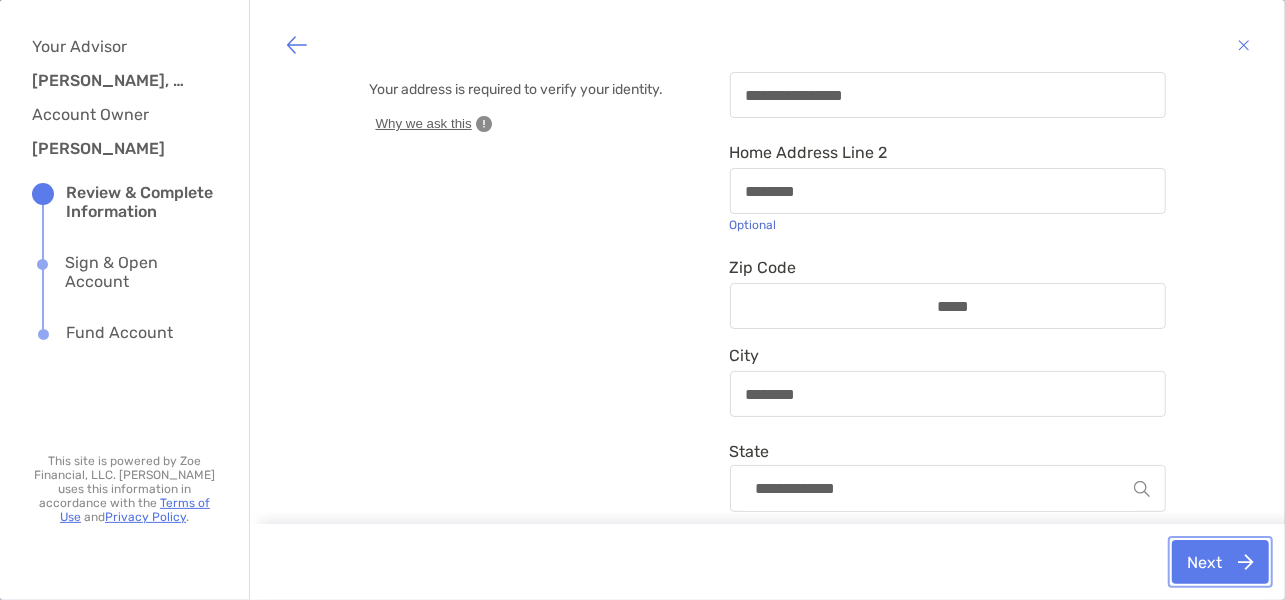 click on "Next" at bounding box center [1220, 562] 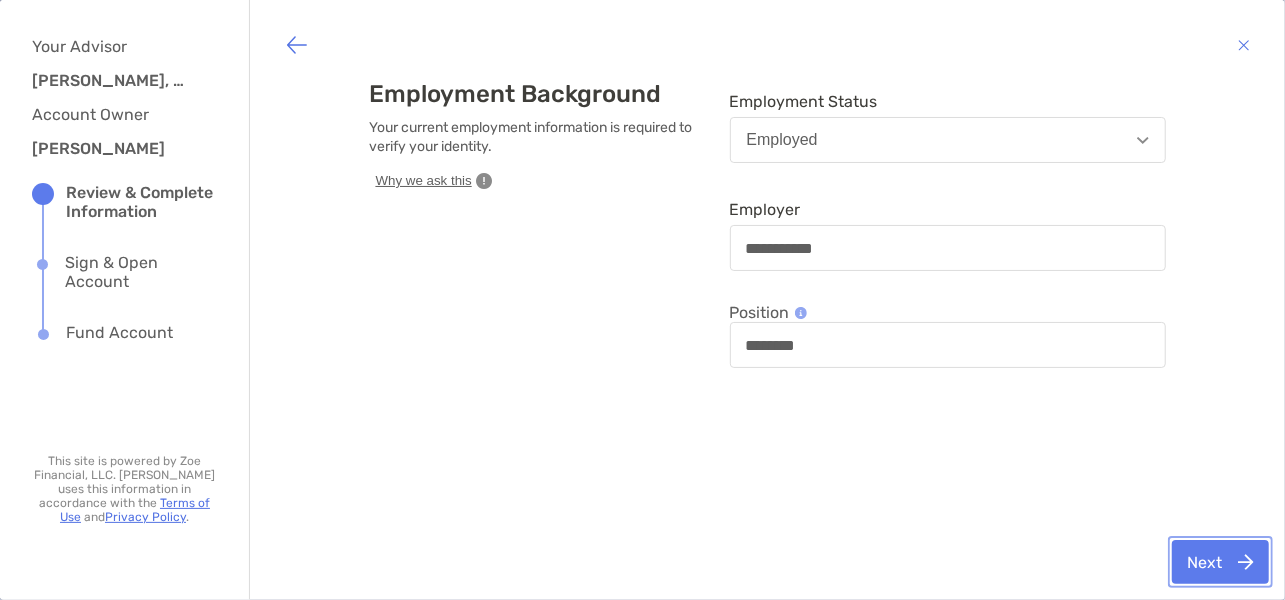 click on "Next" at bounding box center (1220, 562) 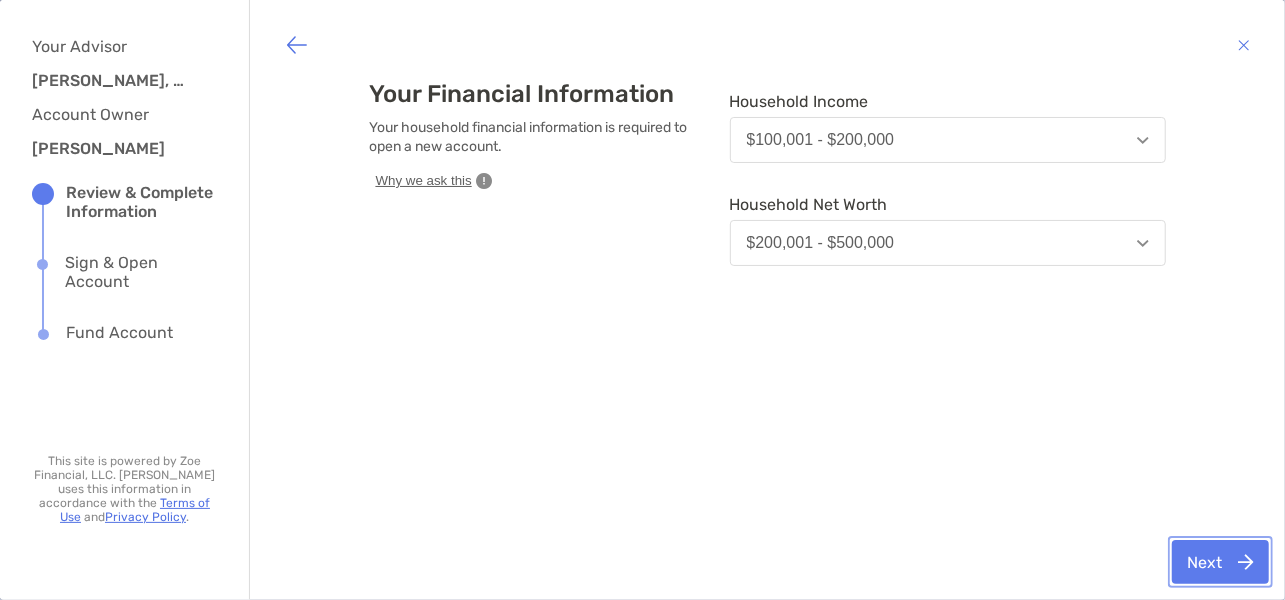 click on "Next" at bounding box center [1220, 562] 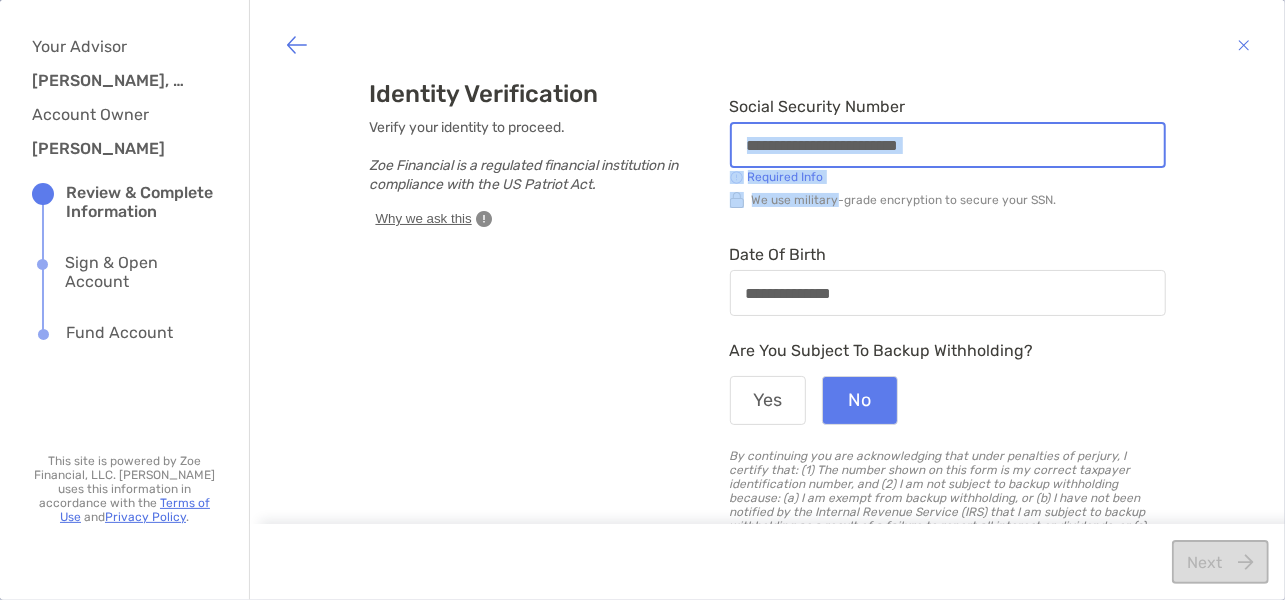 drag, startPoint x: 834, startPoint y: 216, endPoint x: 752, endPoint y: 147, distance: 107.16809 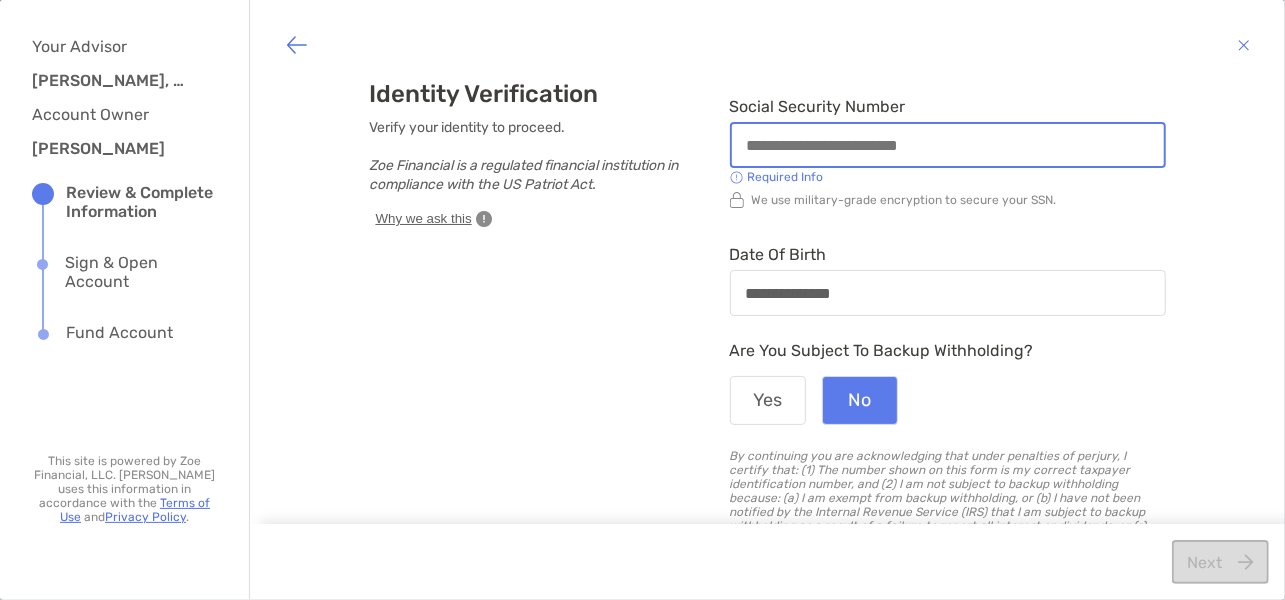 click on "**********" at bounding box center [768, 368] 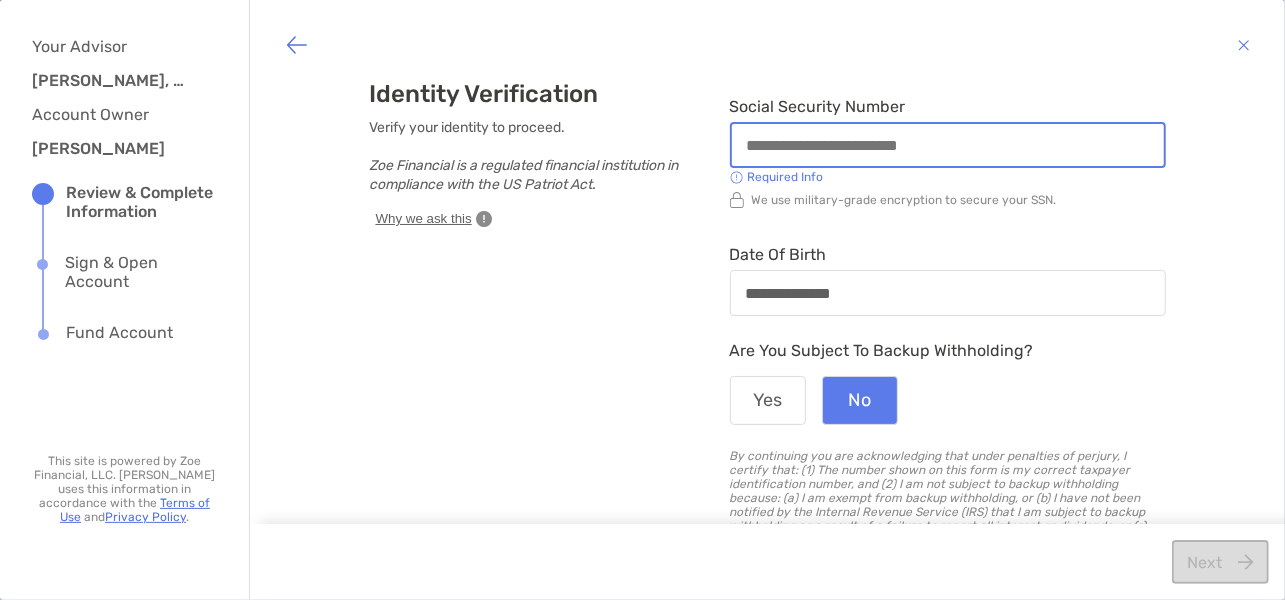 click on "Social Security Number" at bounding box center (948, 145) 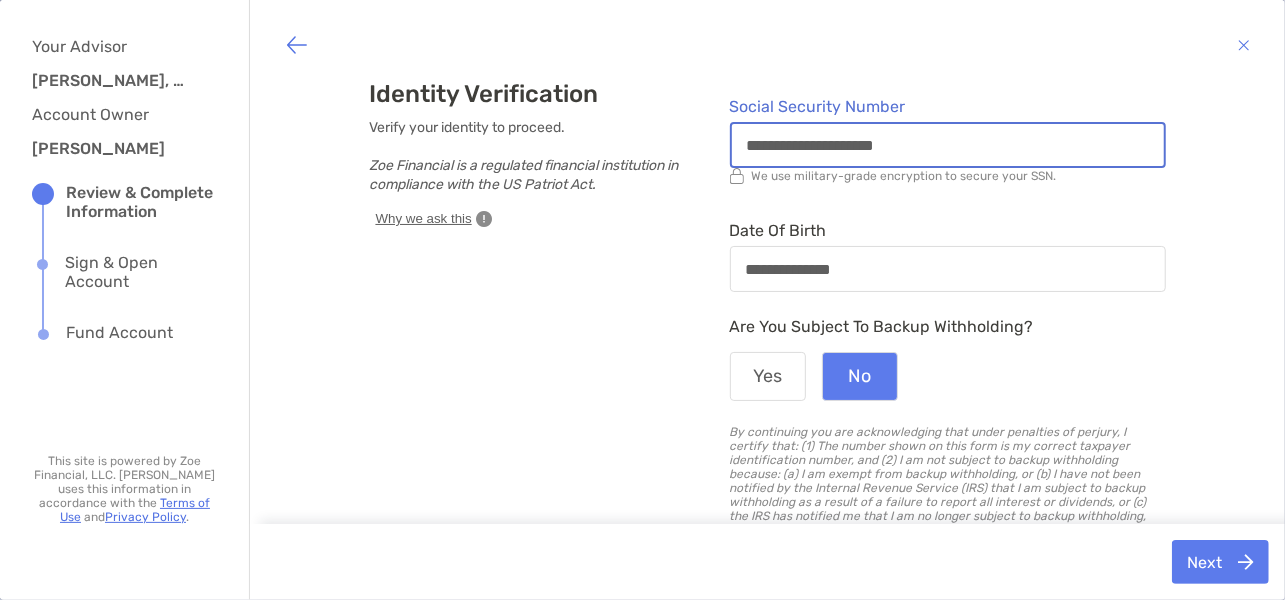 type on "**********" 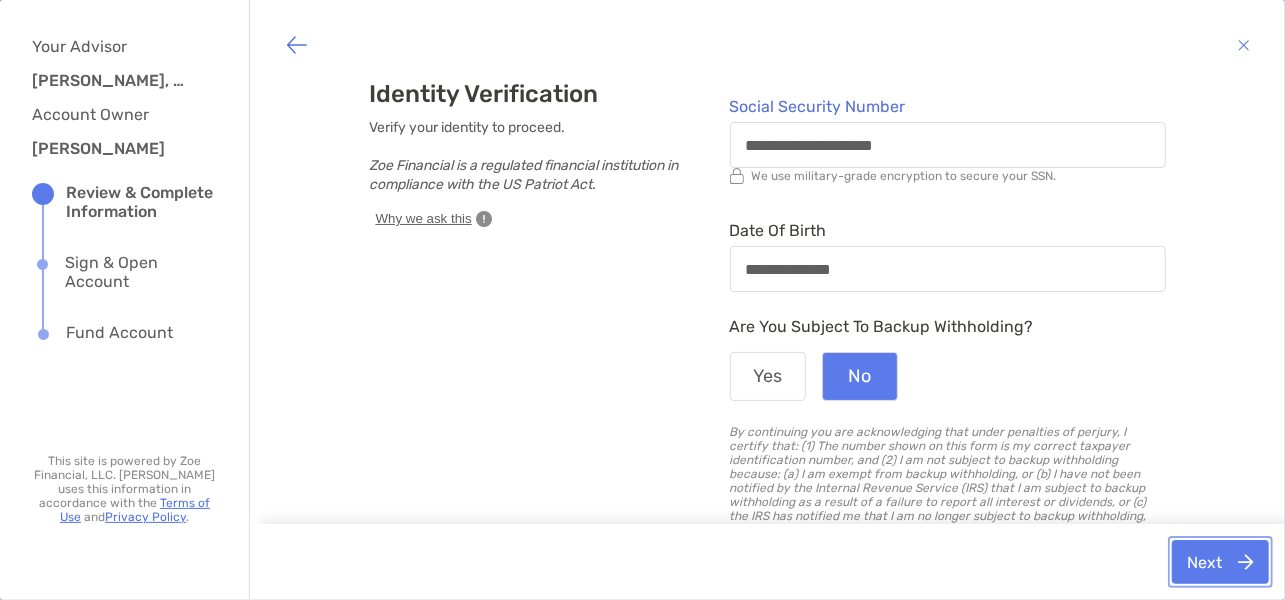 click on "Next" at bounding box center [1220, 562] 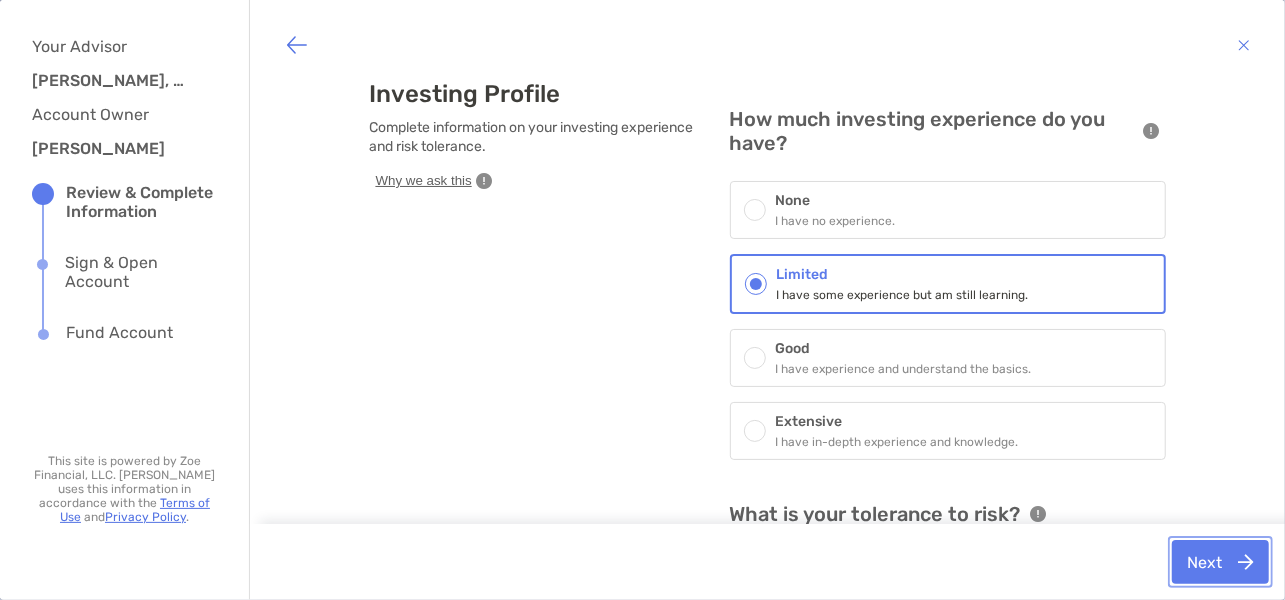 click on "Next" at bounding box center [1220, 562] 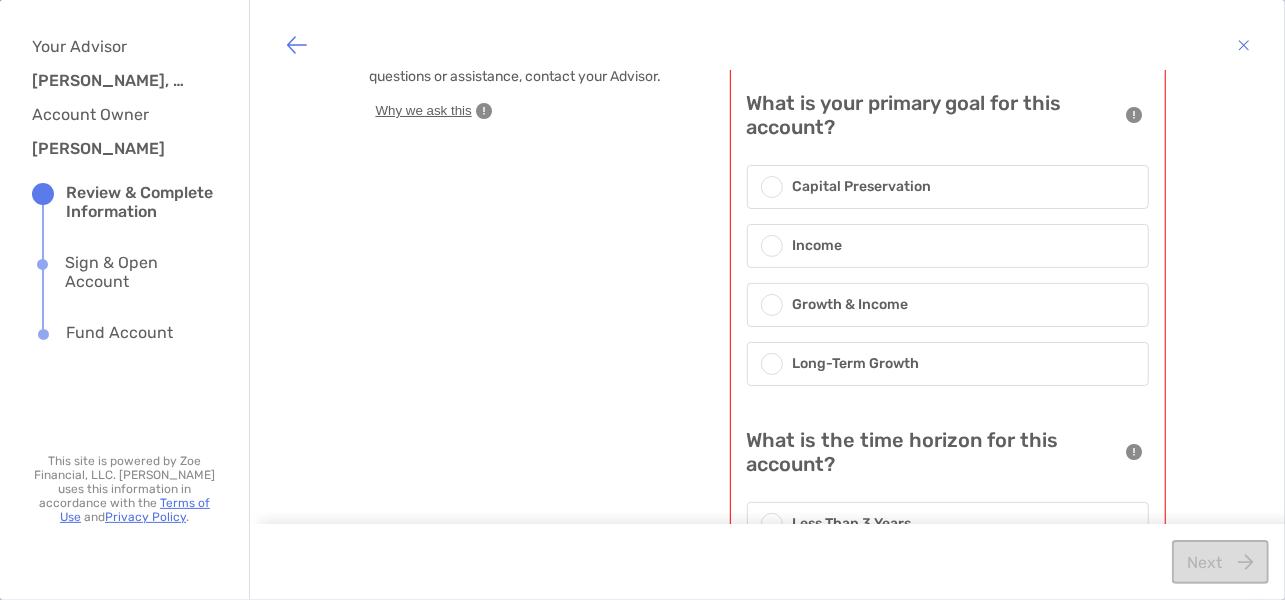 scroll, scrollTop: 80, scrollLeft: 0, axis: vertical 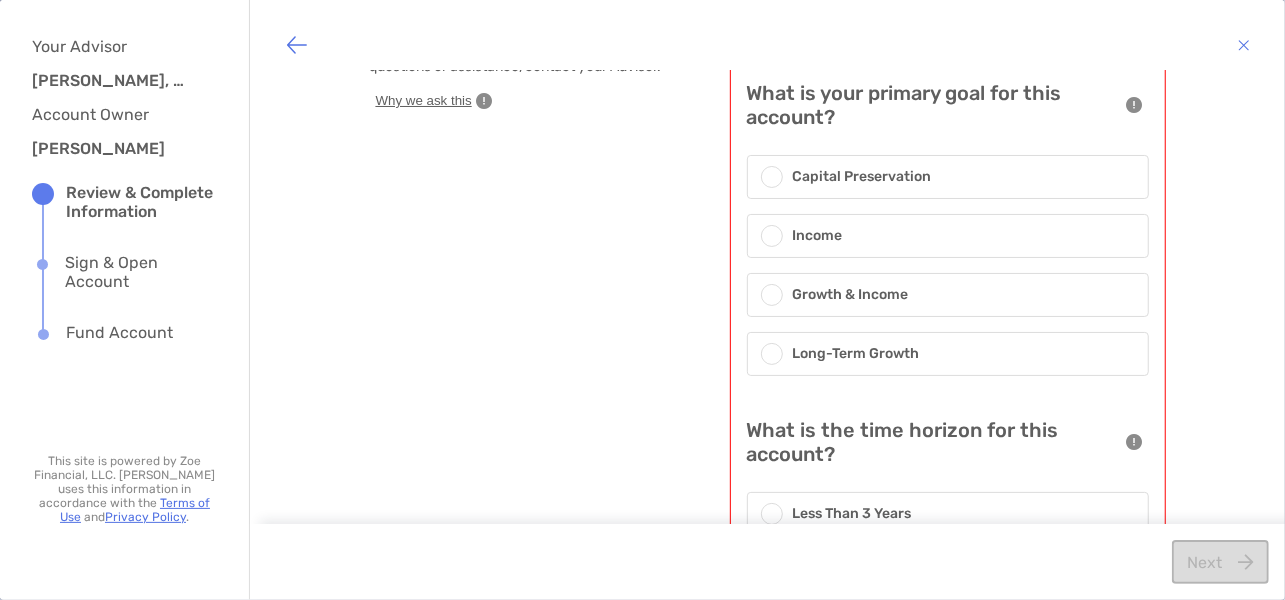 click at bounding box center (772, 177) 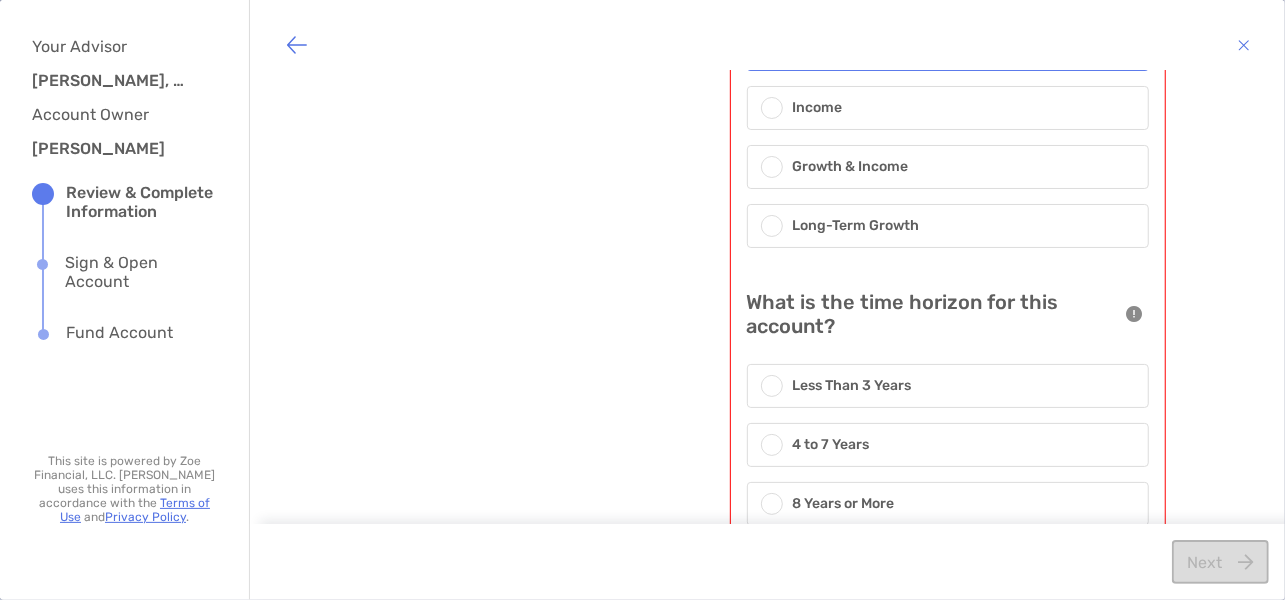 scroll, scrollTop: 240, scrollLeft: 0, axis: vertical 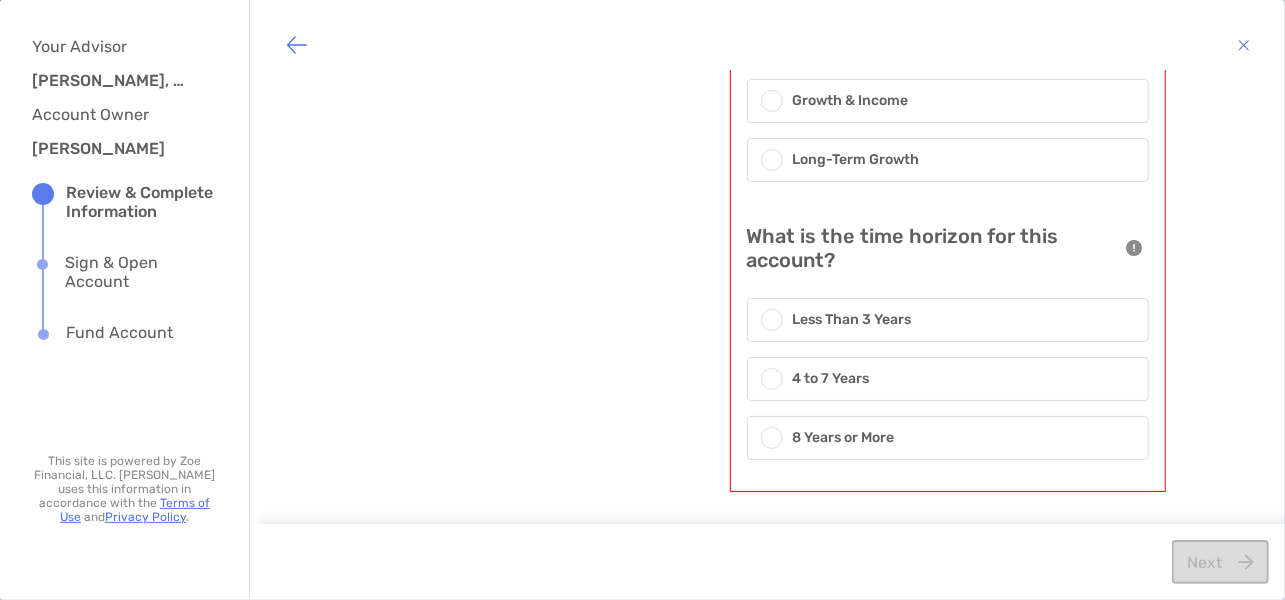 click at bounding box center (772, 438) 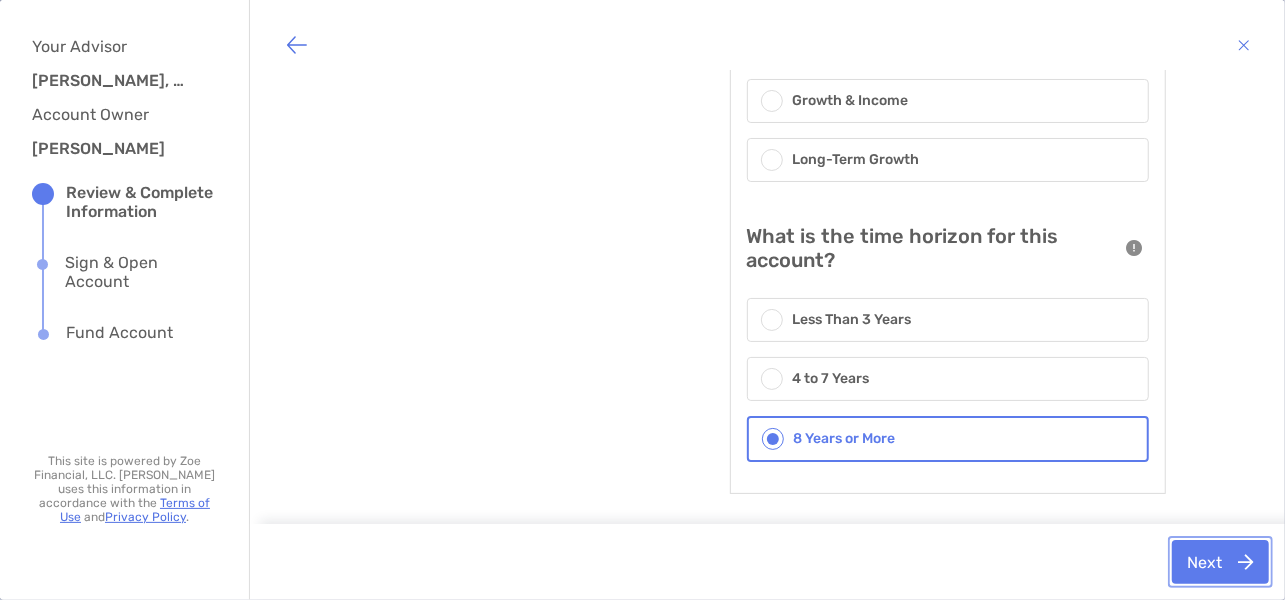 click on "Next" at bounding box center [1220, 562] 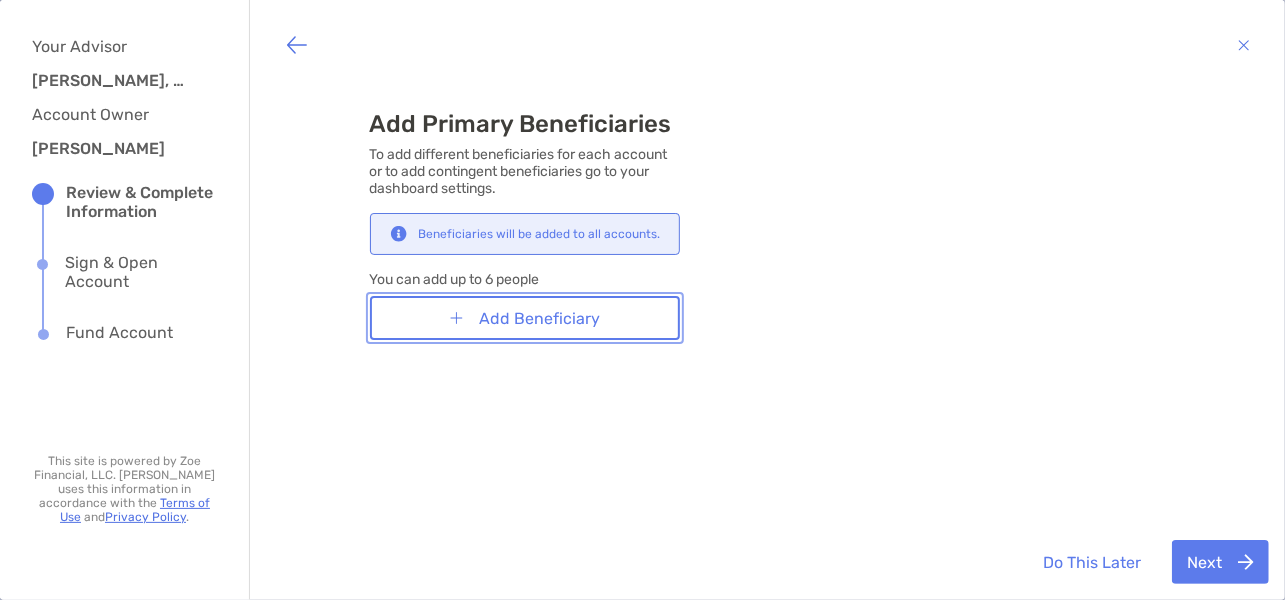click on "Add Beneficiary" at bounding box center [525, 318] 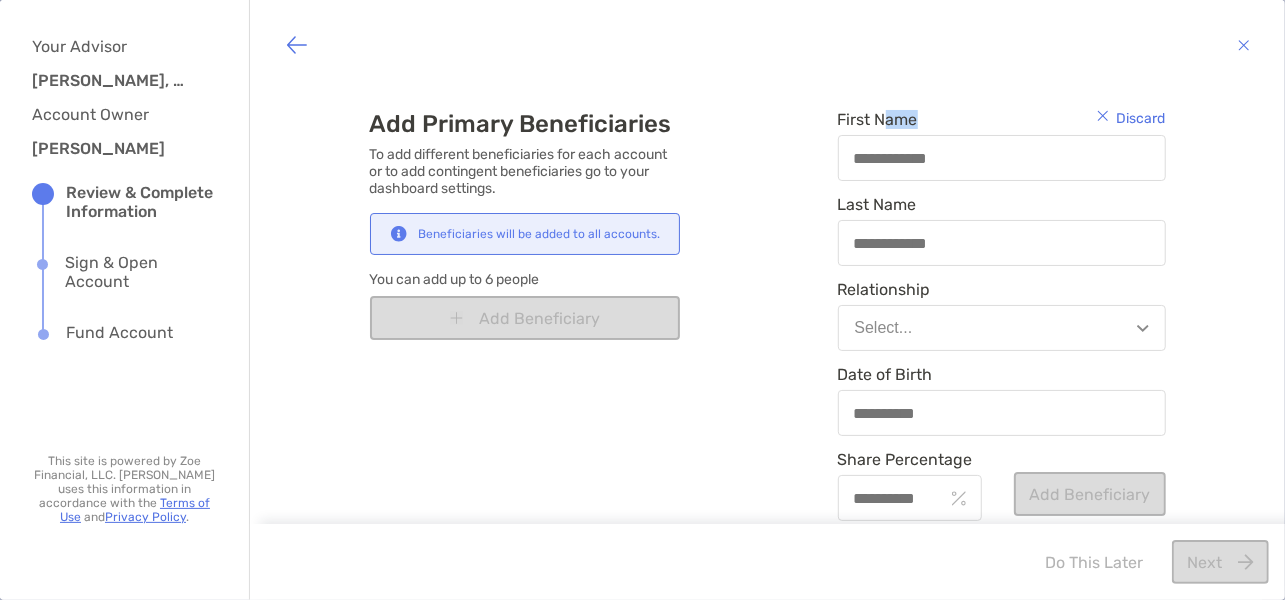 drag, startPoint x: 871, startPoint y: 96, endPoint x: 850, endPoint y: 150, distance: 57.939625 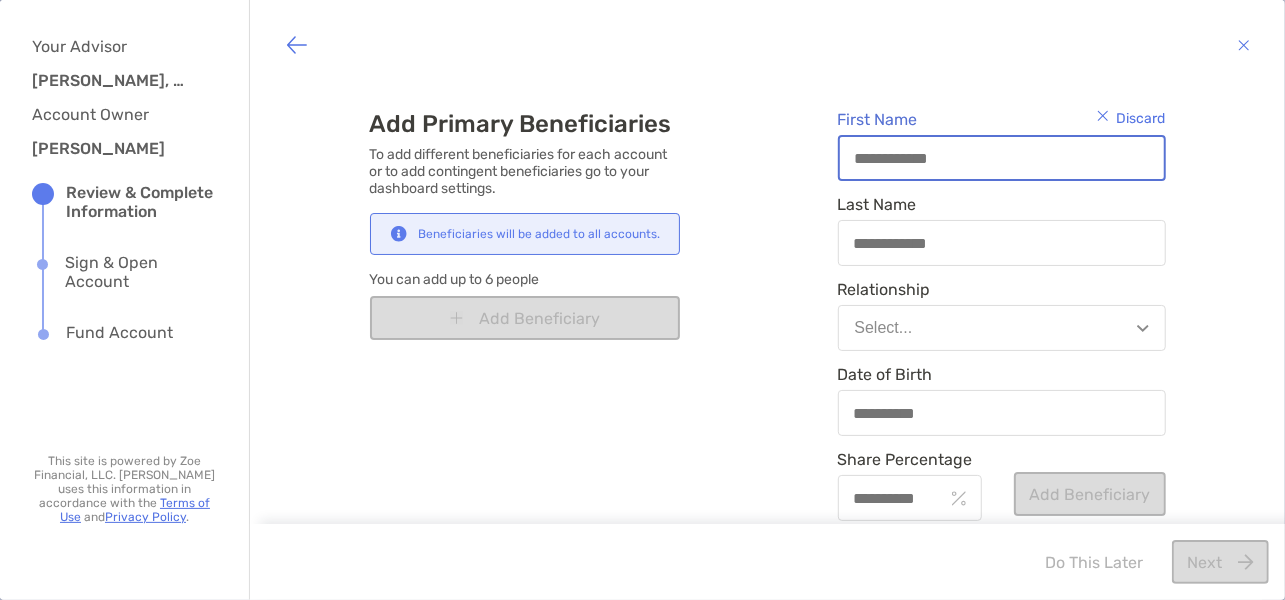 click on "First Name" at bounding box center [1002, 158] 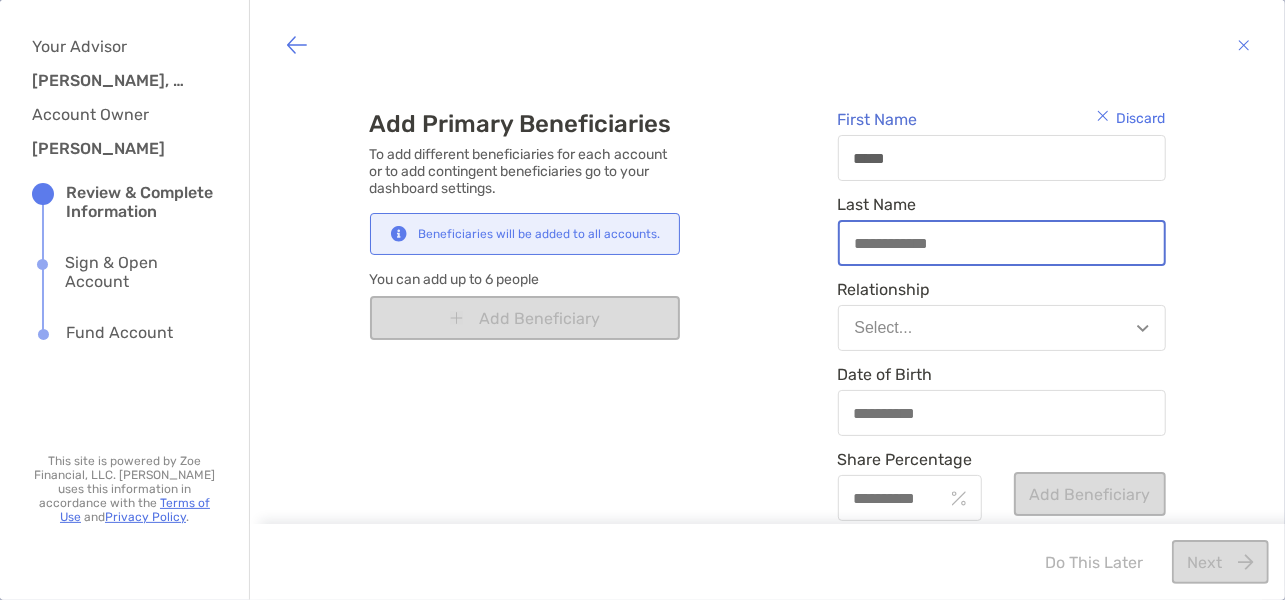 type on "******" 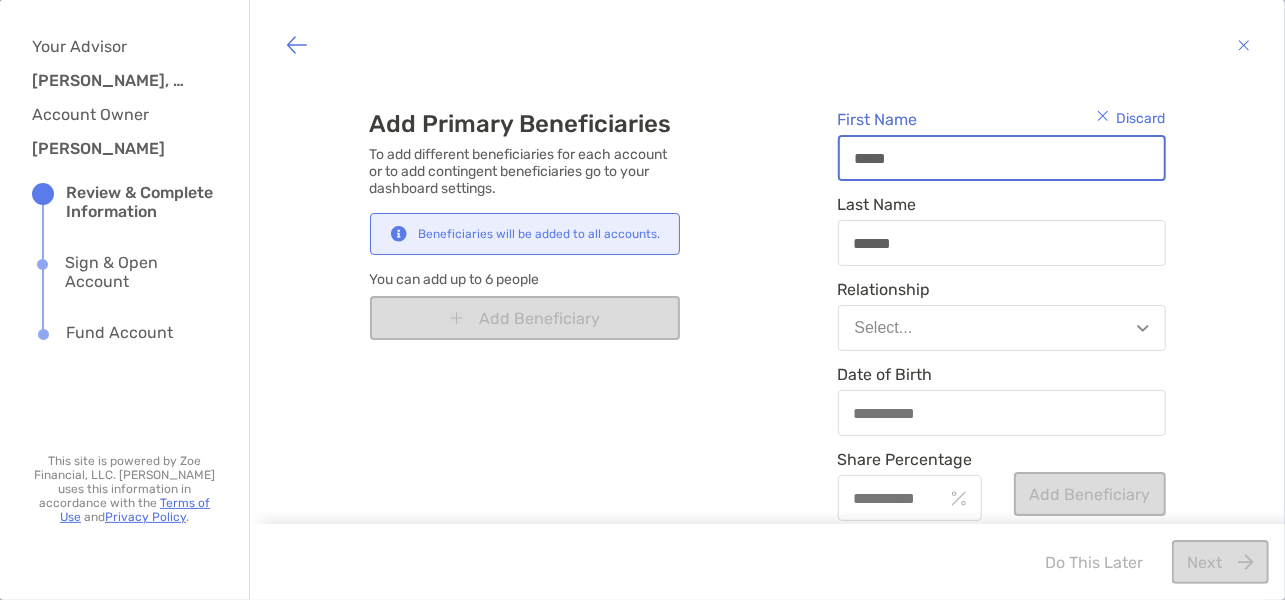 type 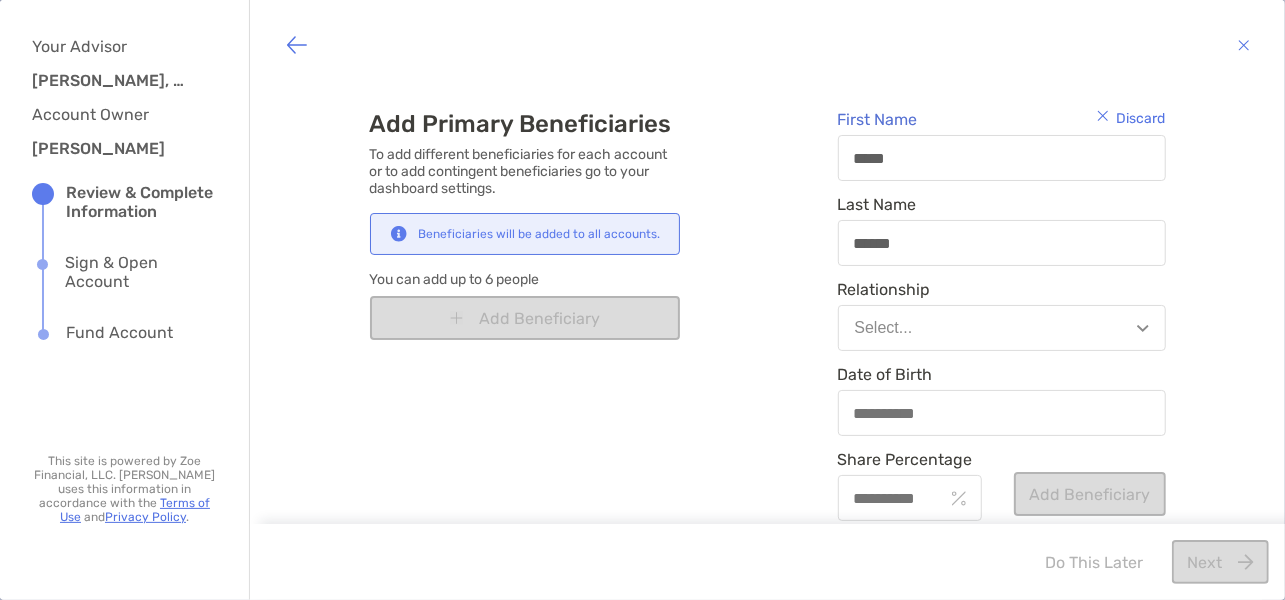 click on "Select..." at bounding box center [1002, 328] 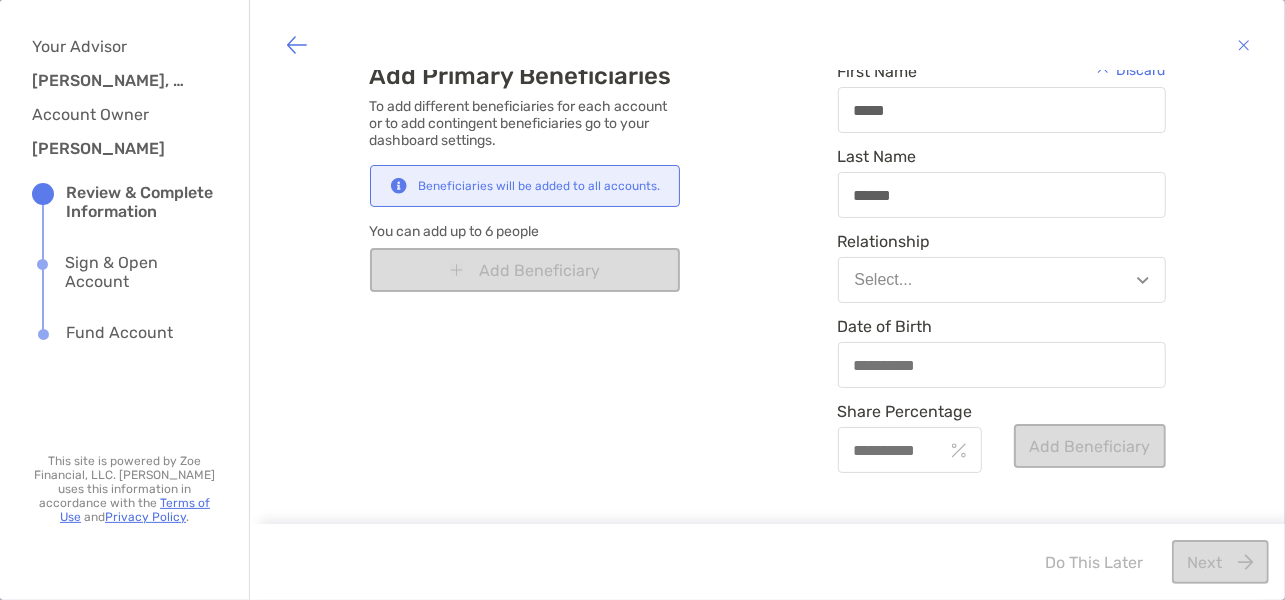 scroll, scrollTop: 49, scrollLeft: 0, axis: vertical 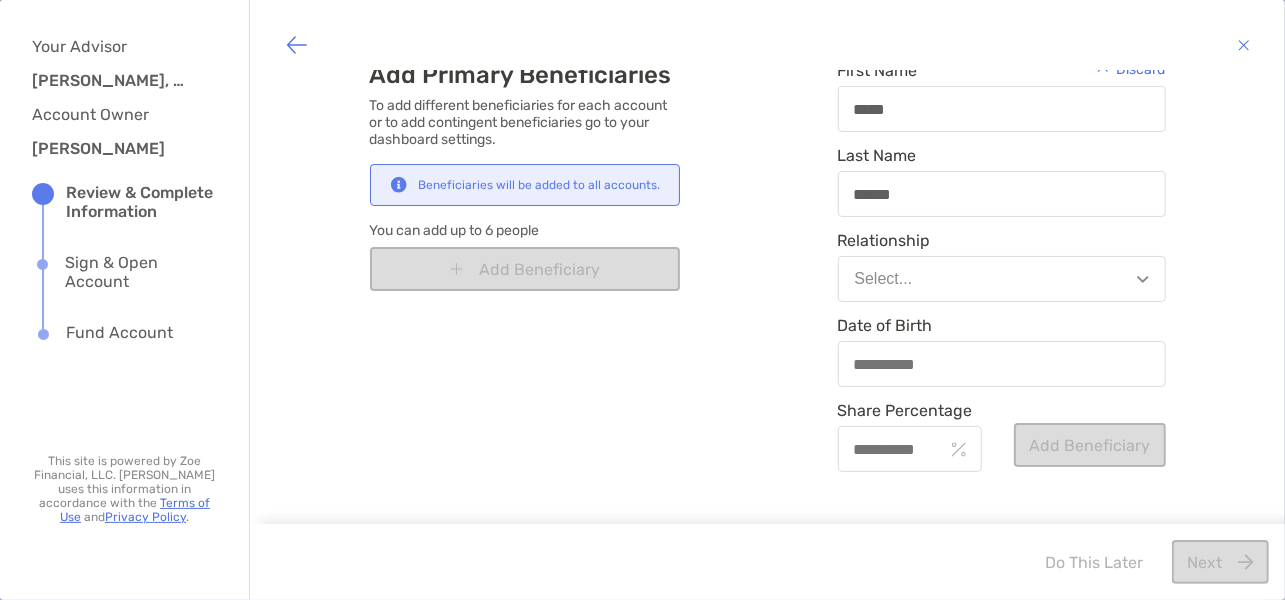 click on "Select..." at bounding box center [1002, 279] 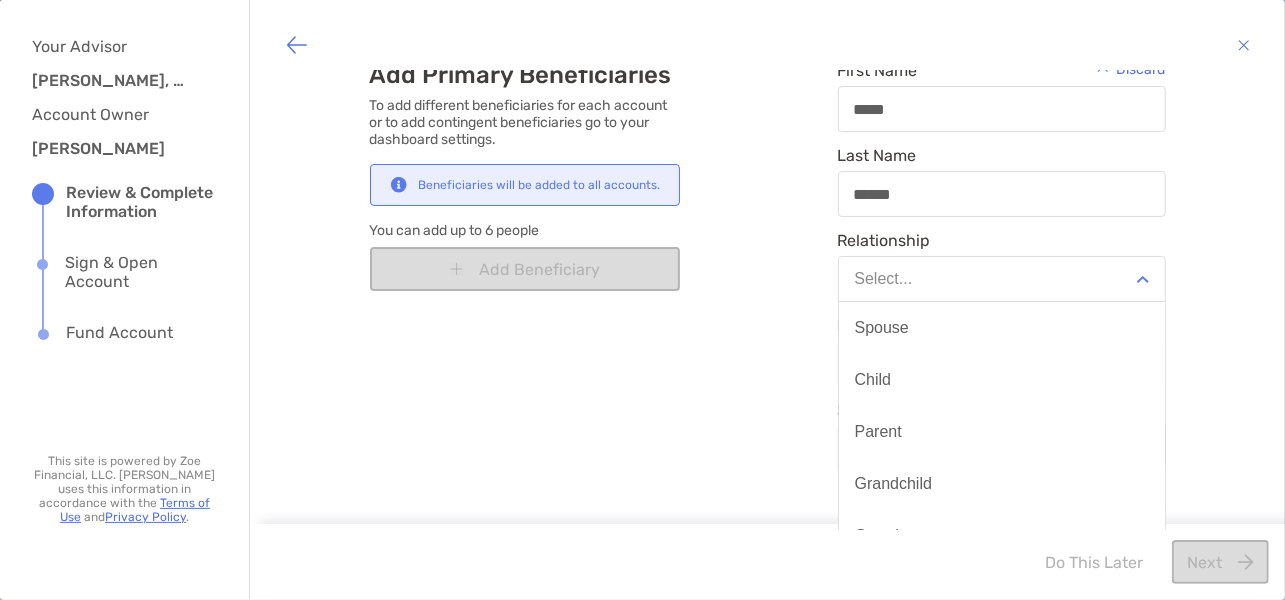 scroll, scrollTop: 103, scrollLeft: 0, axis: vertical 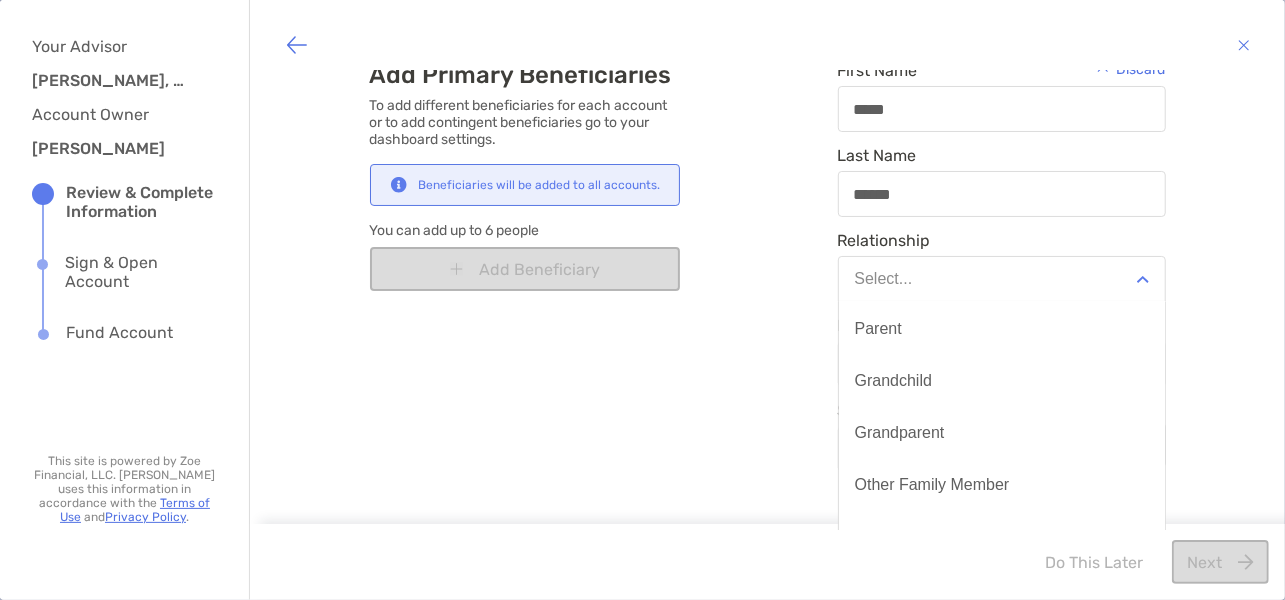 click on "Do This Later Next" at bounding box center [1150, 562] 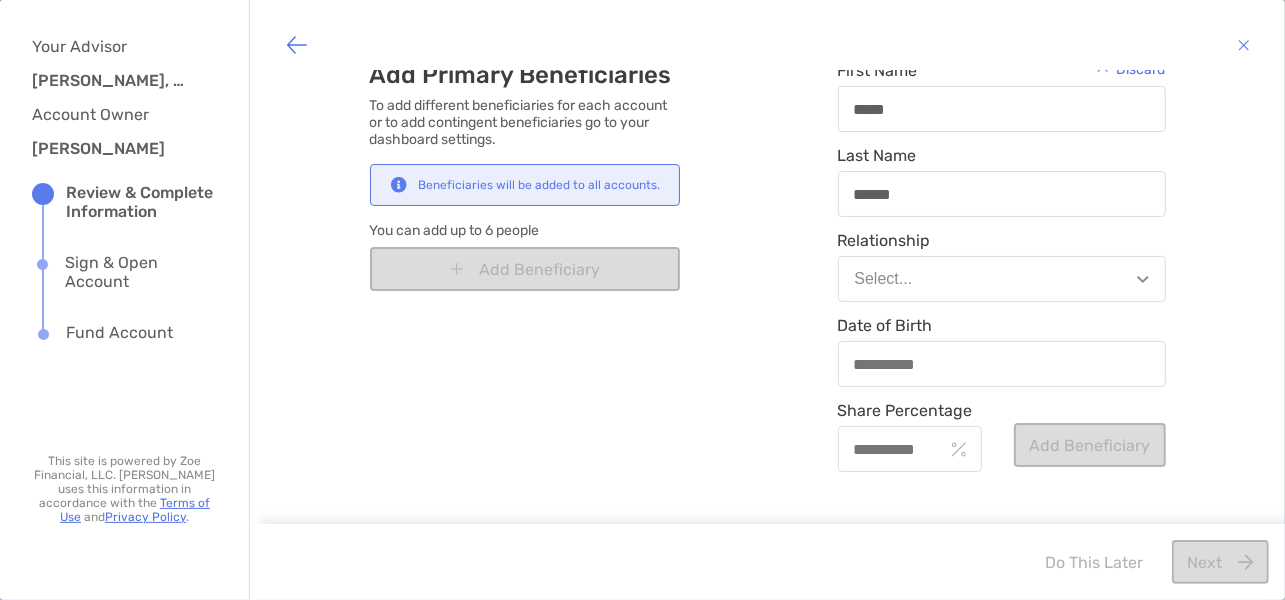 click on "Select..." at bounding box center (1002, 279) 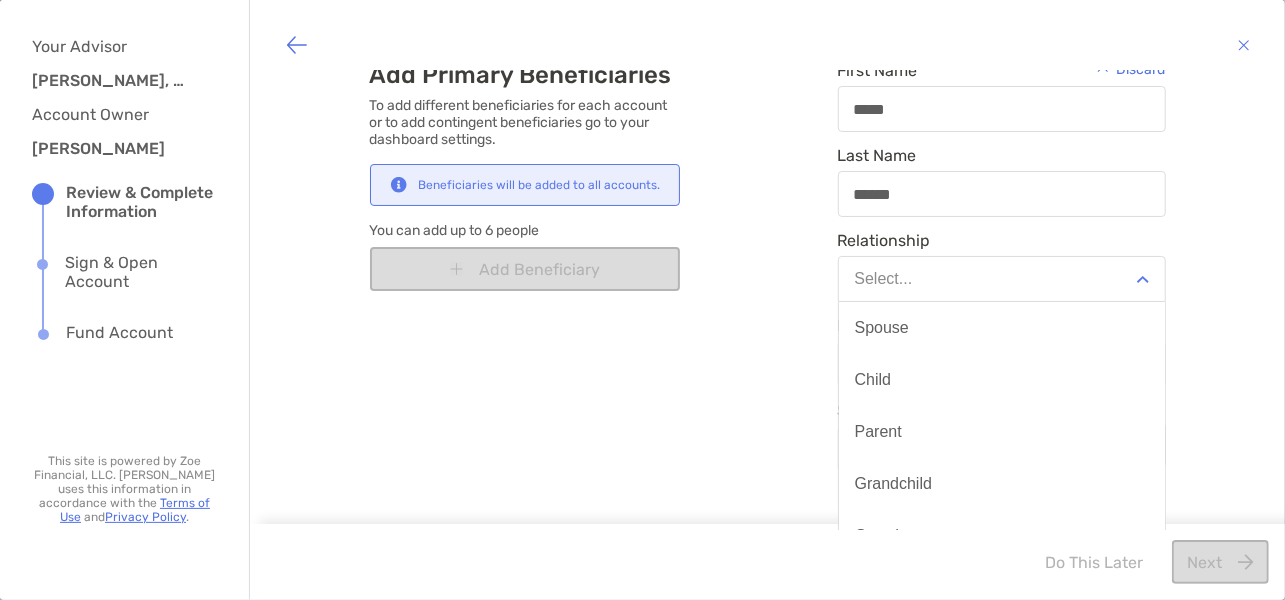 scroll, scrollTop: 103, scrollLeft: 0, axis: vertical 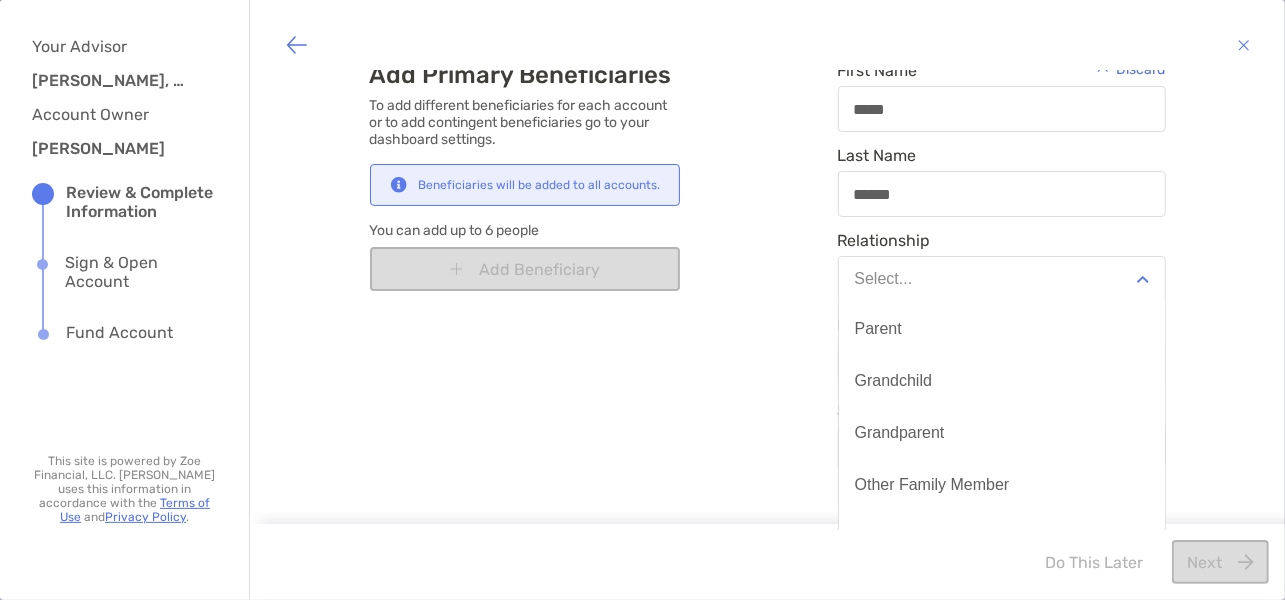 click on "Do This Later Next" at bounding box center [1150, 562] 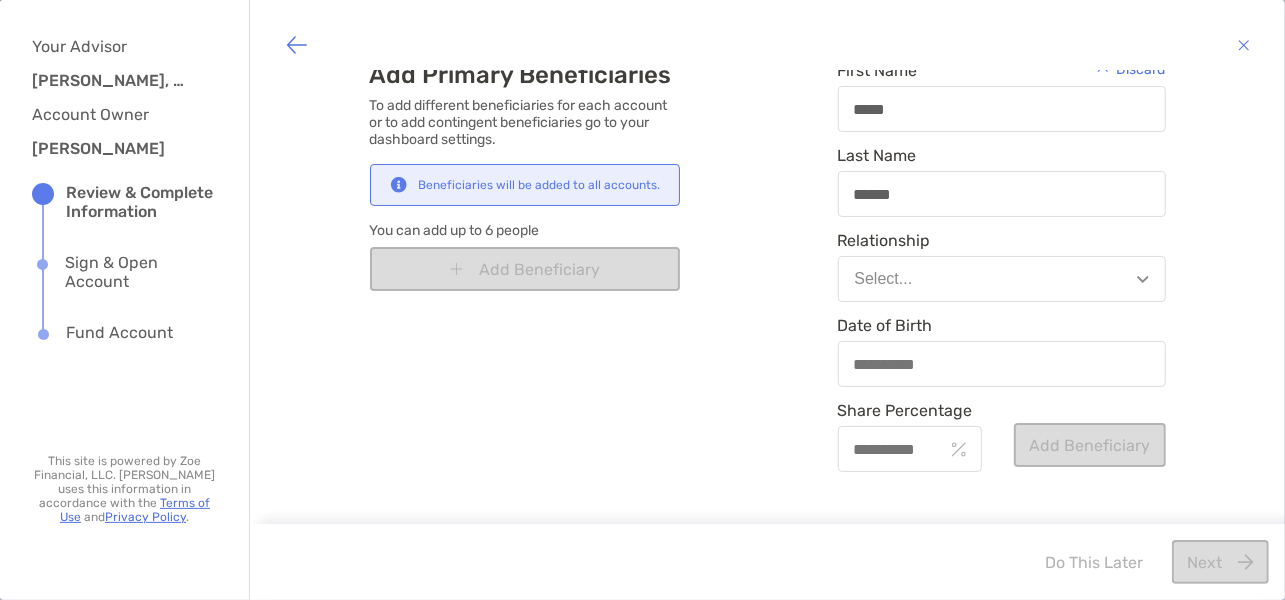 click on "Do This Later Next" at bounding box center (1150, 562) 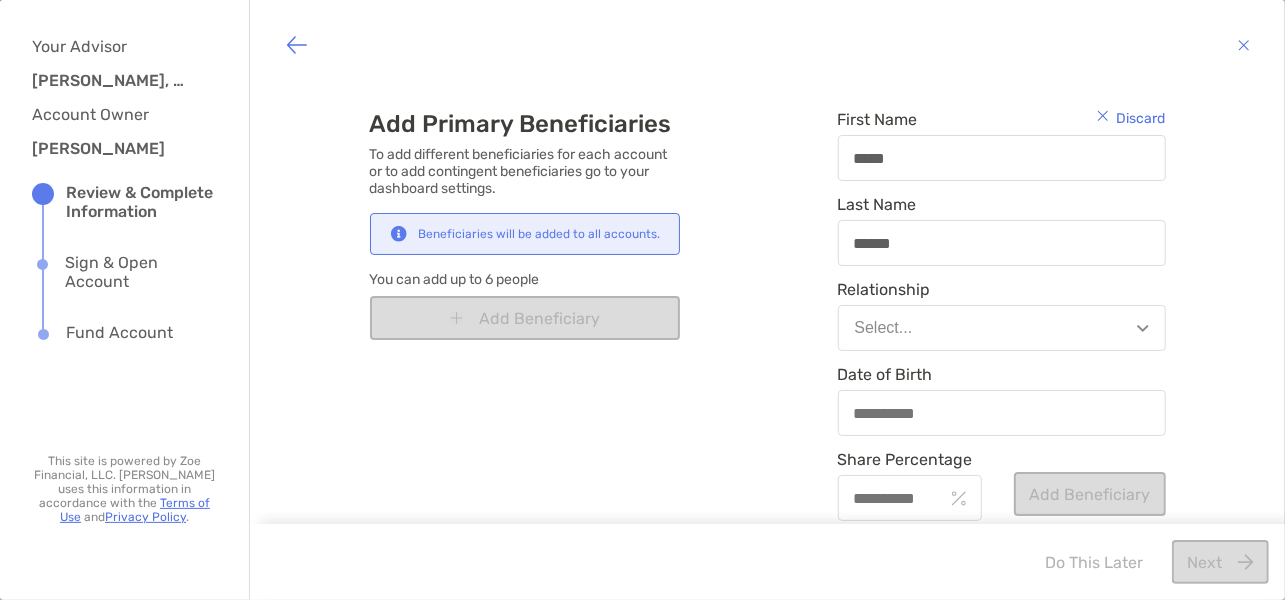 scroll, scrollTop: 0, scrollLeft: 0, axis: both 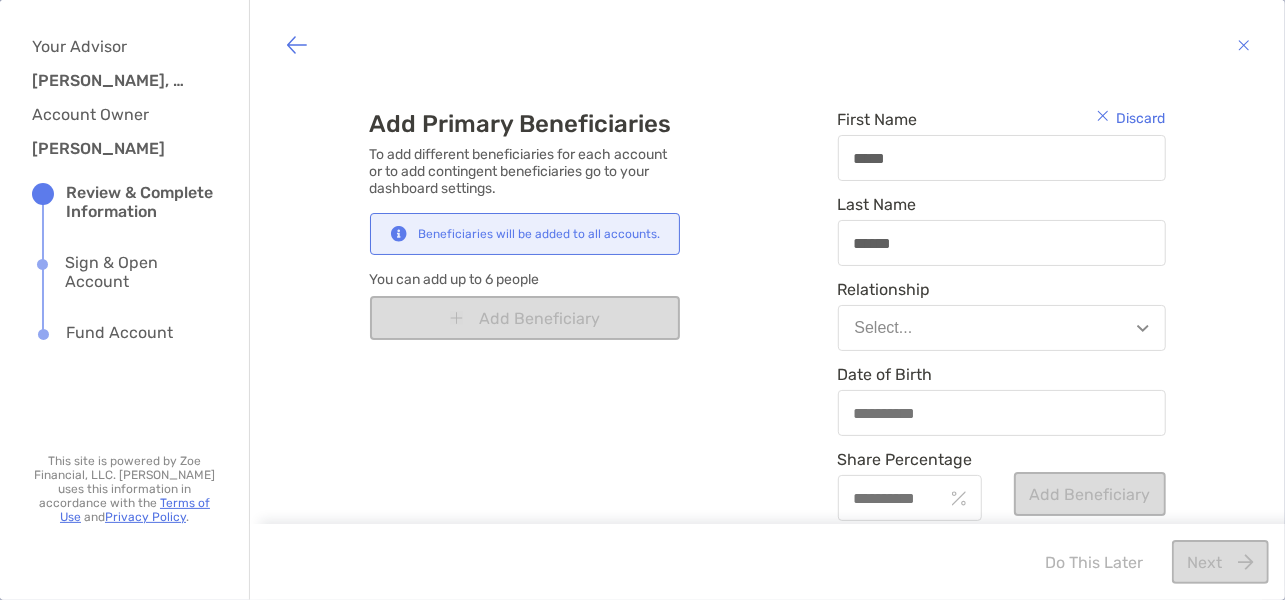 click on "Discard" at bounding box center (1131, 118) 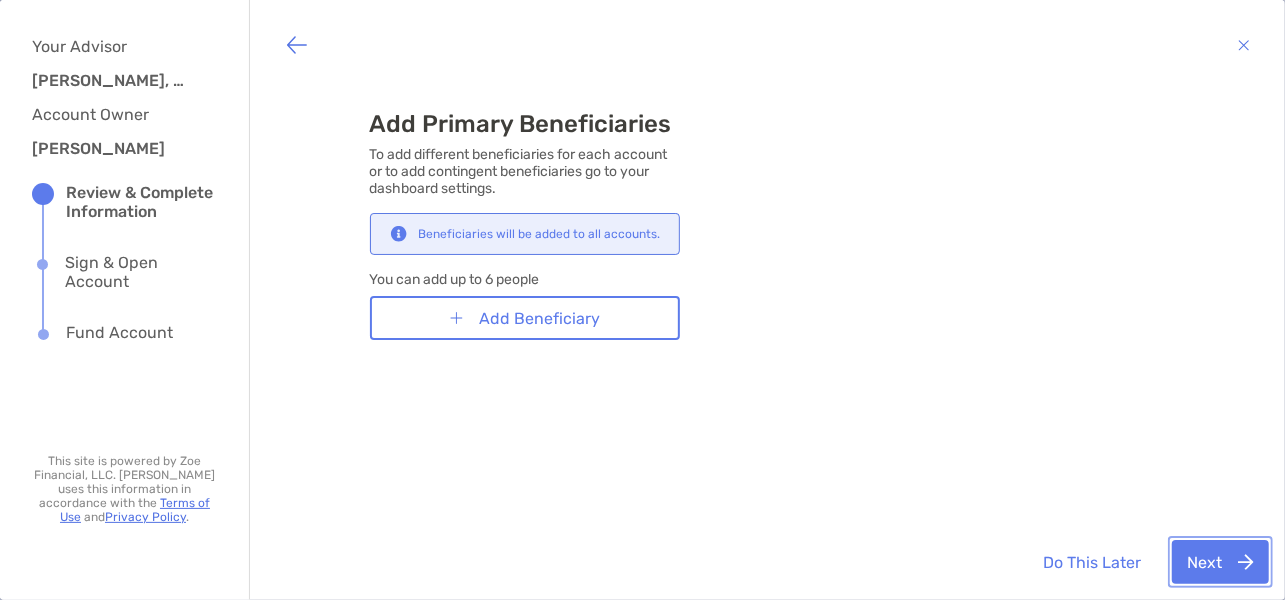 click on "Next" at bounding box center [1220, 562] 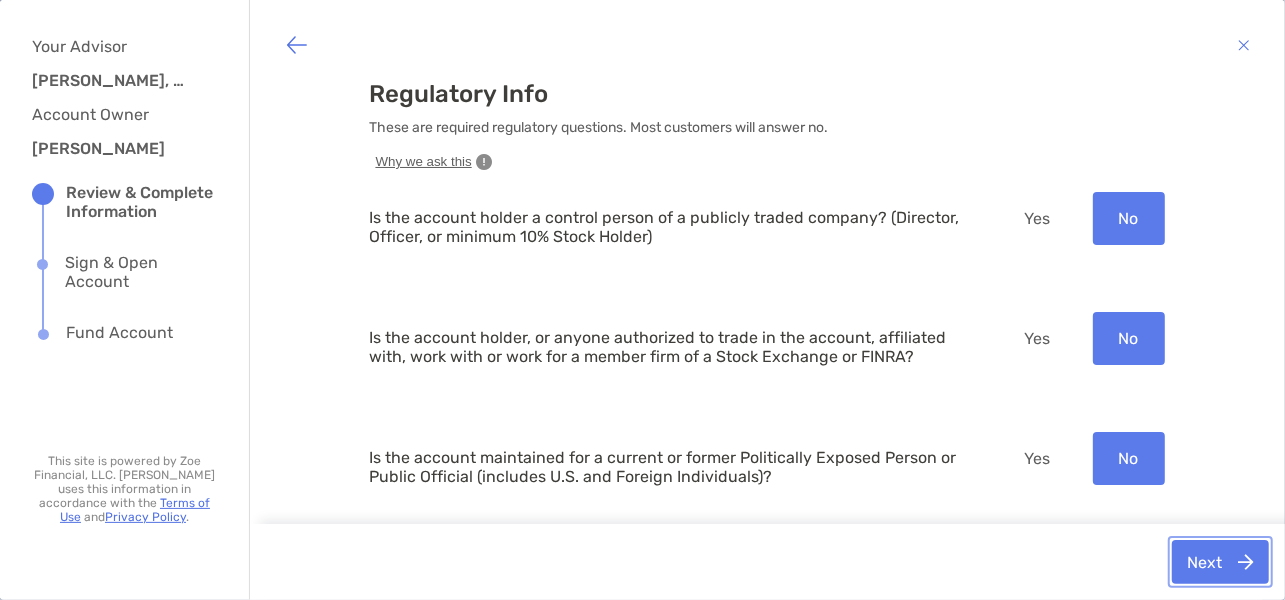 click on "Next" at bounding box center [1220, 562] 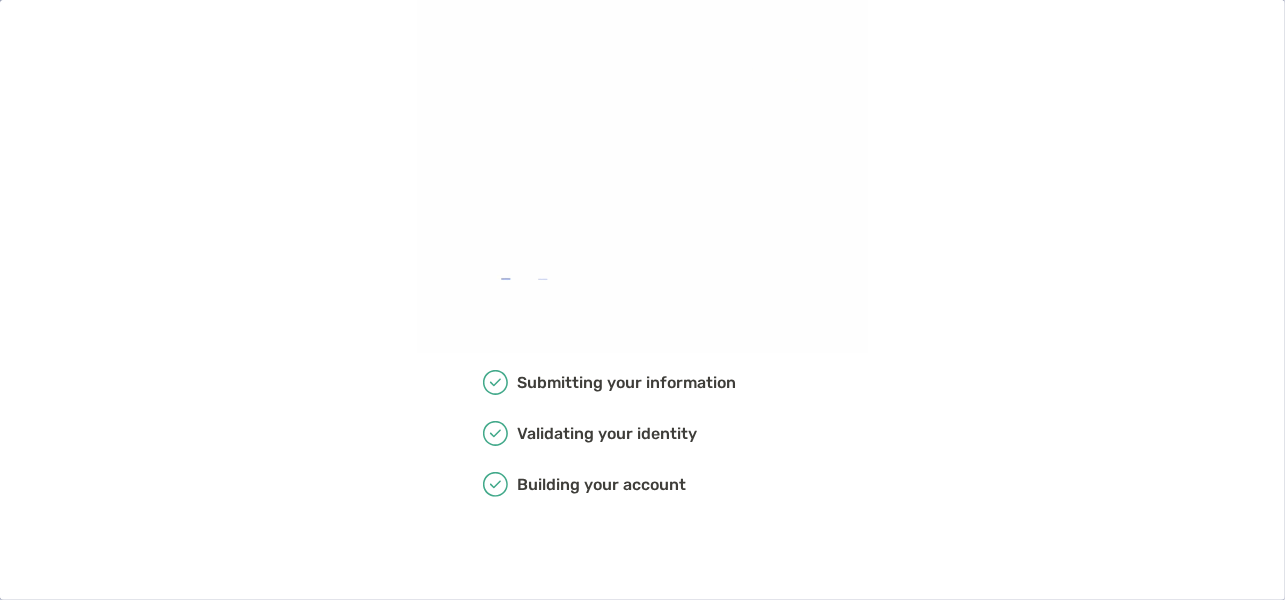 scroll, scrollTop: 0, scrollLeft: 0, axis: both 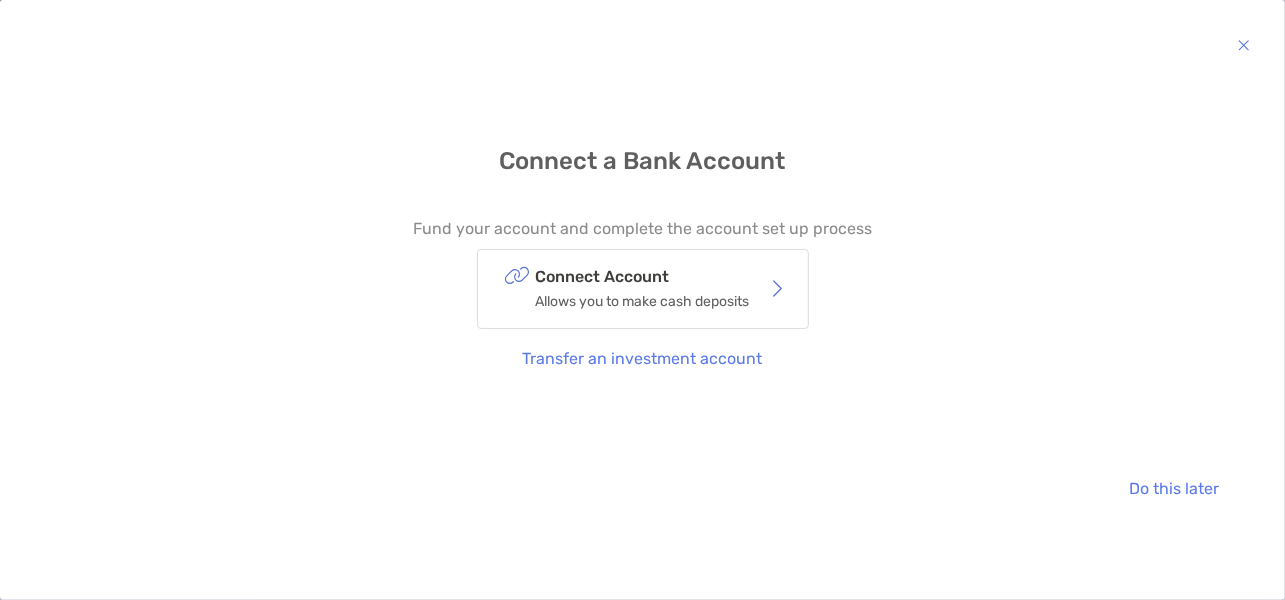 click at bounding box center (769, 289) 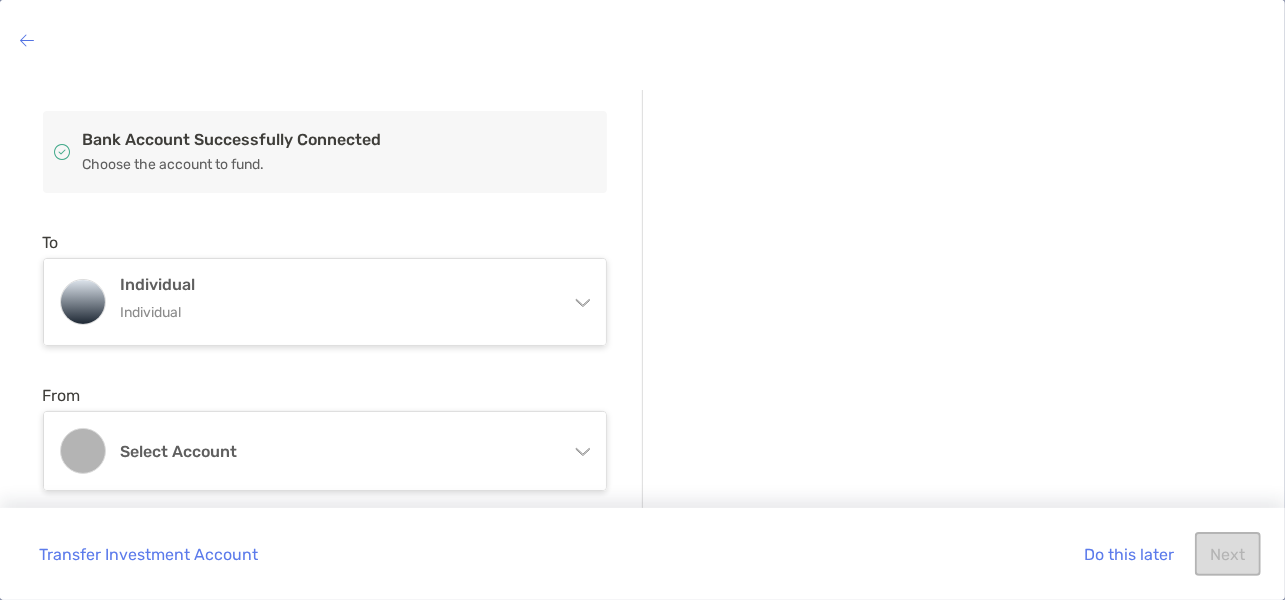 click 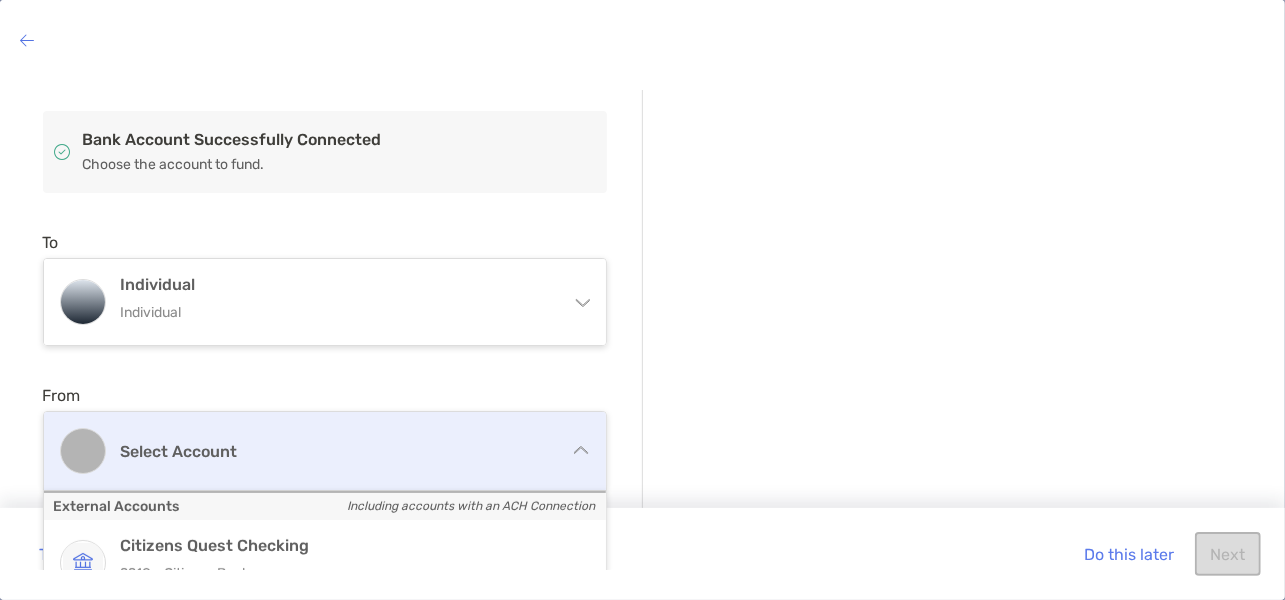 click at bounding box center (83, 451) 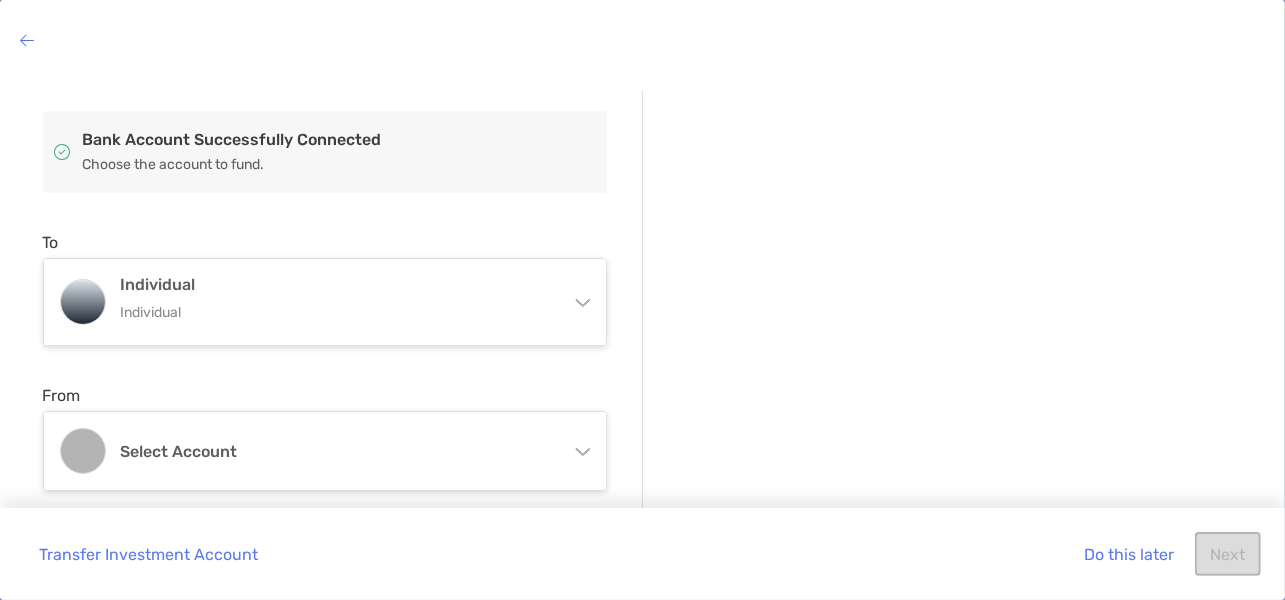 click 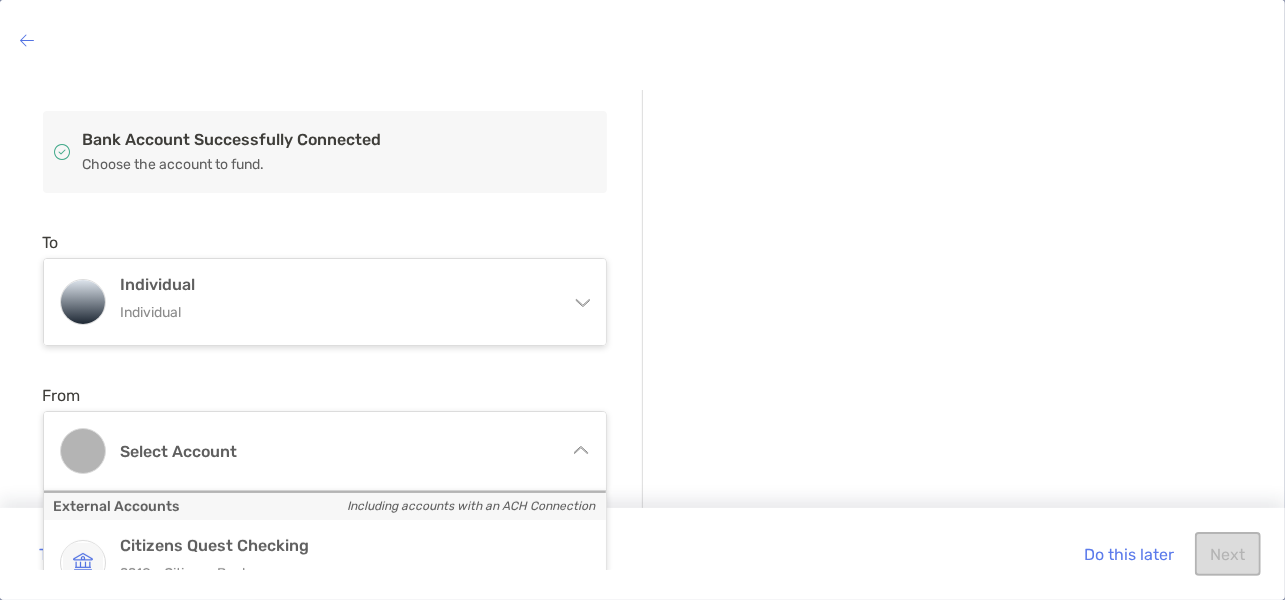 click on "Including accounts with an ACH Connection" at bounding box center (472, 506) 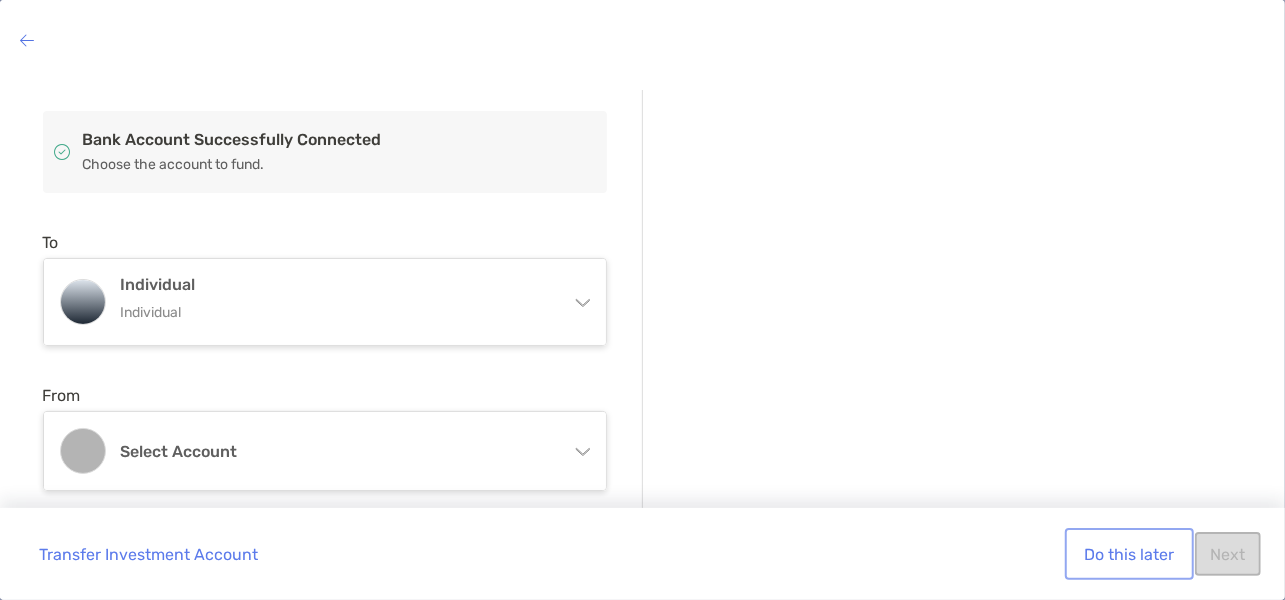 click on "Do this later" at bounding box center [1129, 554] 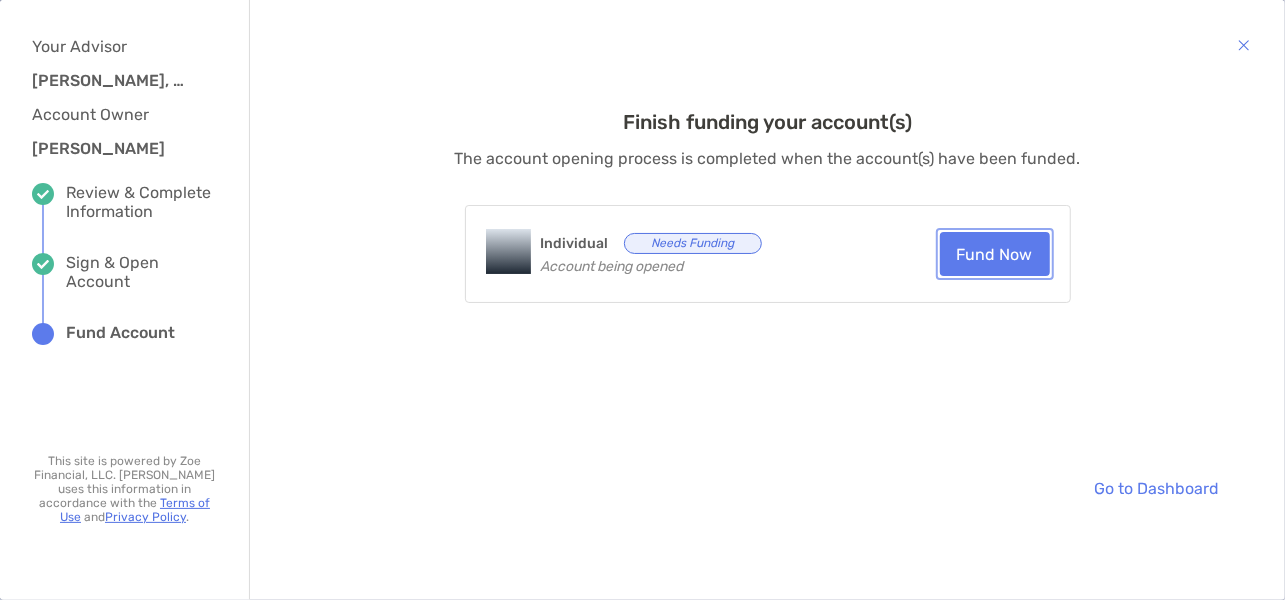 click on "Fund Now" at bounding box center (995, 254) 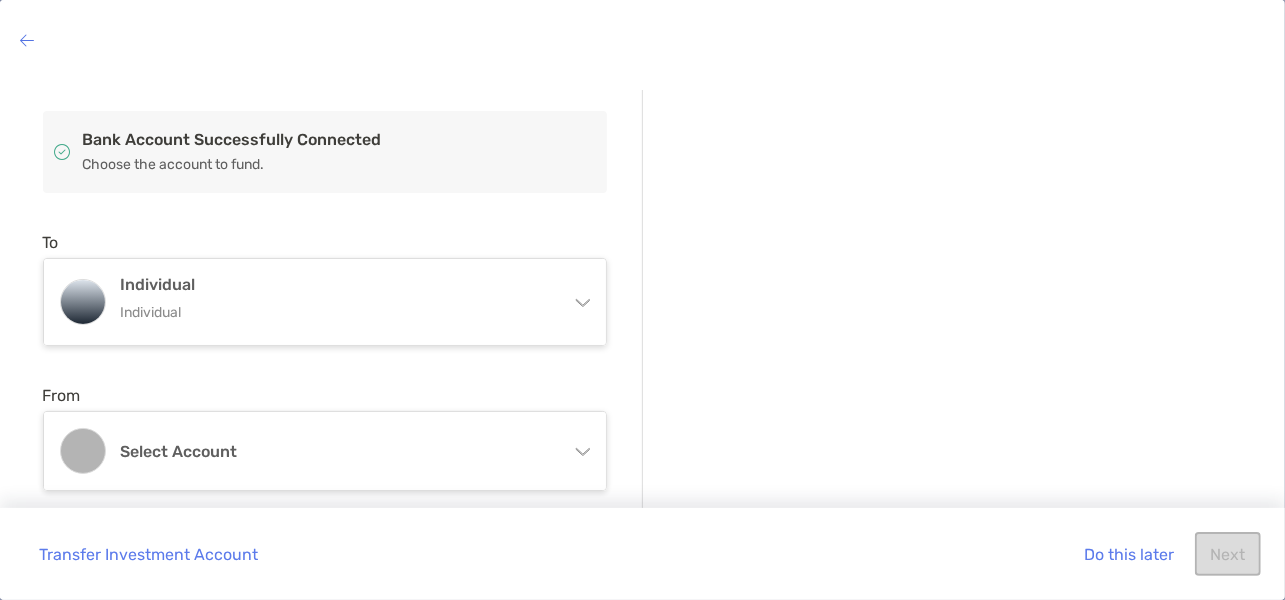 click at bounding box center (814, 164) 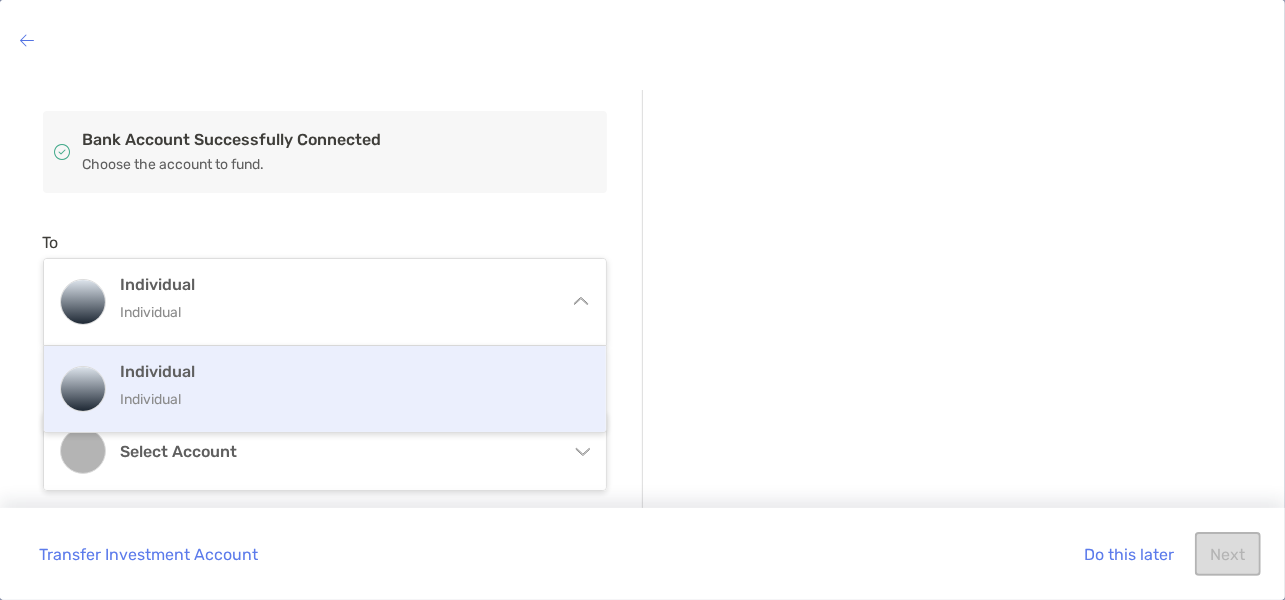 click 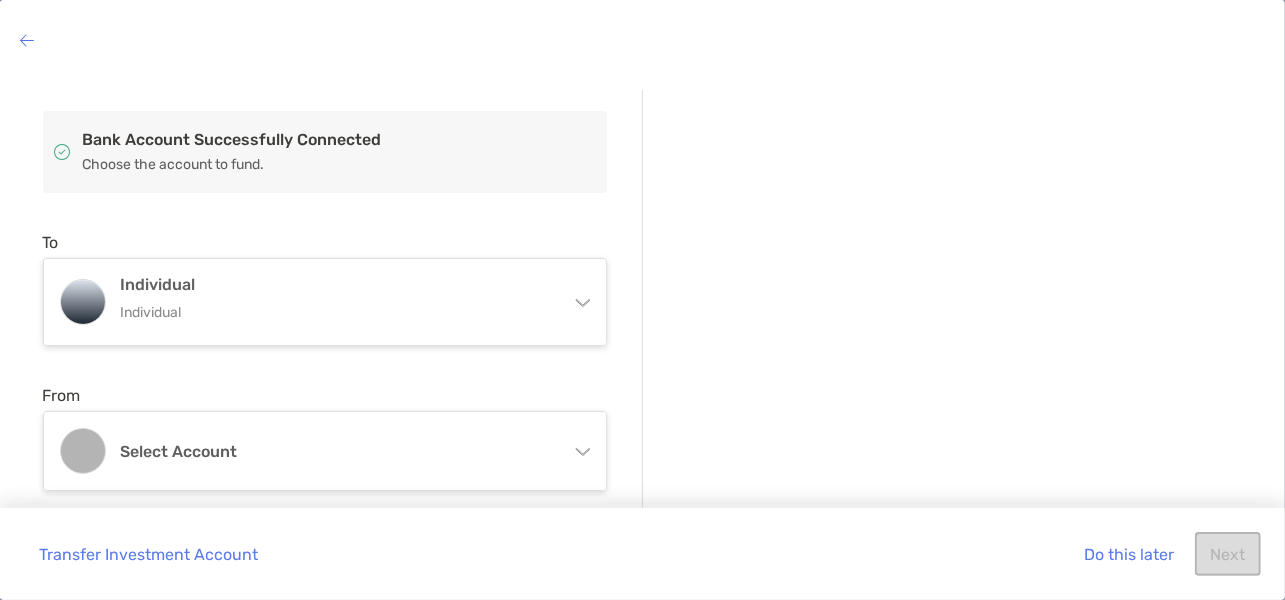 click 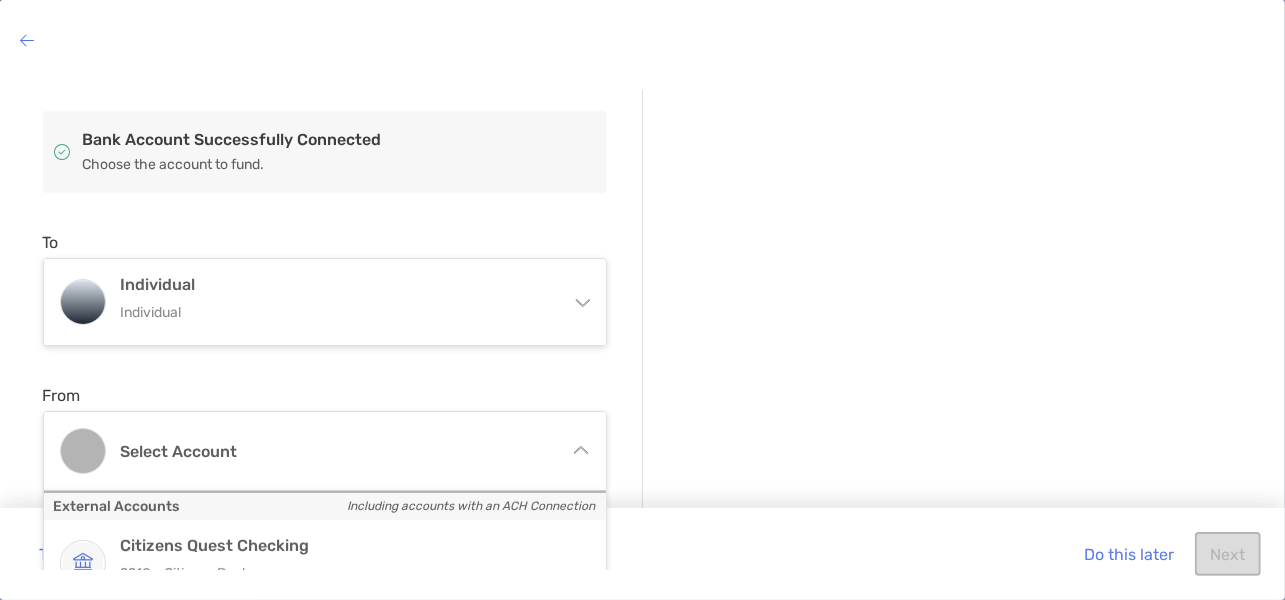 click on "Transfer Investment Account Do this later Next" at bounding box center (642, 554) 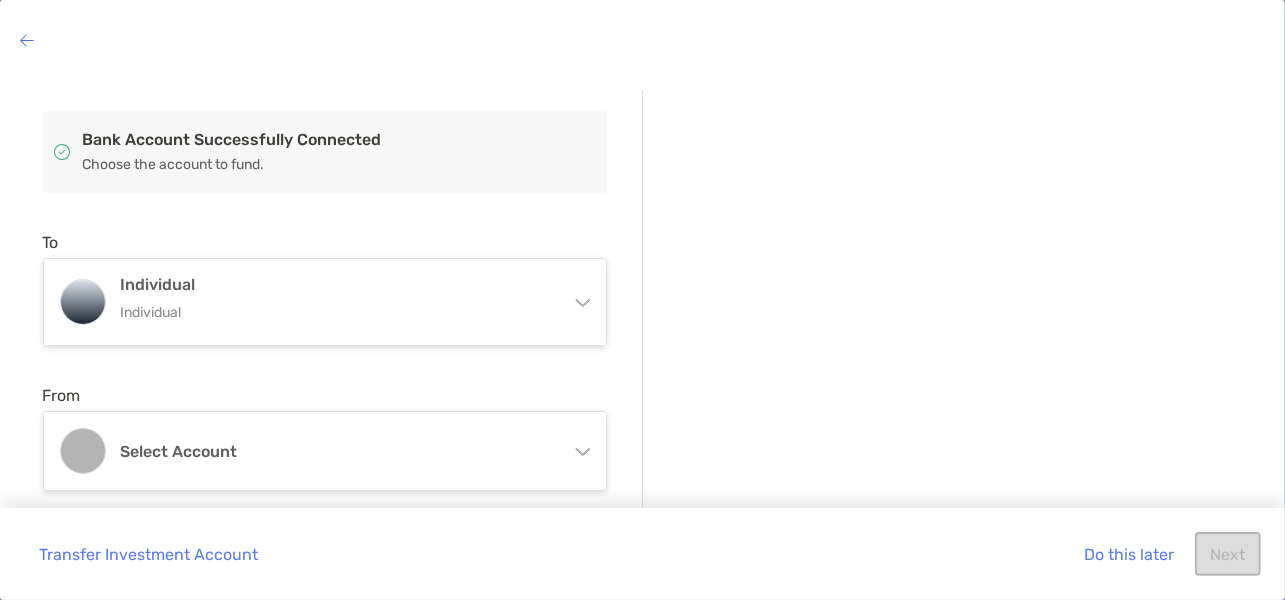 click 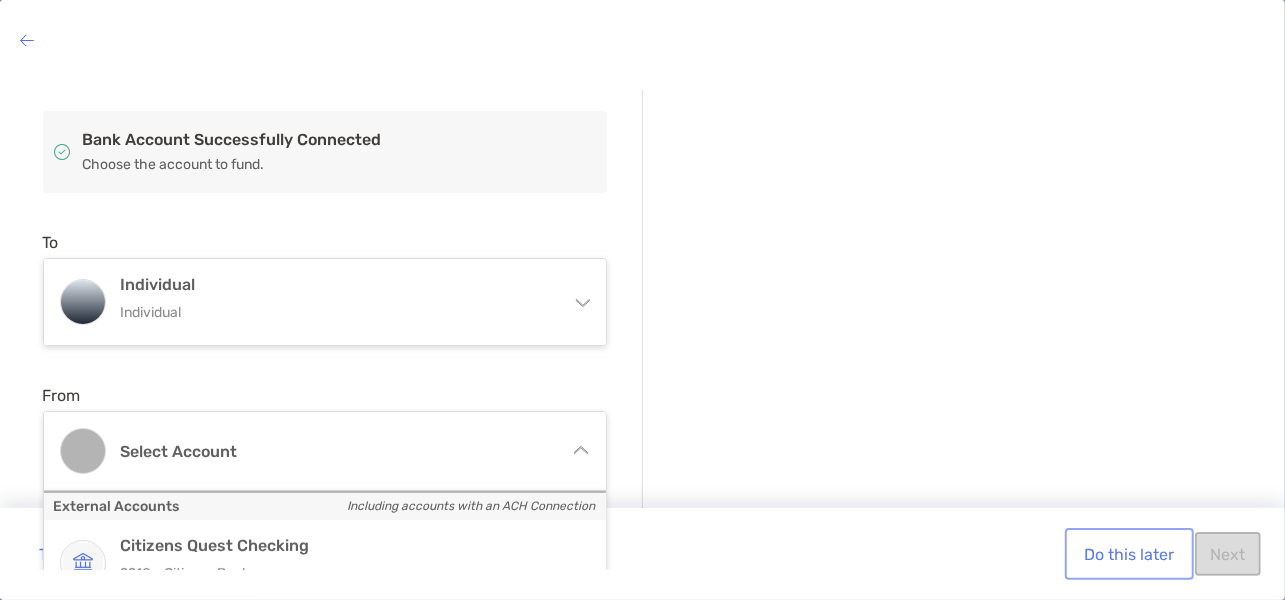 click on "Do this later" at bounding box center (1129, 554) 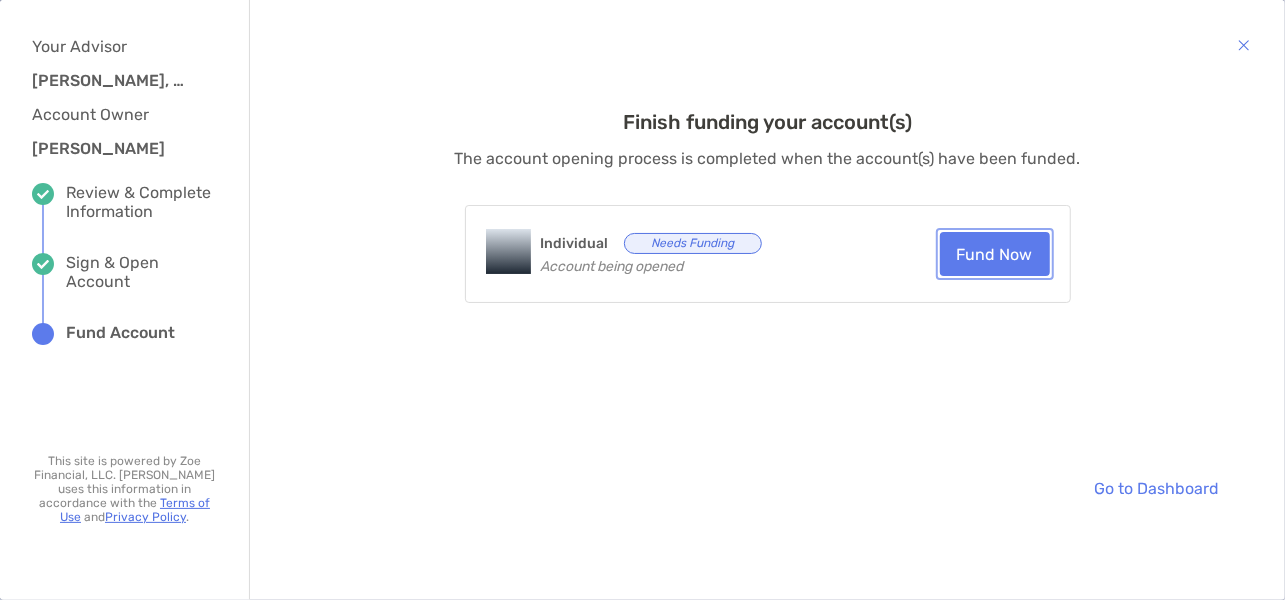 click on "Fund Now" at bounding box center [995, 254] 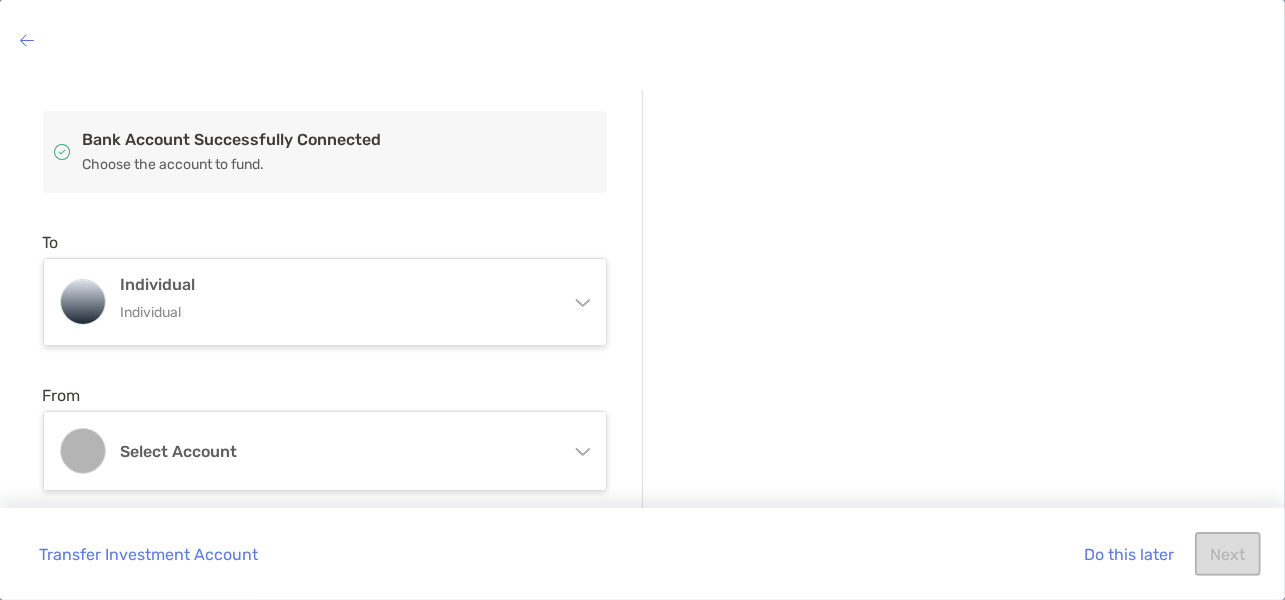 click 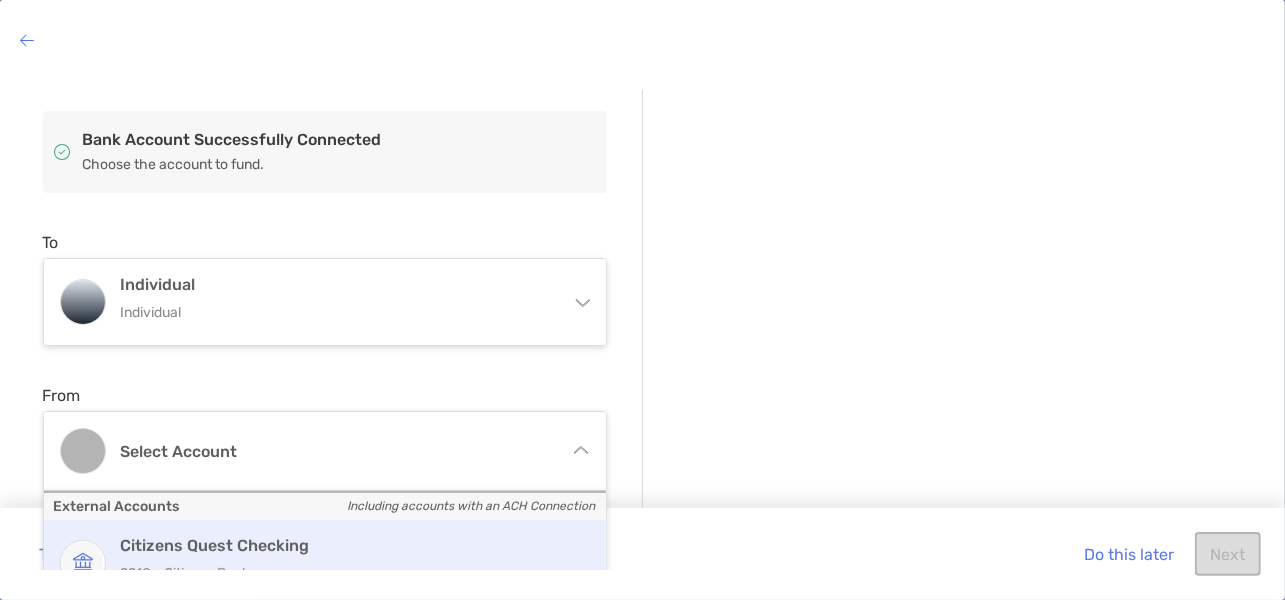 click on "9918 - Citizens Bank" at bounding box center [346, 573] 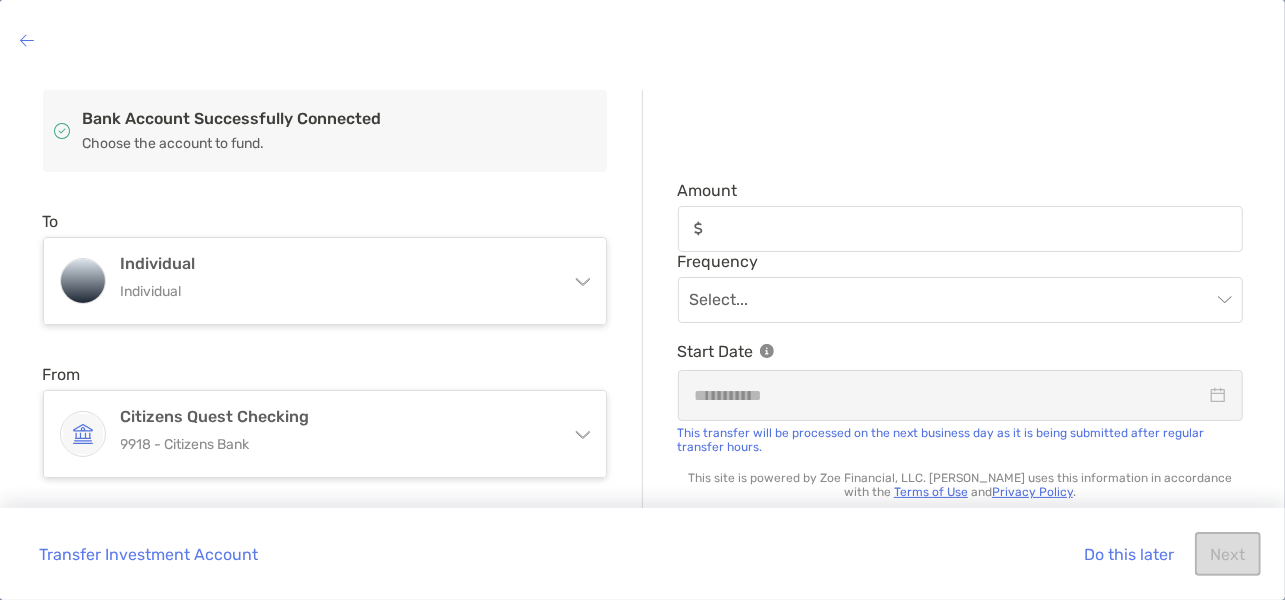 click at bounding box center [960, 229] 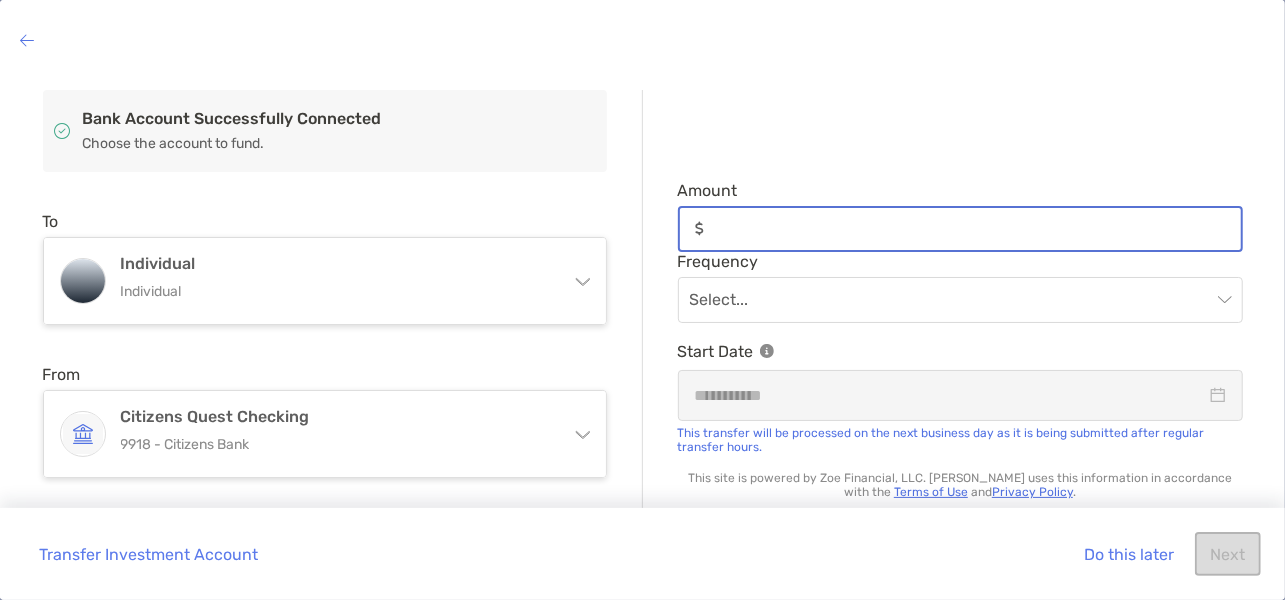 click on "Amount" at bounding box center (976, 228) 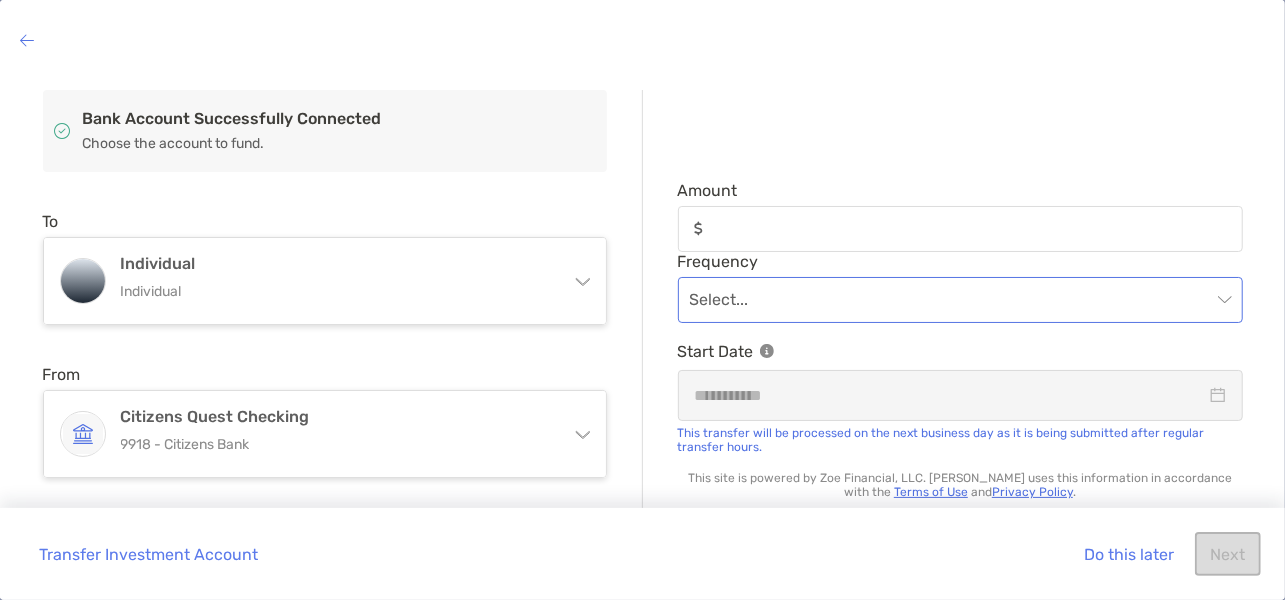 click at bounding box center (950, 300) 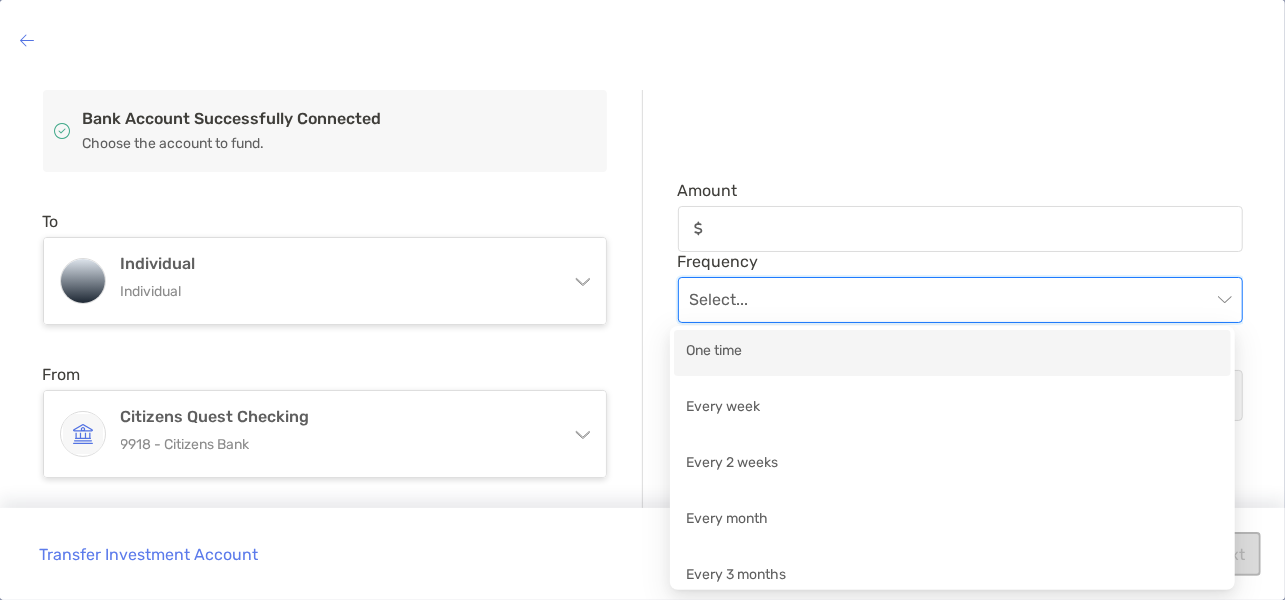 click on "One time" at bounding box center (952, 352) 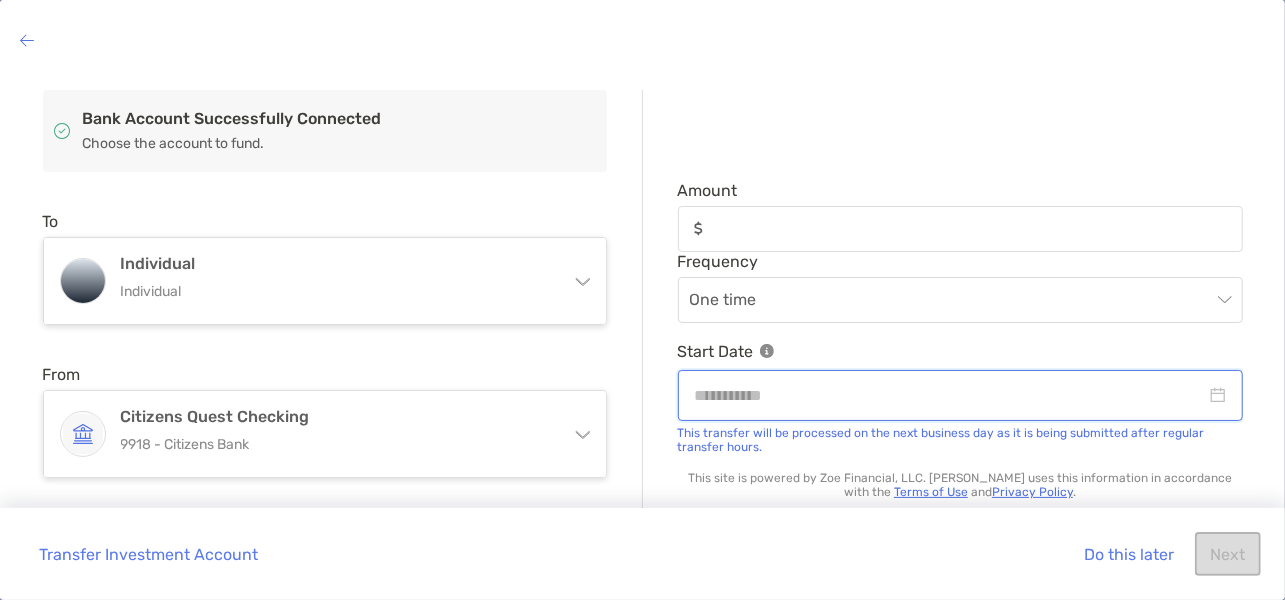 click at bounding box center [950, 395] 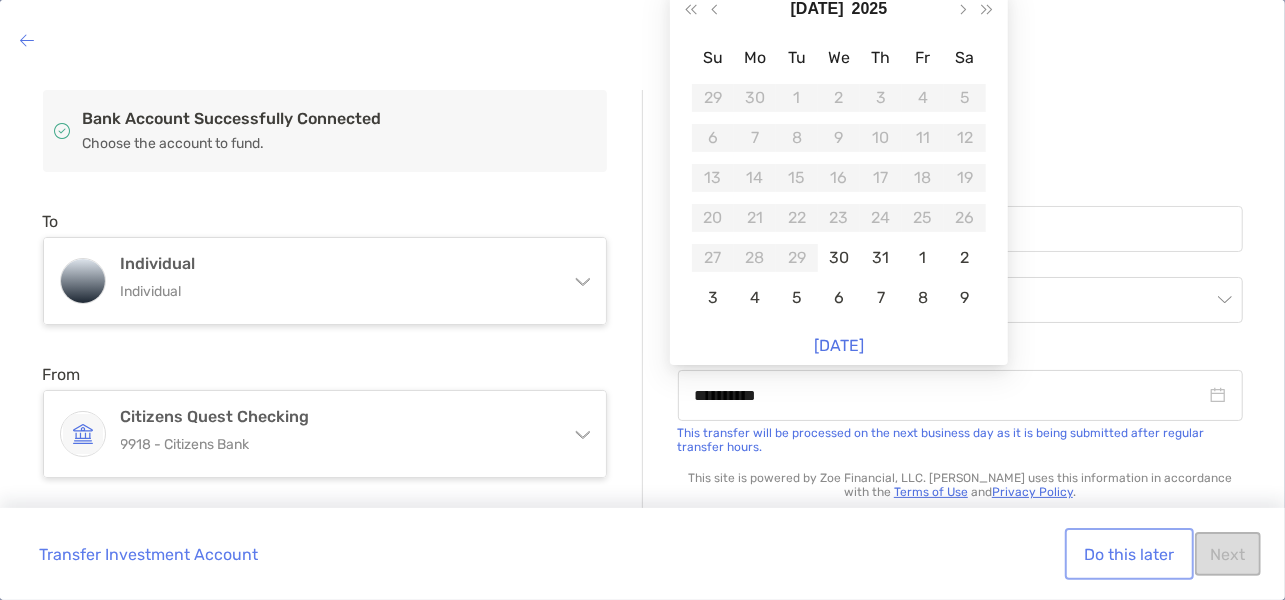 type 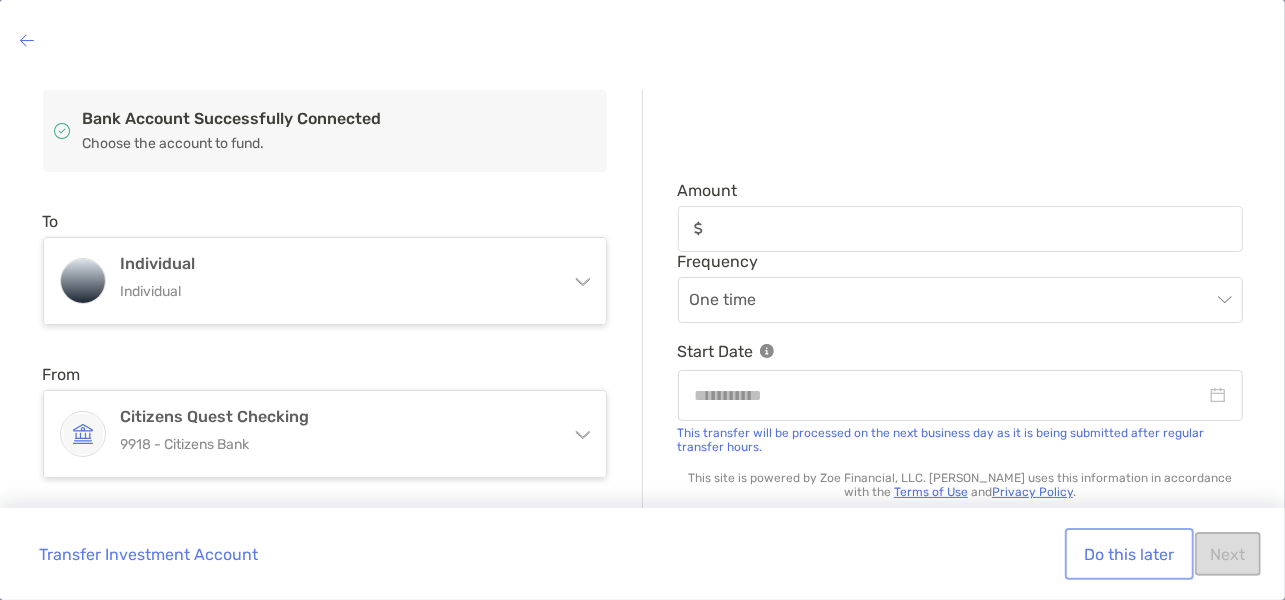 click on "Do this later" at bounding box center (1129, 554) 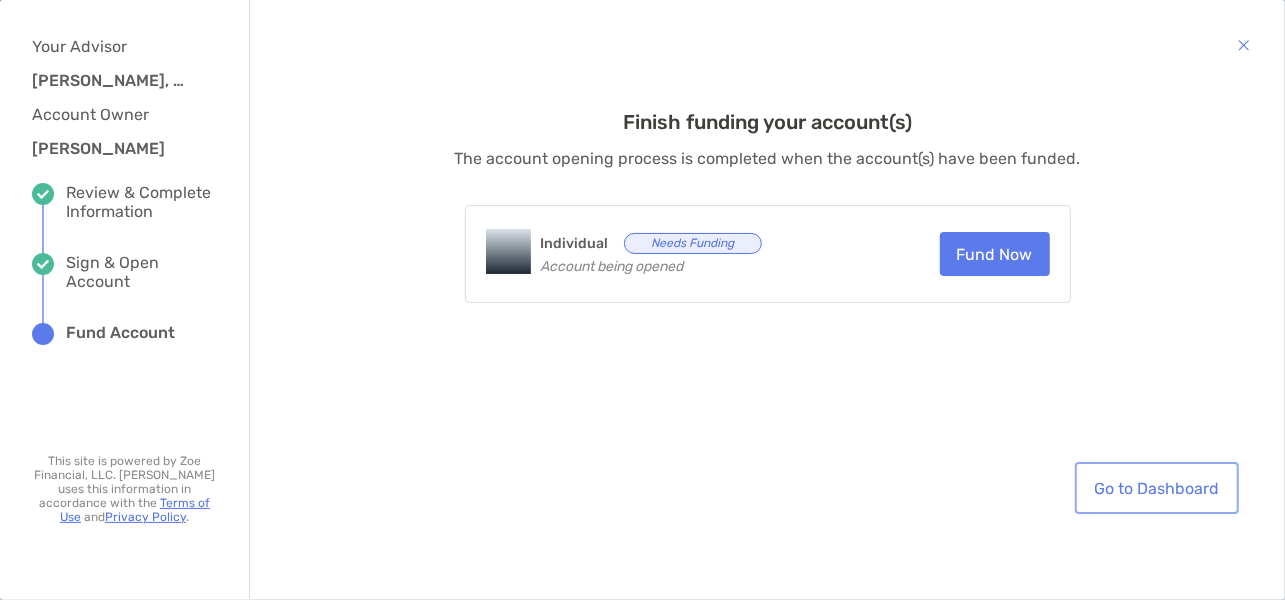 click on "Go to Dashboard" at bounding box center [1157, 488] 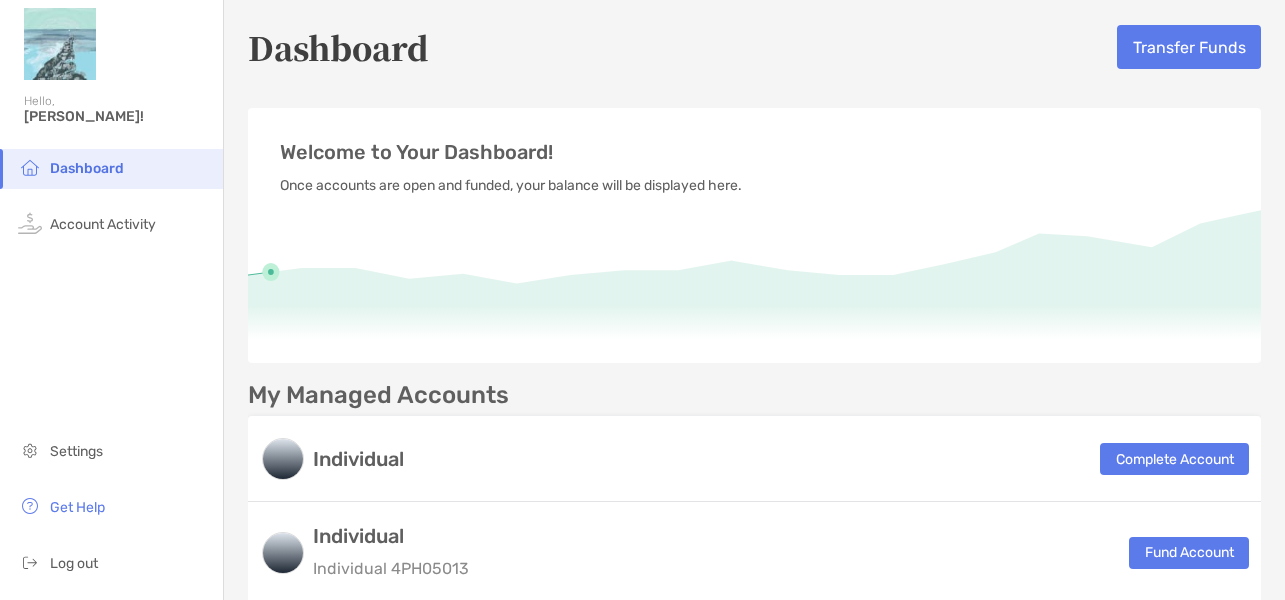 scroll, scrollTop: 0, scrollLeft: 0, axis: both 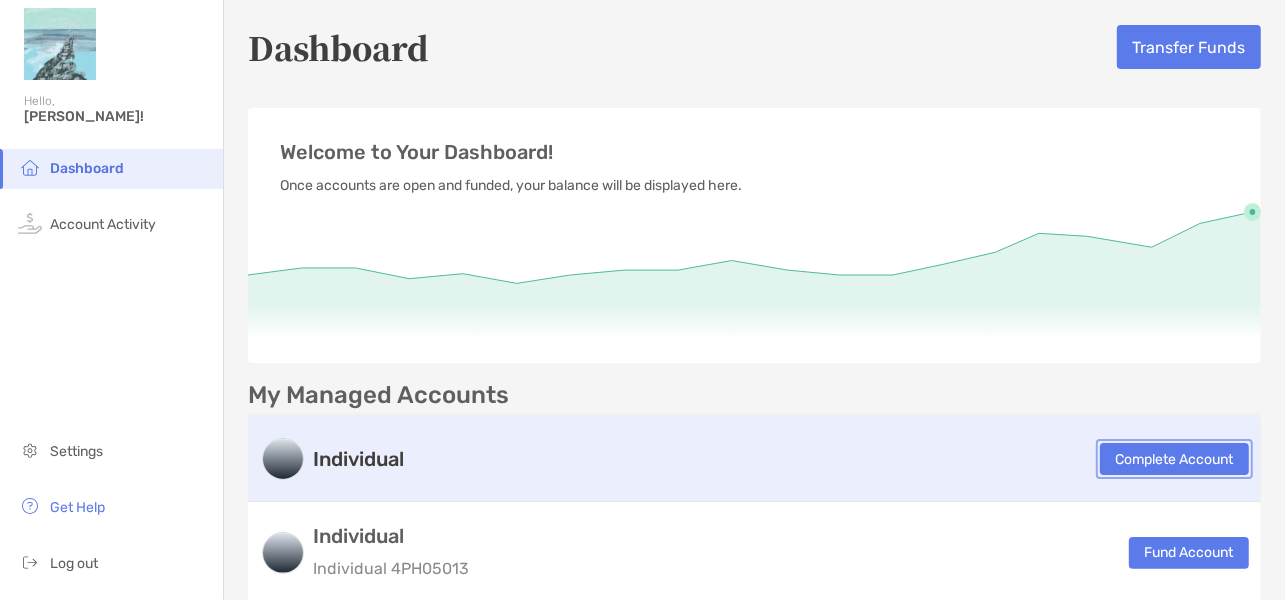 click on "Complete Account" at bounding box center [1174, 459] 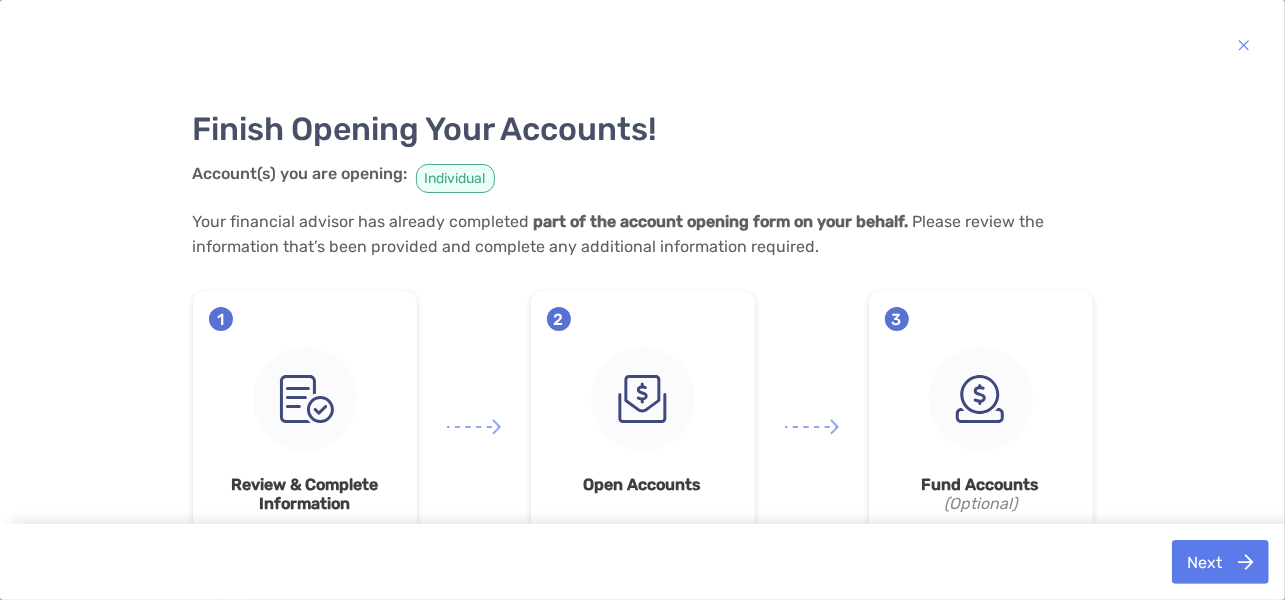 scroll, scrollTop: 80, scrollLeft: 0, axis: vertical 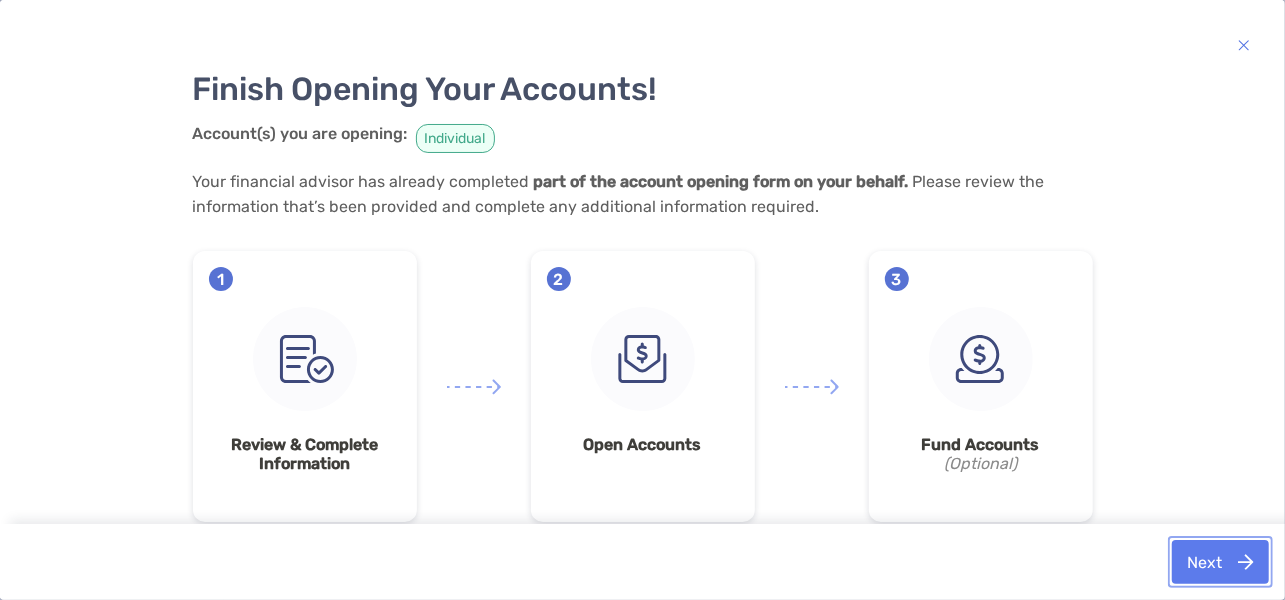 click on "Next" at bounding box center [1220, 562] 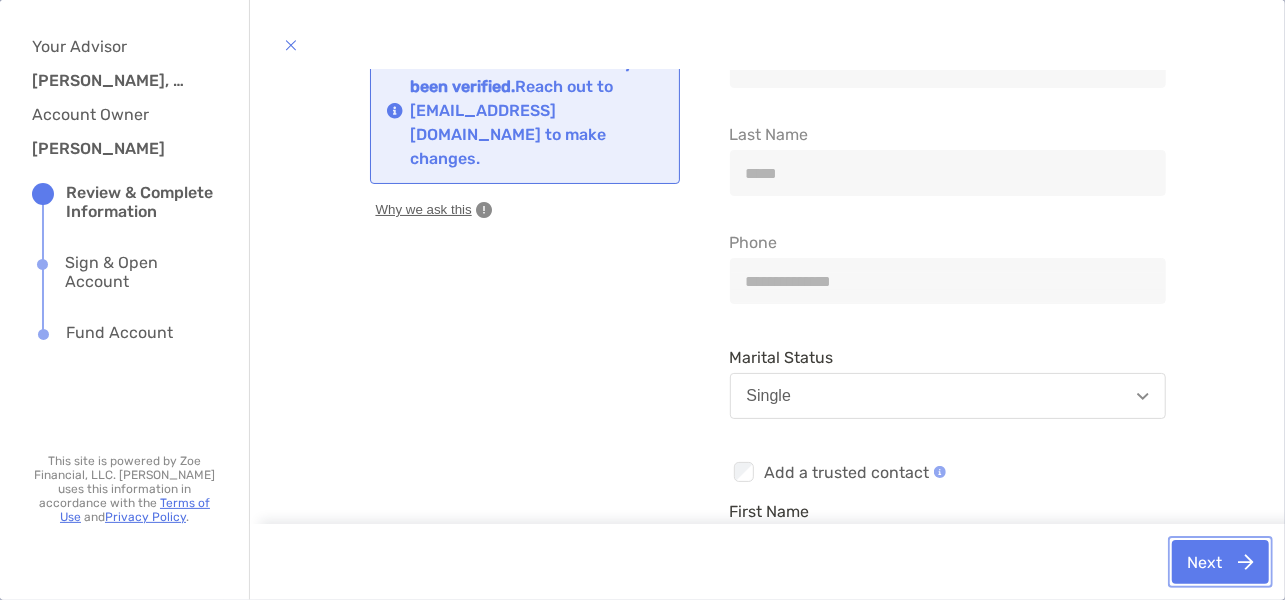click on "Next" at bounding box center (1220, 562) 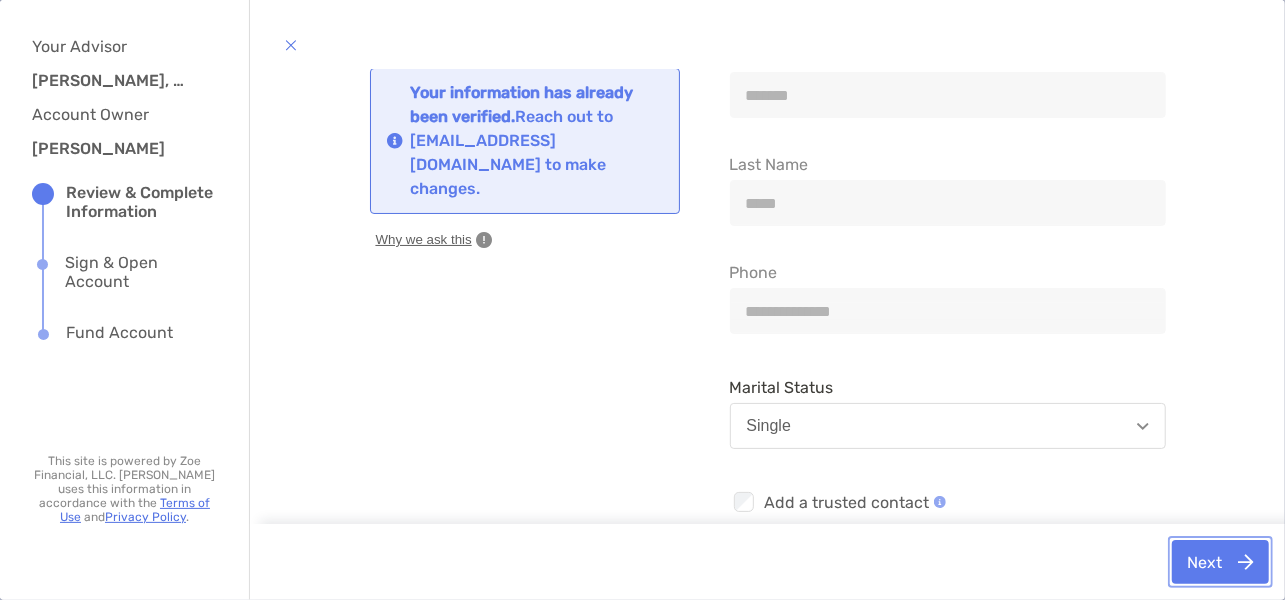 click on "Next" at bounding box center [1220, 562] 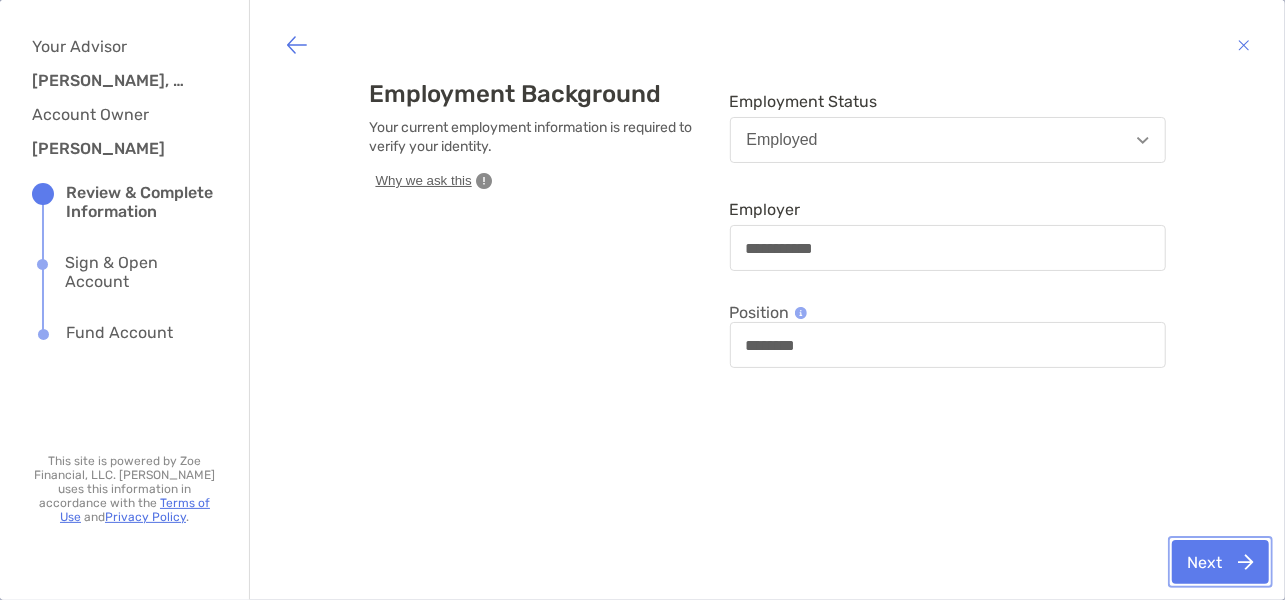 scroll, scrollTop: 0, scrollLeft: 0, axis: both 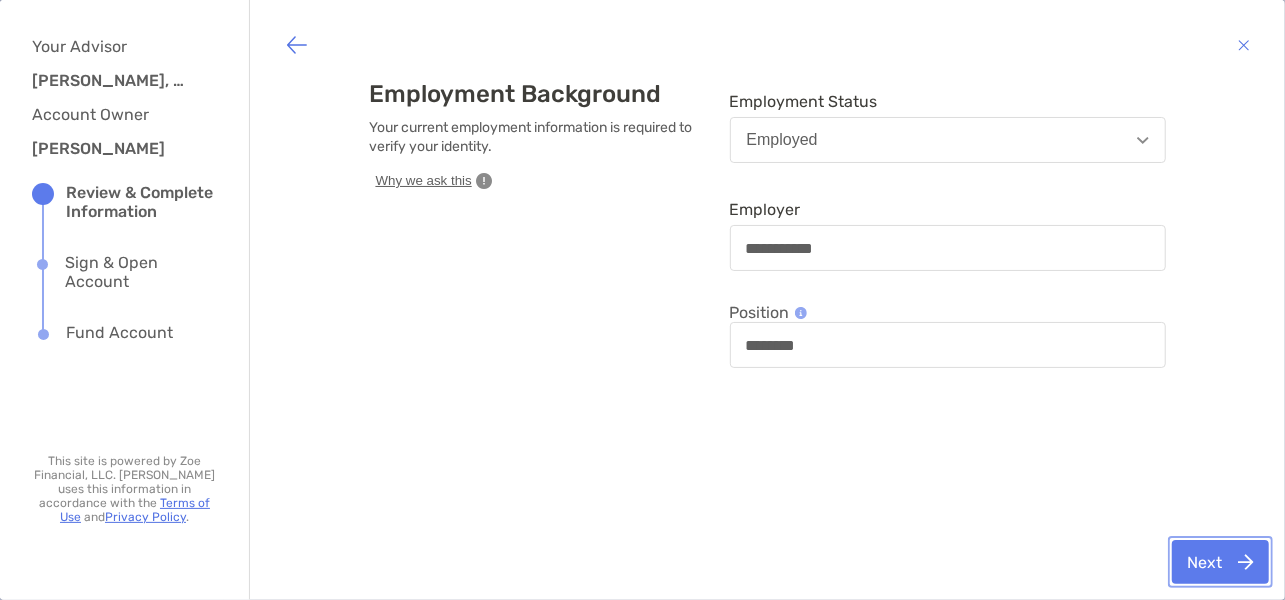 click on "Next" at bounding box center (1220, 562) 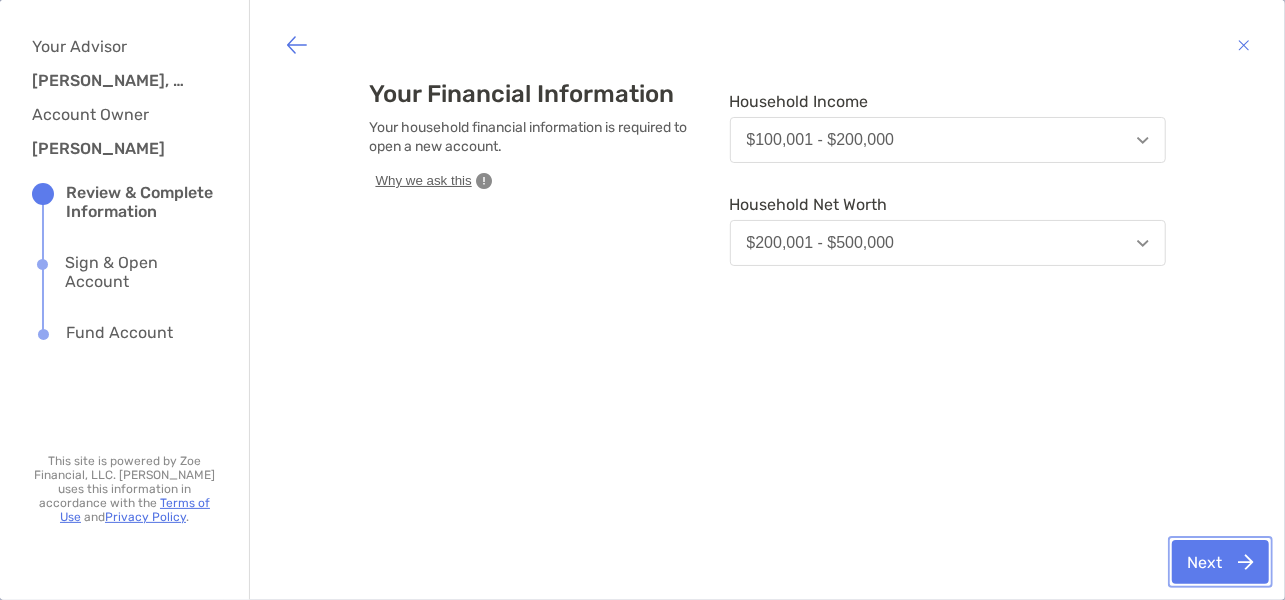 click on "Next" at bounding box center [1220, 562] 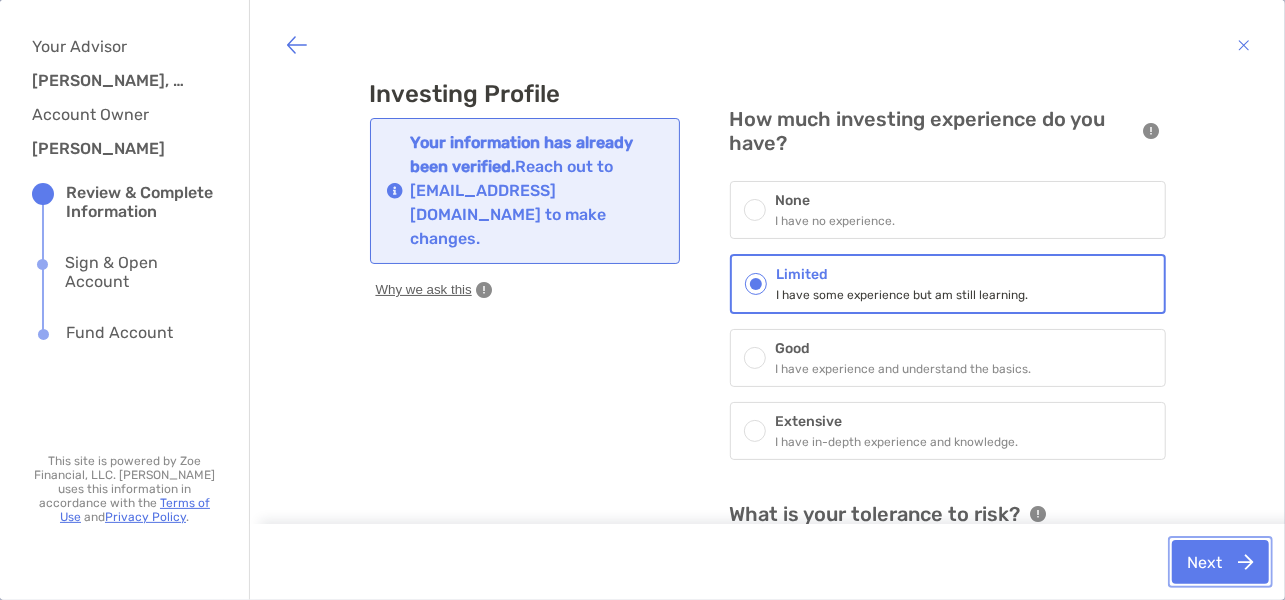 click on "Next" at bounding box center (1220, 562) 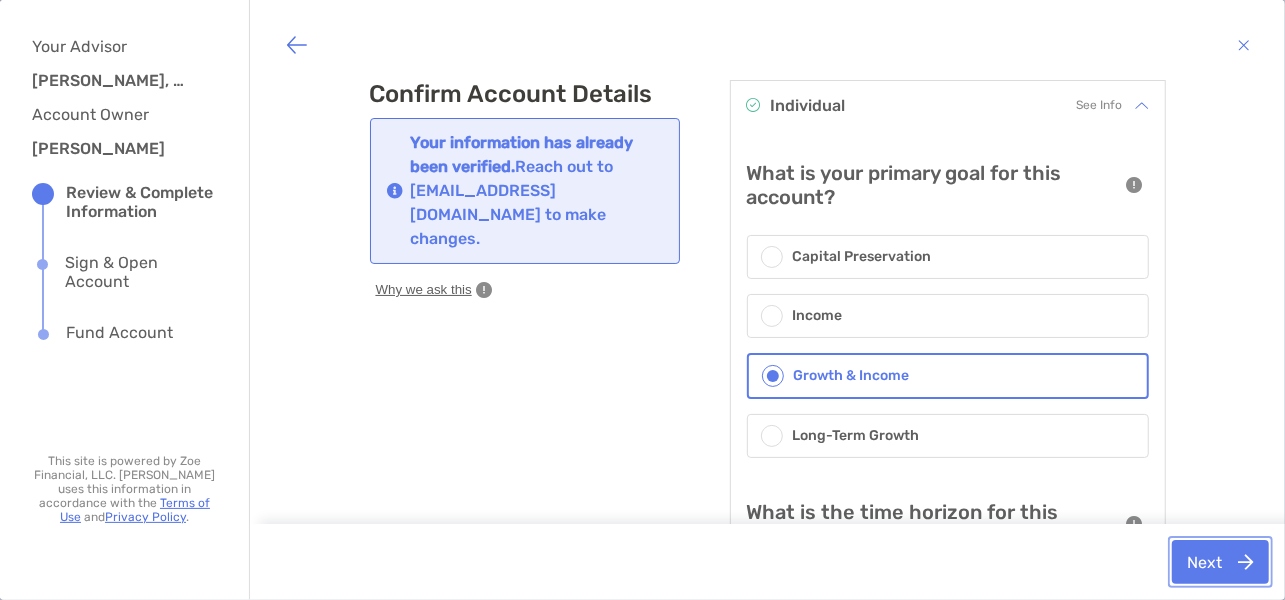 click on "Next" at bounding box center (1220, 562) 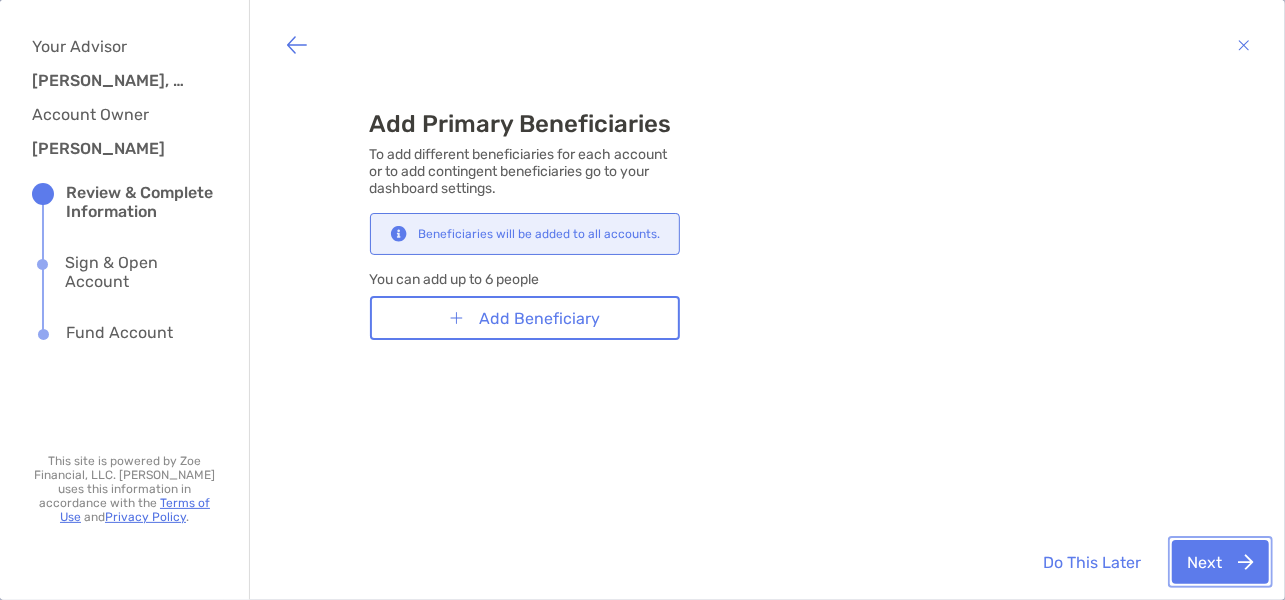 click on "Next" at bounding box center (1220, 562) 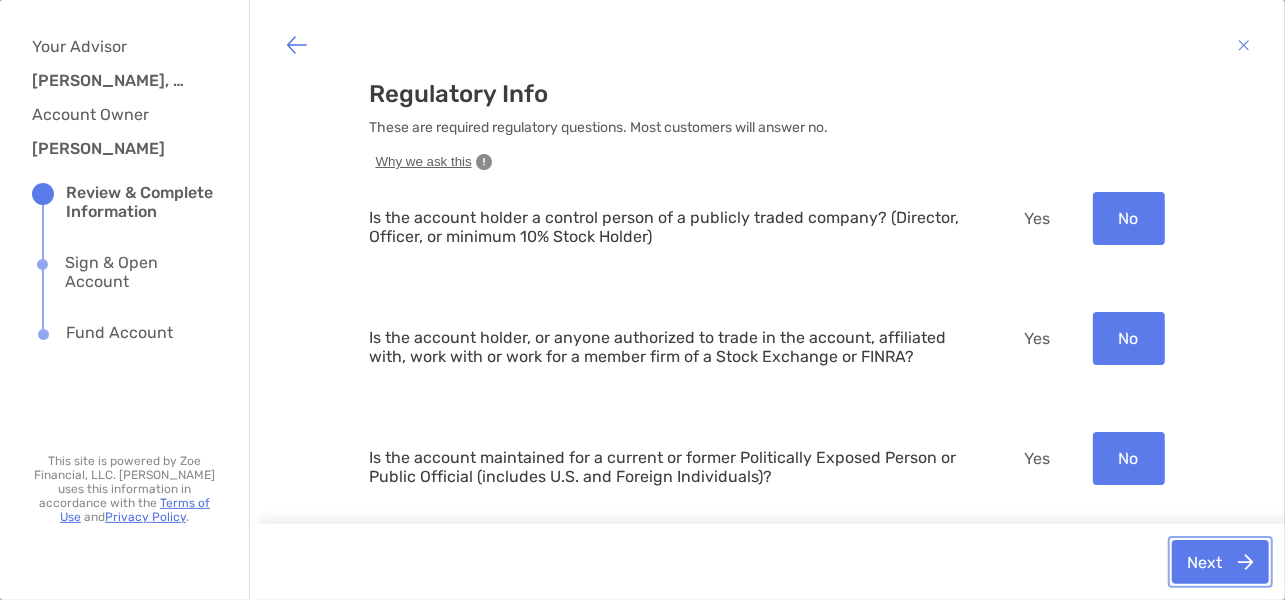 click on "Next" at bounding box center (1220, 562) 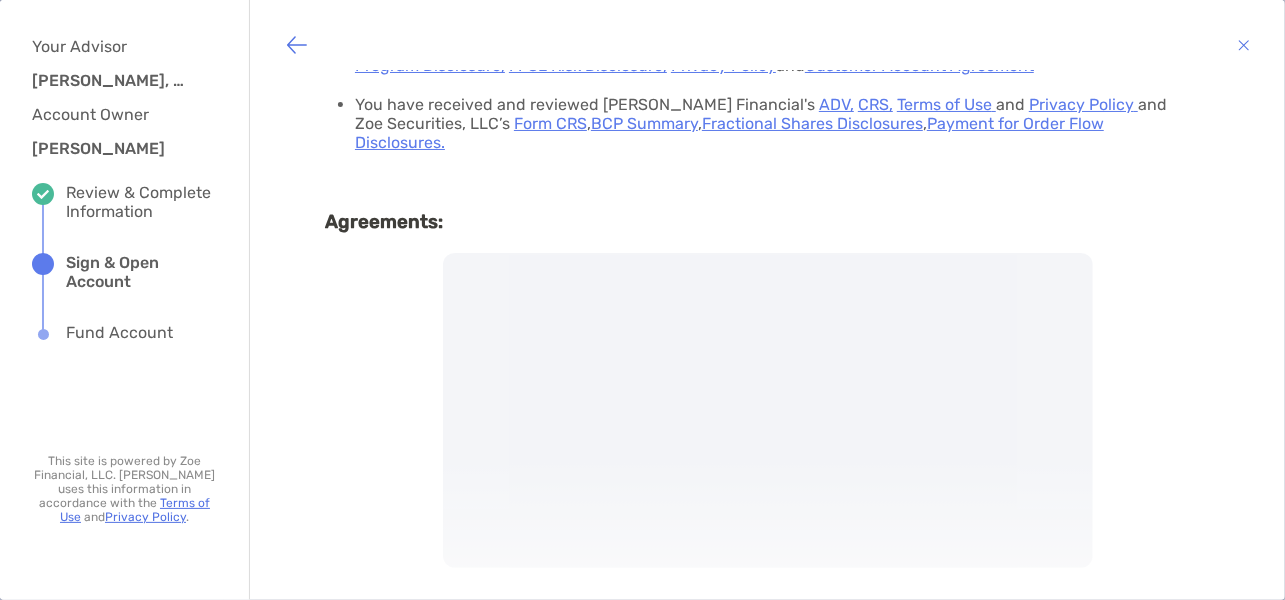 scroll, scrollTop: 0, scrollLeft: 0, axis: both 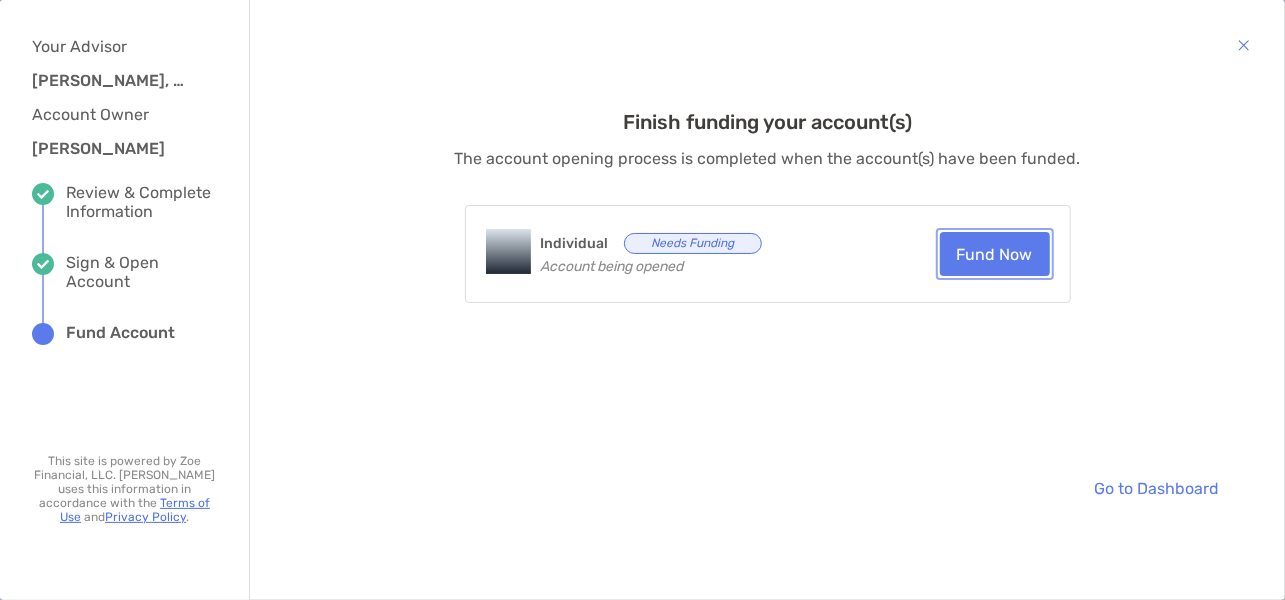 click on "Fund Now" at bounding box center [995, 254] 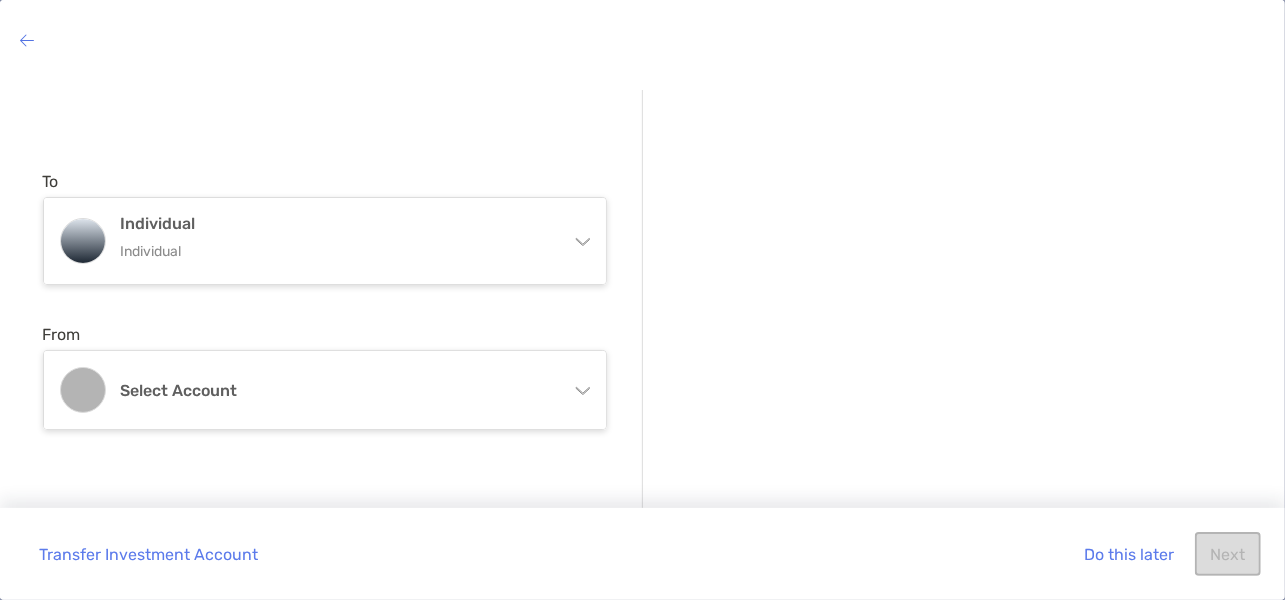 click 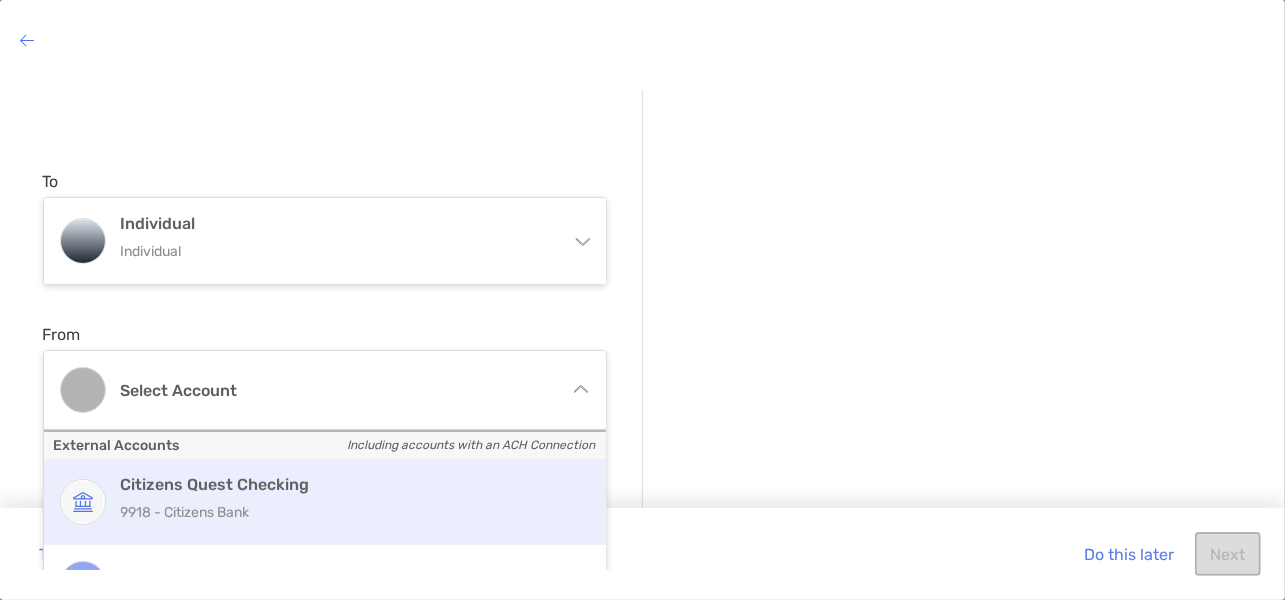 click on "Citizens Quest Checking" at bounding box center [346, 484] 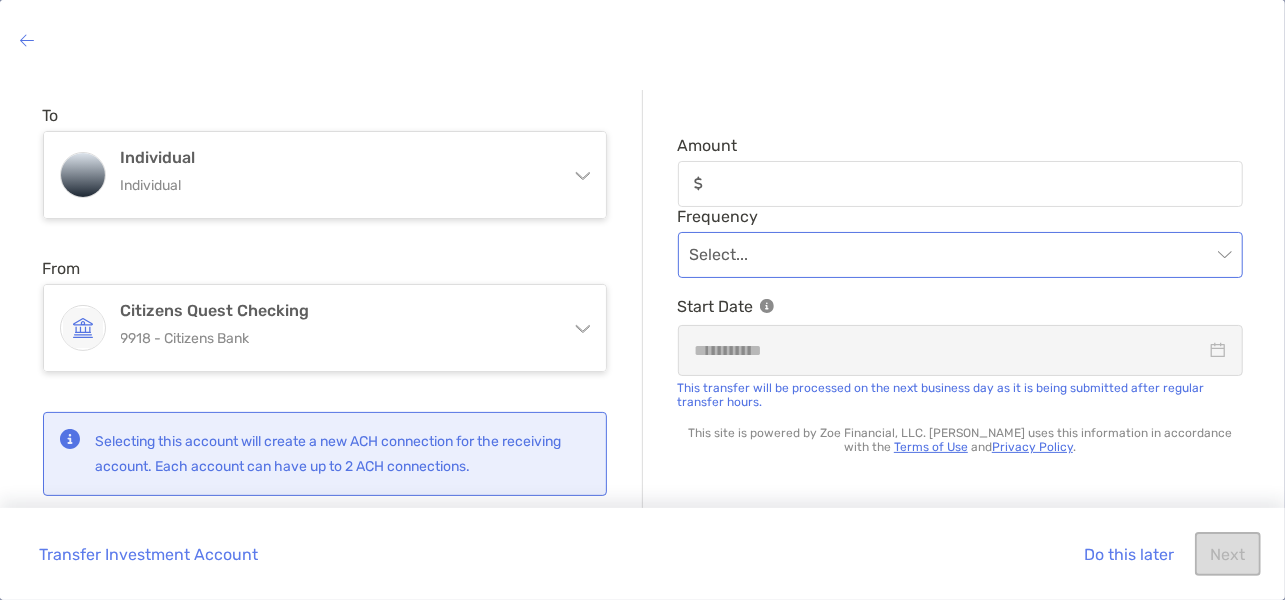 click at bounding box center (950, 255) 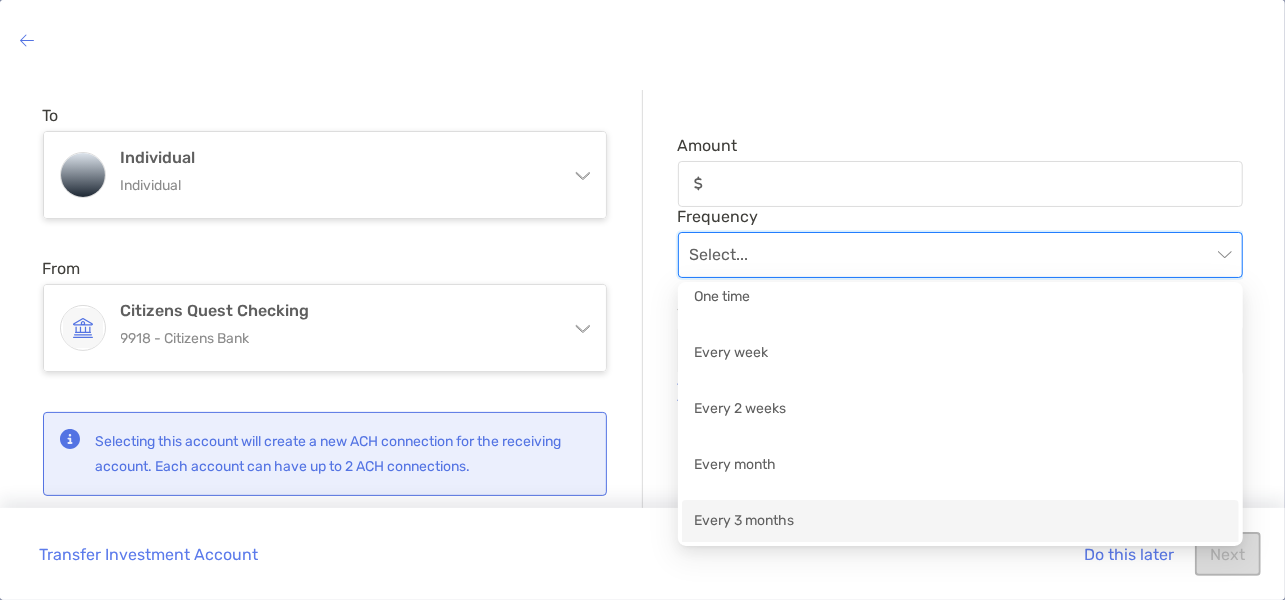scroll, scrollTop: 13, scrollLeft: 0, axis: vertical 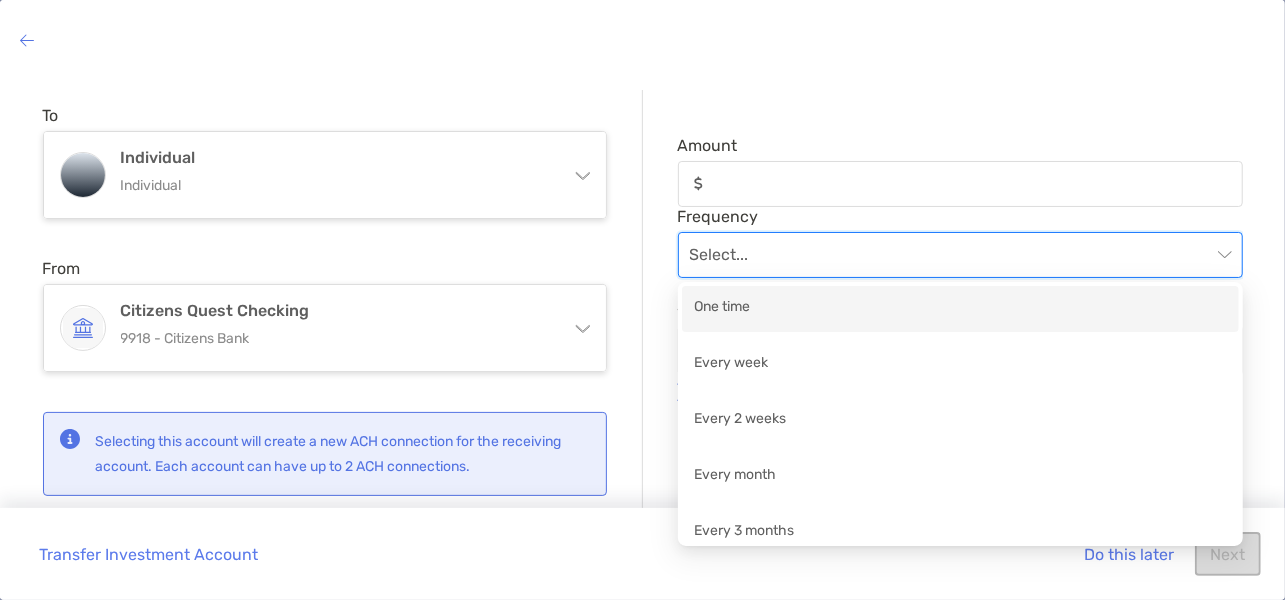 click on "One time" at bounding box center (960, 308) 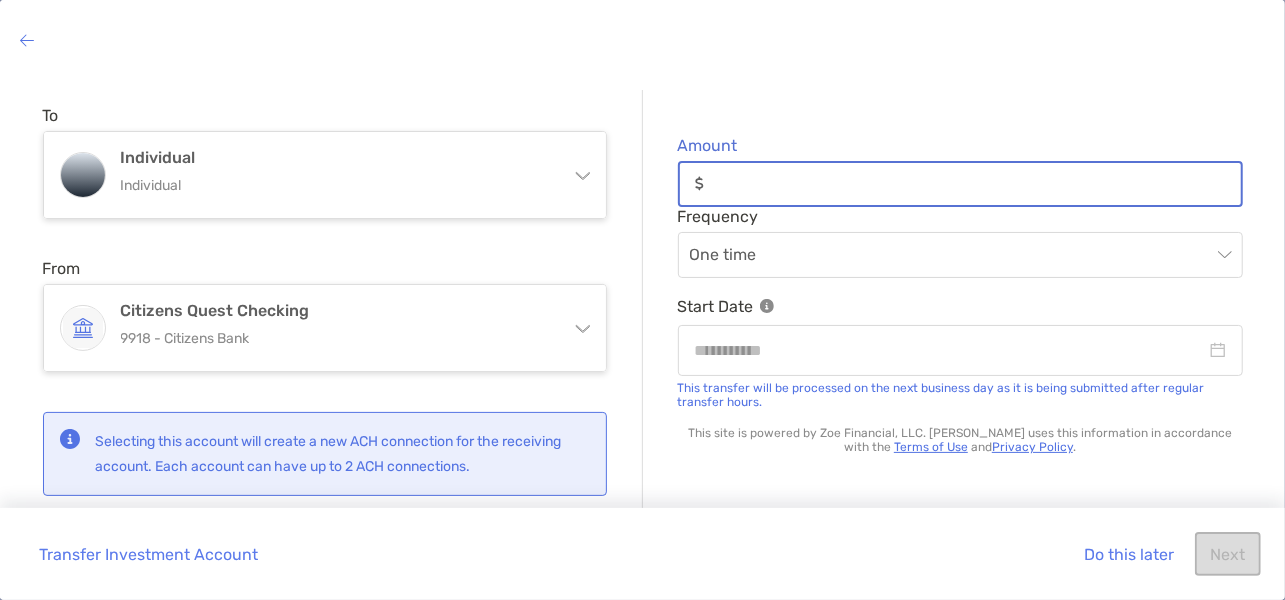 click on "Amount" at bounding box center (976, 183) 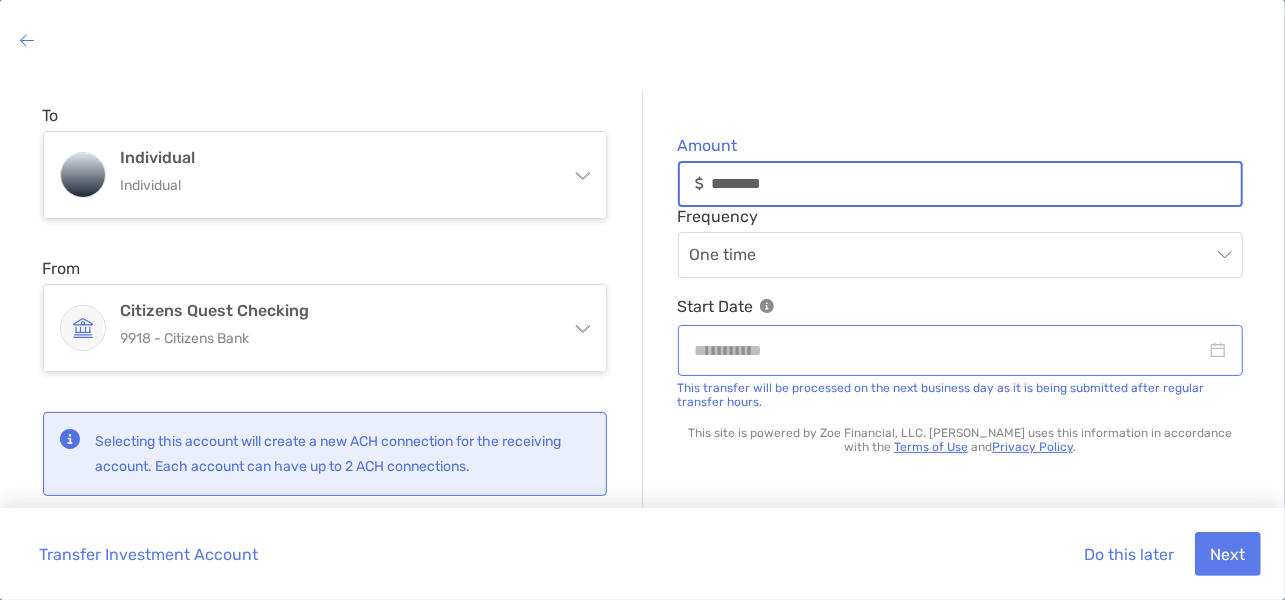 type on "********" 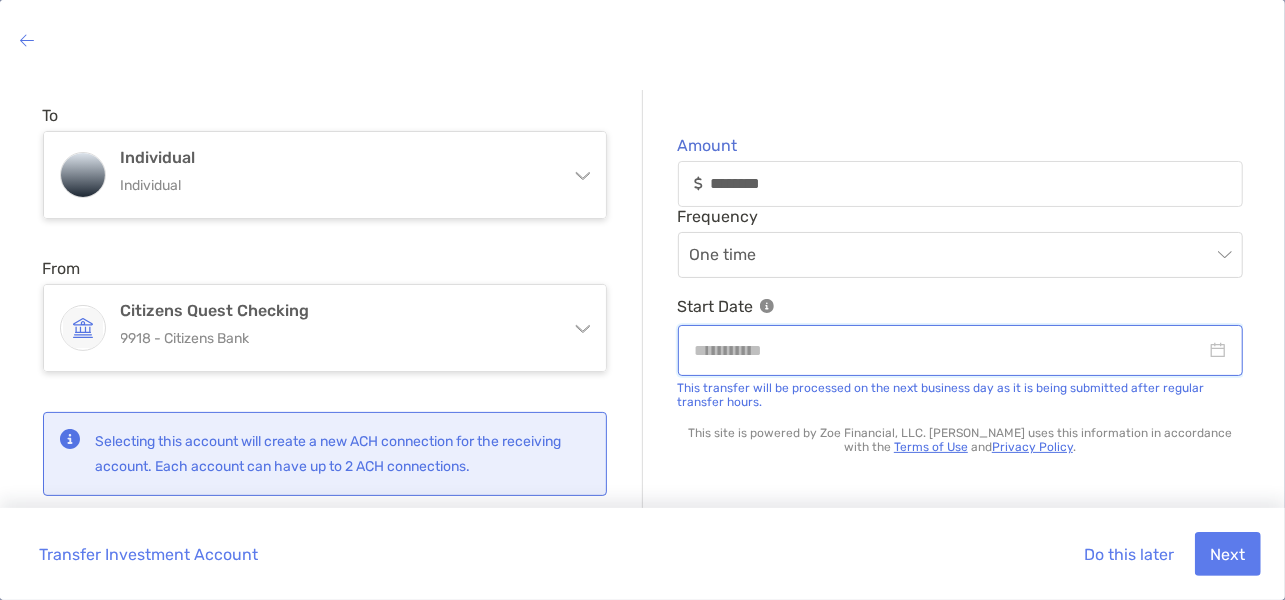click at bounding box center [950, 350] 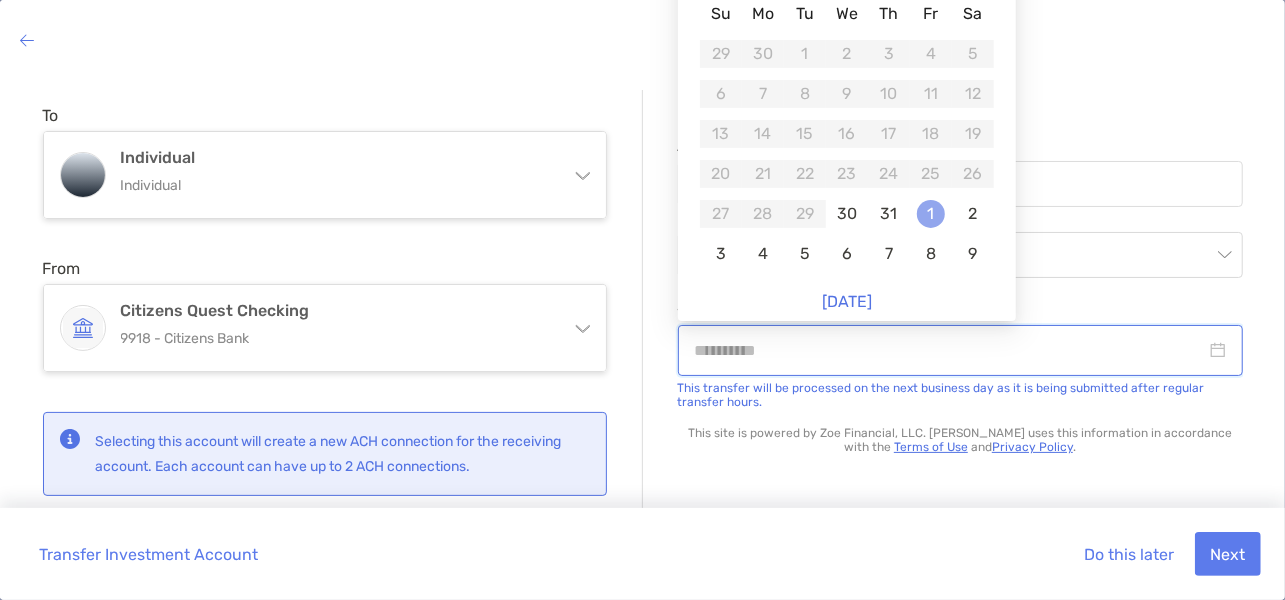 type on "**********" 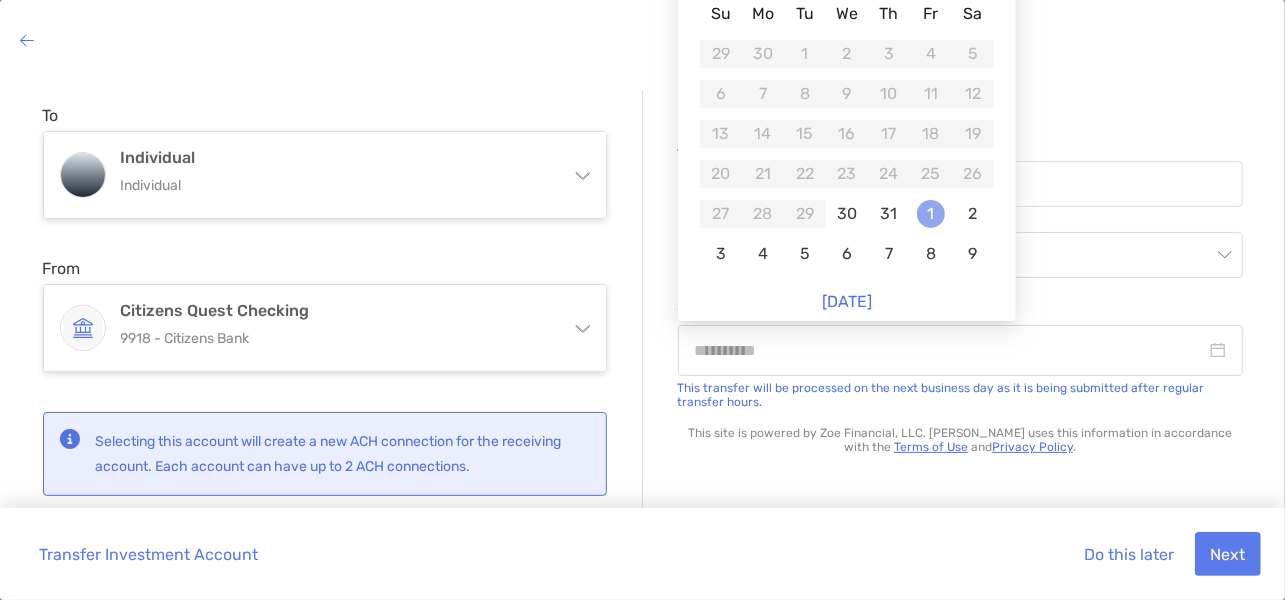 click on "1" at bounding box center (931, 214) 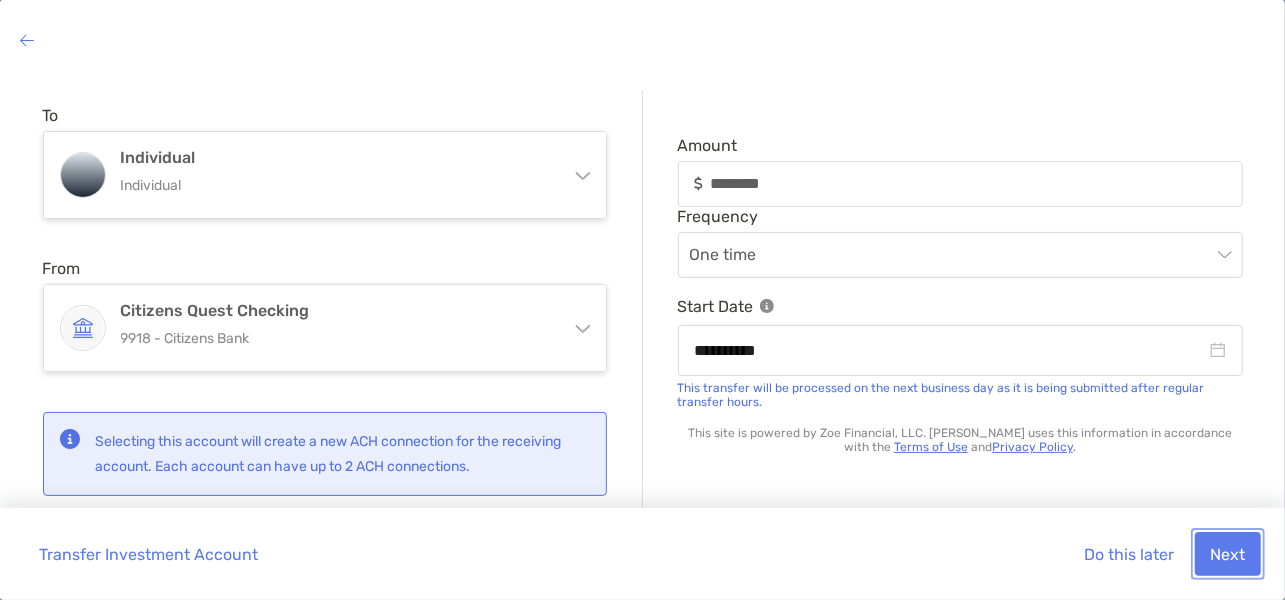 click on "Next" at bounding box center [1228, 554] 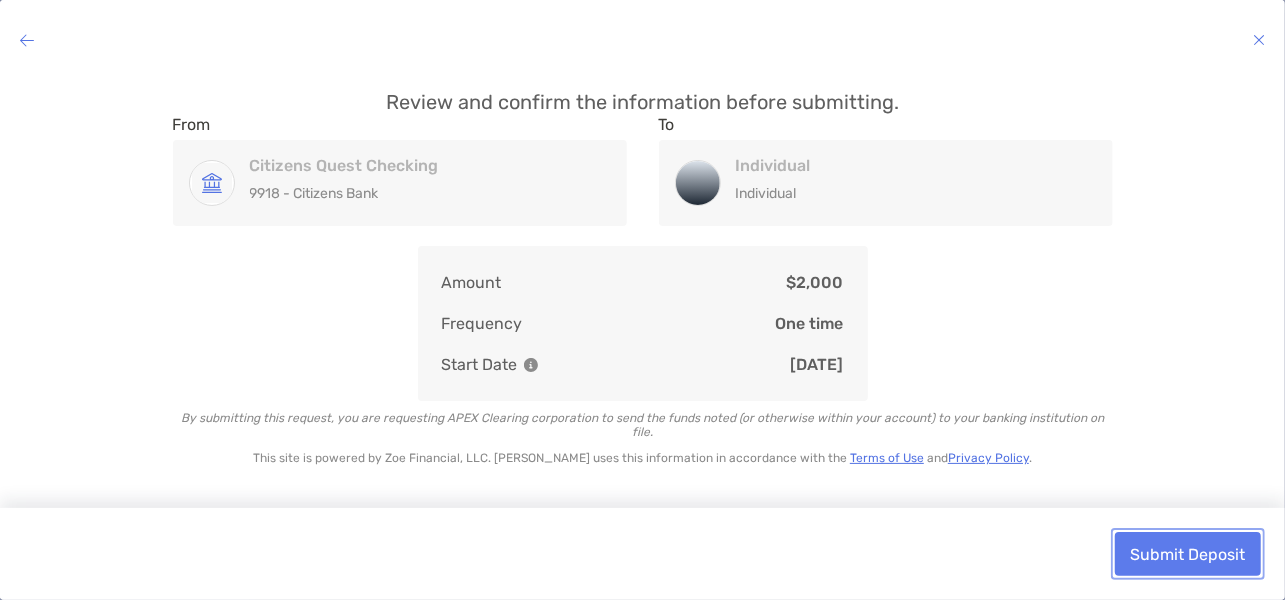 click on "Submit Deposit" at bounding box center (1188, 554) 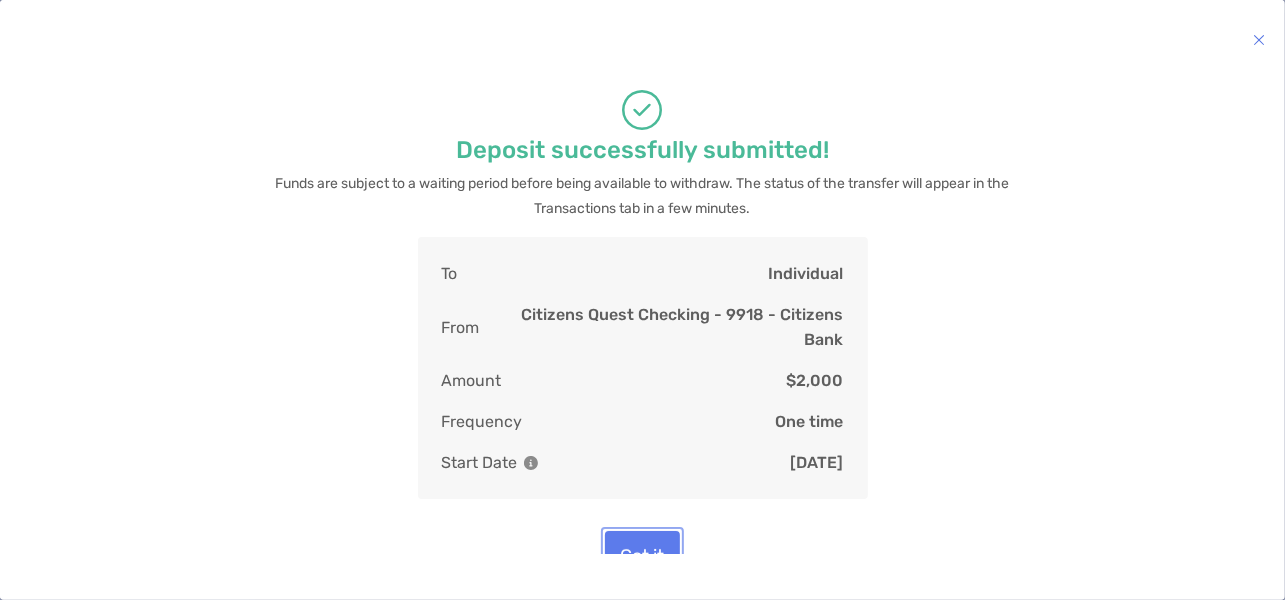 click on "Got it" at bounding box center [642, 556] 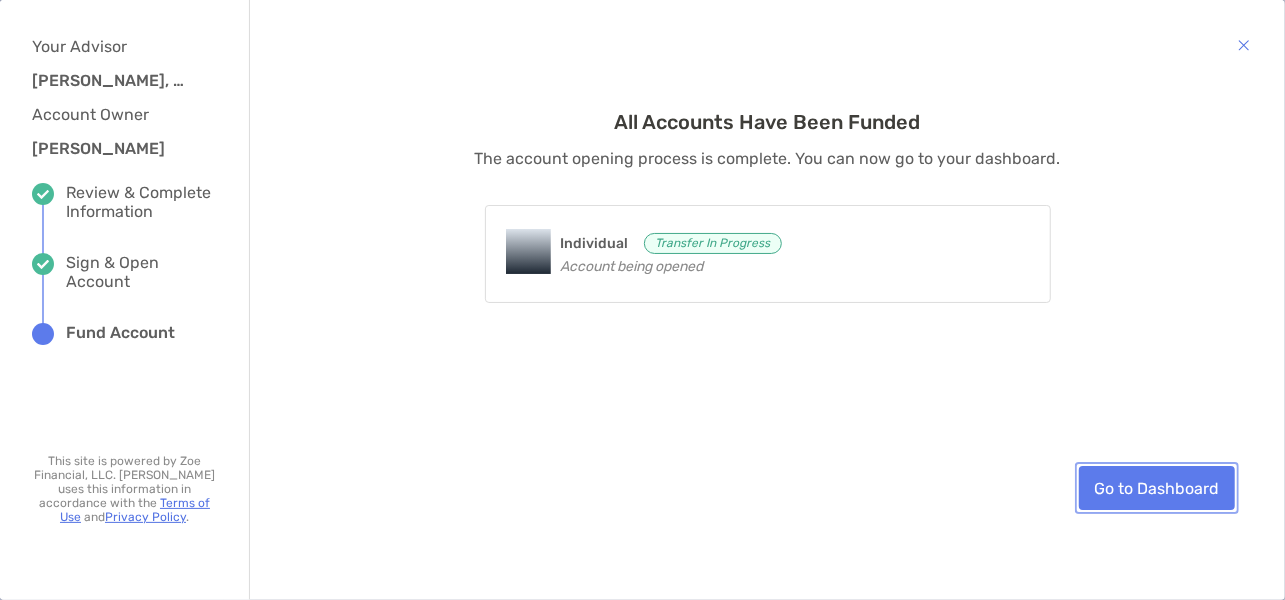 click on "Go to Dashboard" at bounding box center [1157, 488] 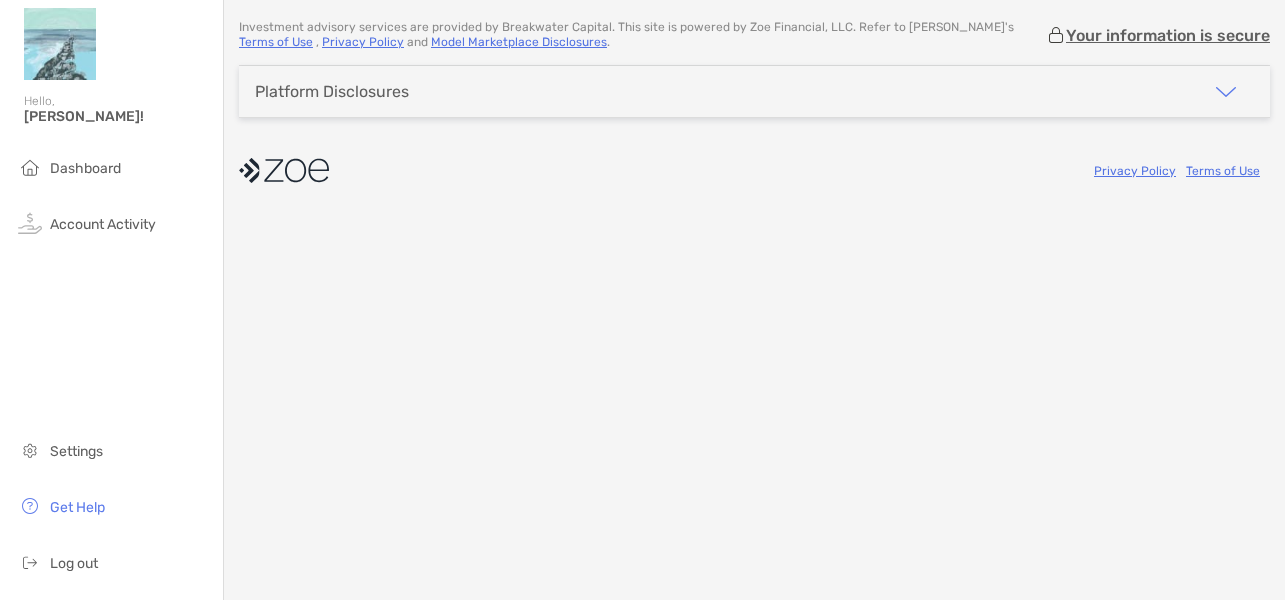 scroll, scrollTop: 0, scrollLeft: 0, axis: both 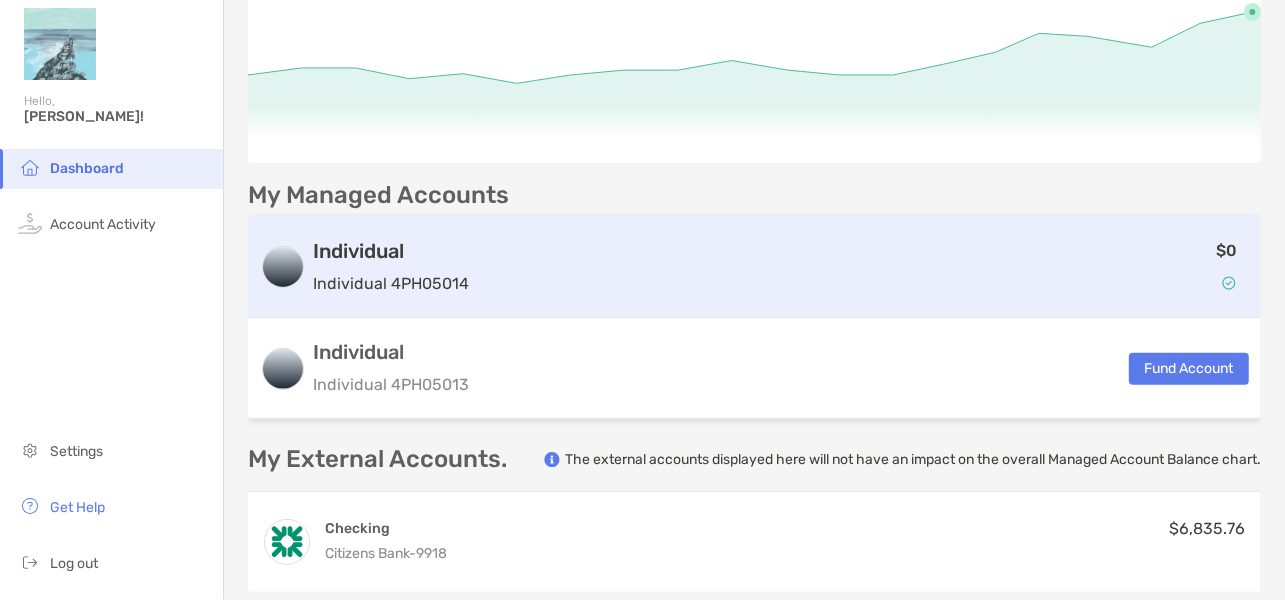 click on "Individual   4PH05014" at bounding box center (391, 283) 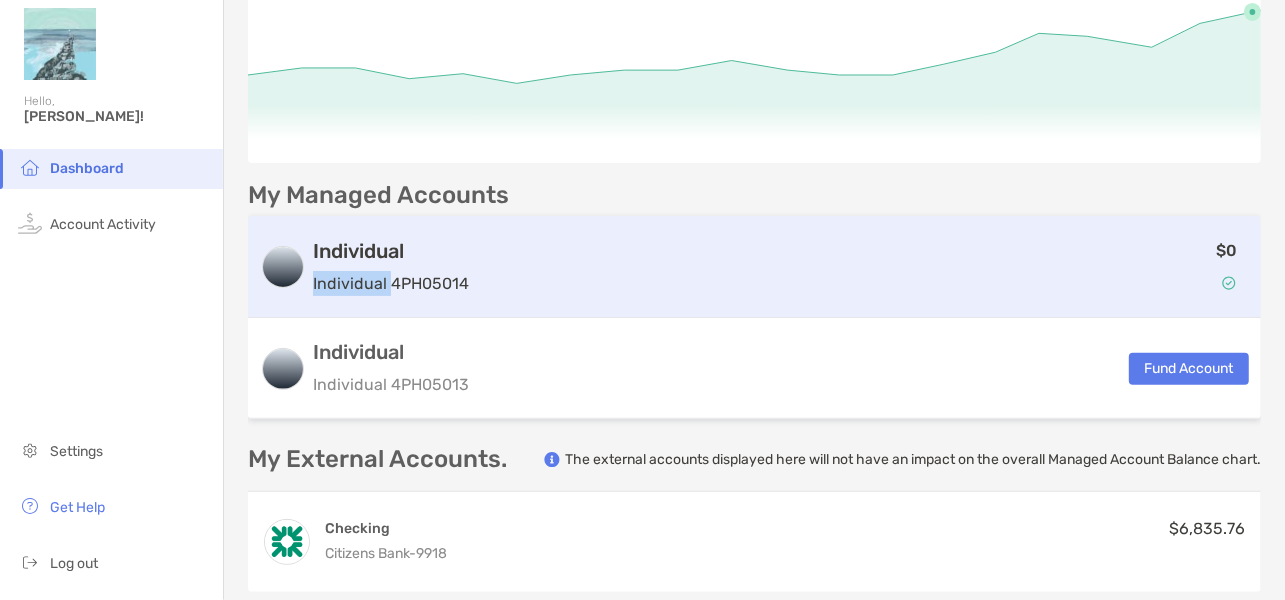 click on "Individual   4PH05014" at bounding box center (391, 283) 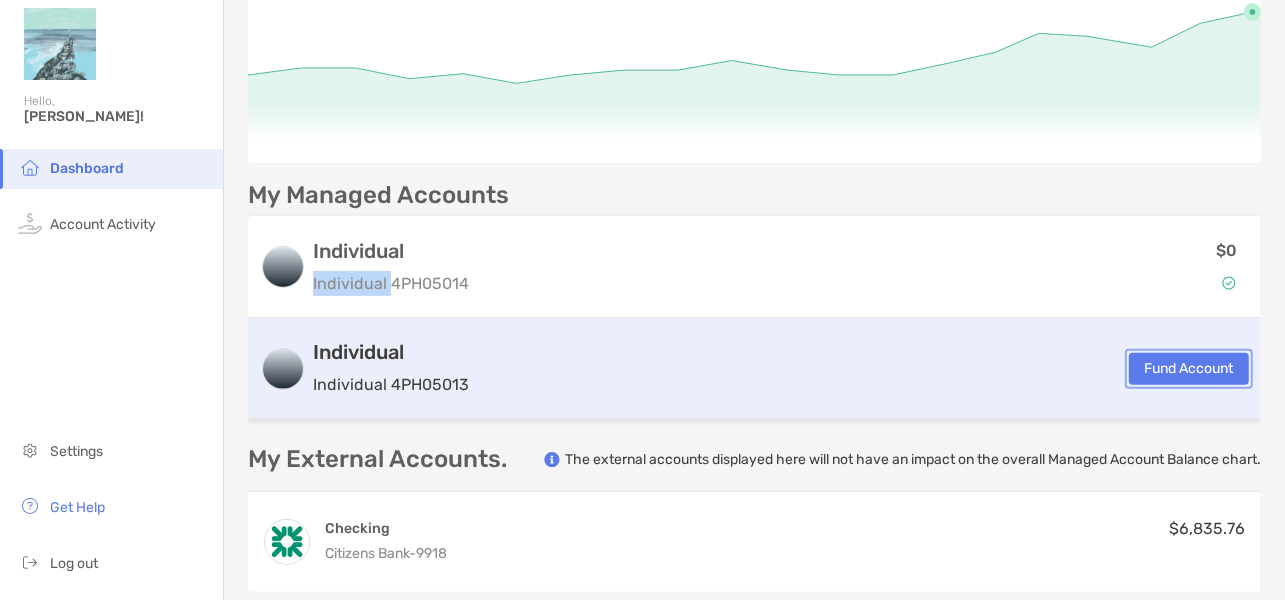 click on "Fund Account" at bounding box center [1189, 369] 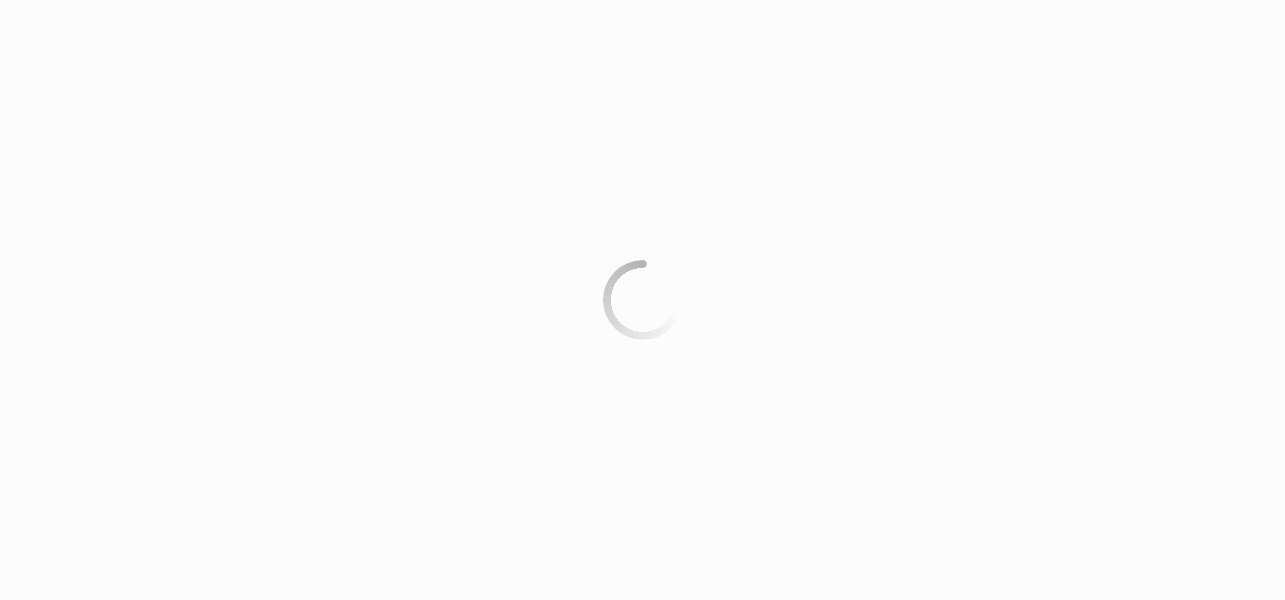 scroll, scrollTop: 0, scrollLeft: 0, axis: both 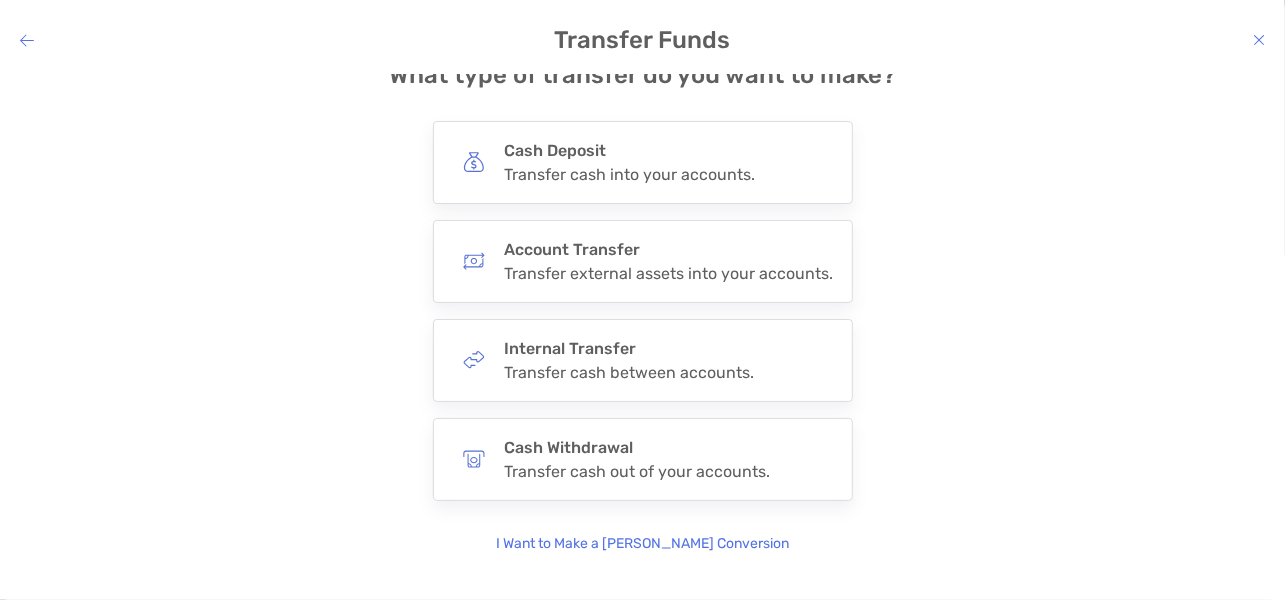 click at bounding box center (1259, 40) 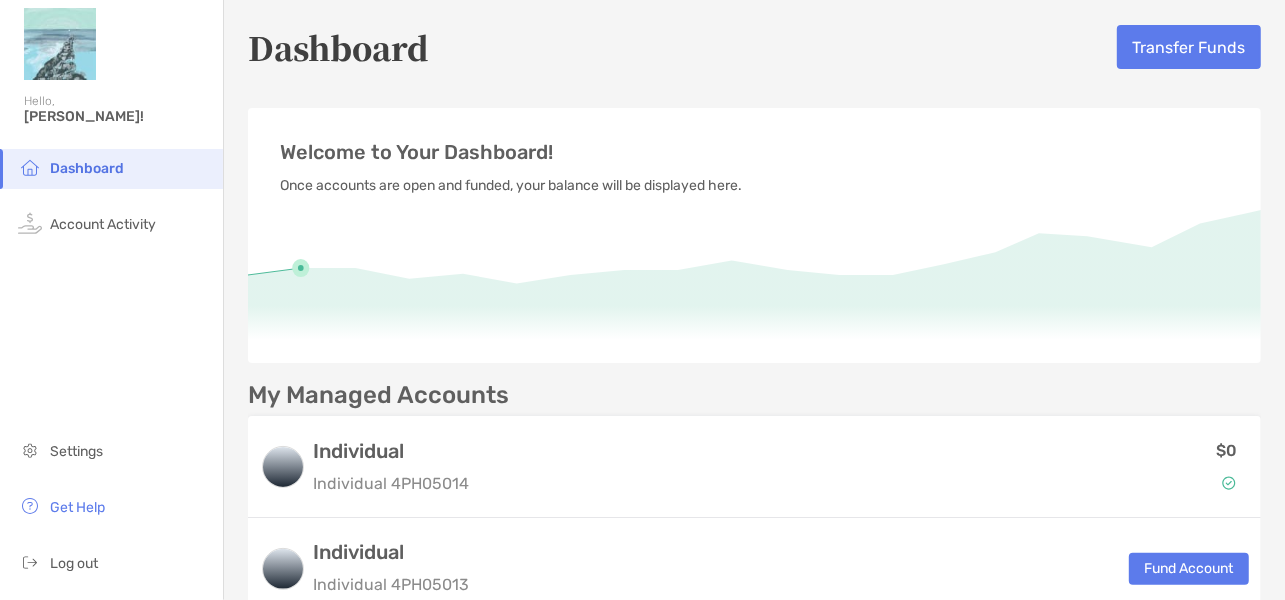 click on "Dashboard Transfer Funds Welcome to Your Dashboard! Once accounts are open and funded, your balance will be displayed here. My Managed Accounts  Individual Individual   4PH05014 $0 Individual Individual   4PH05013 Fund Account" at bounding box center [754, 325] 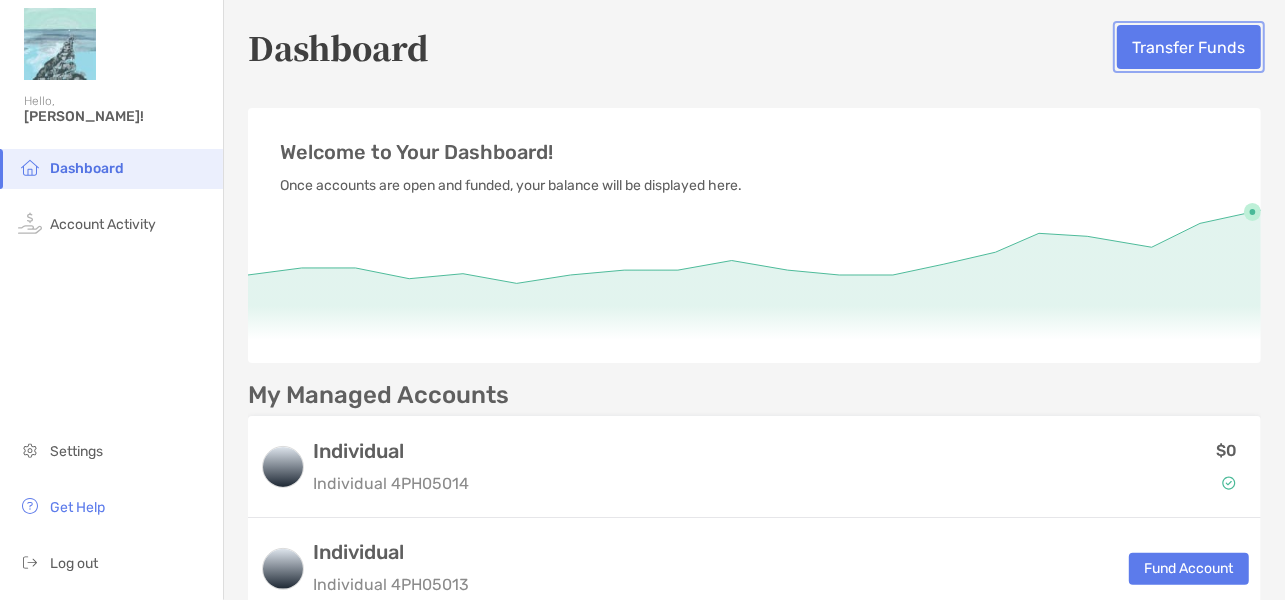 click on "Transfer Funds" at bounding box center (1189, 47) 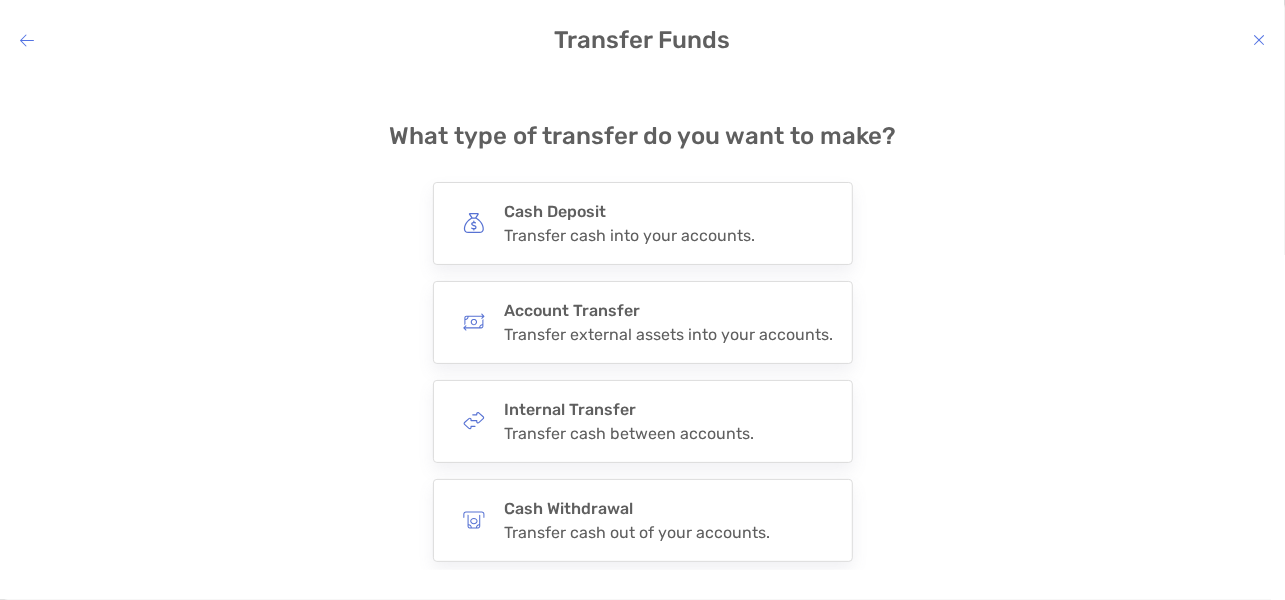 click at bounding box center [1259, 40] 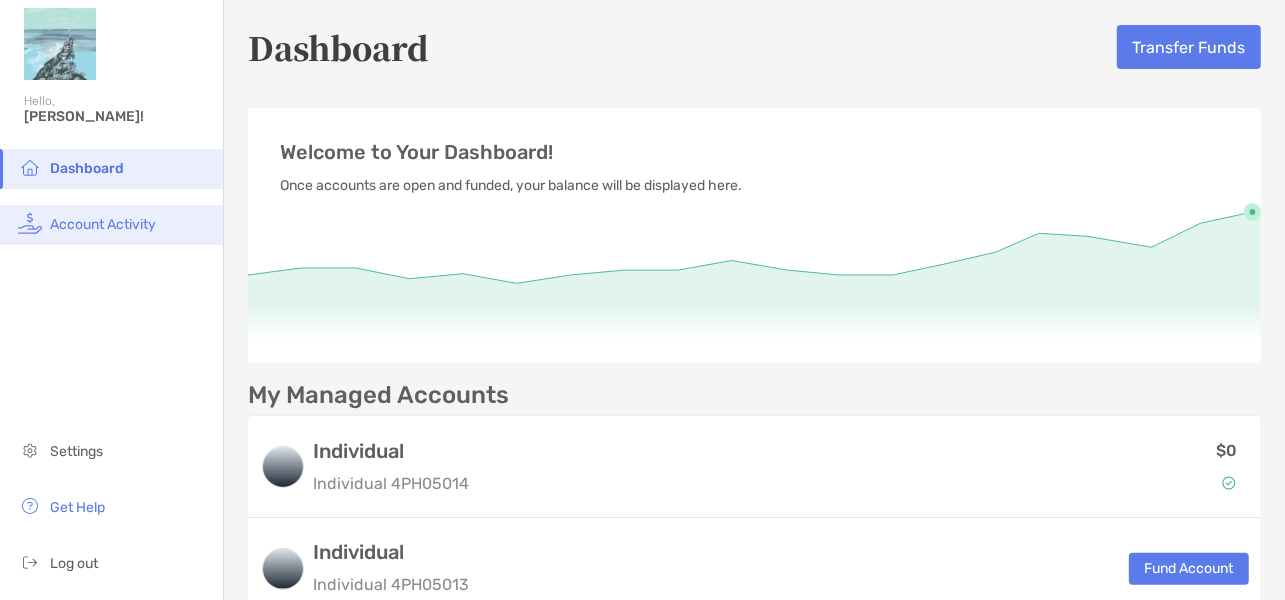 click on "Account Activity" at bounding box center (103, 224) 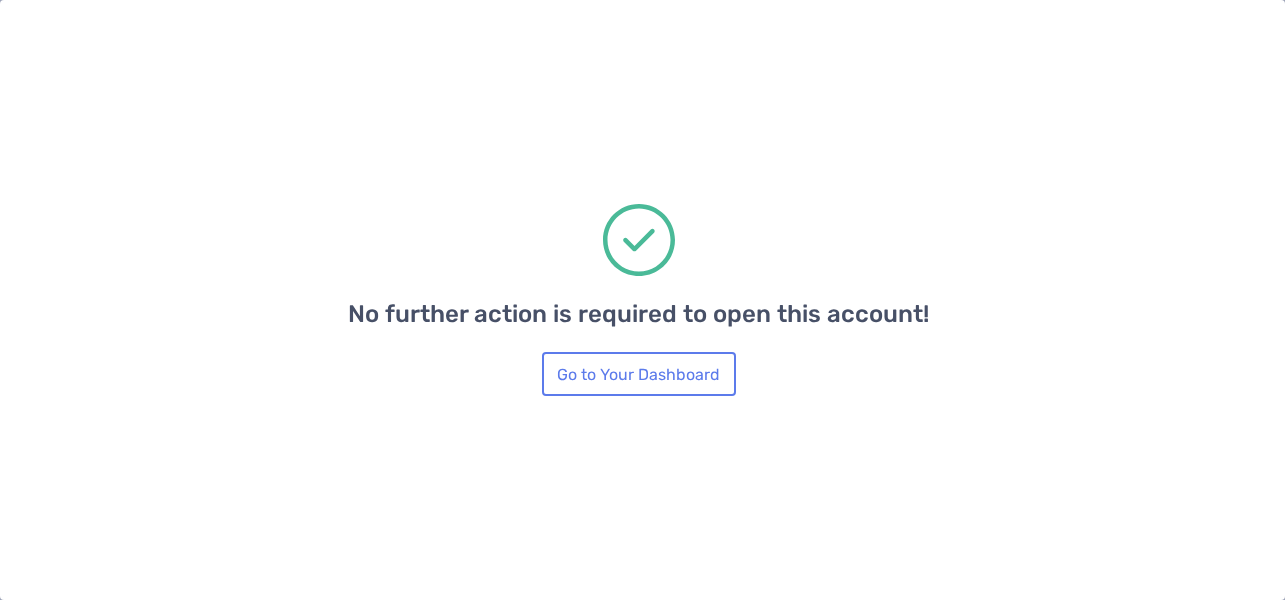 scroll, scrollTop: 0, scrollLeft: 0, axis: both 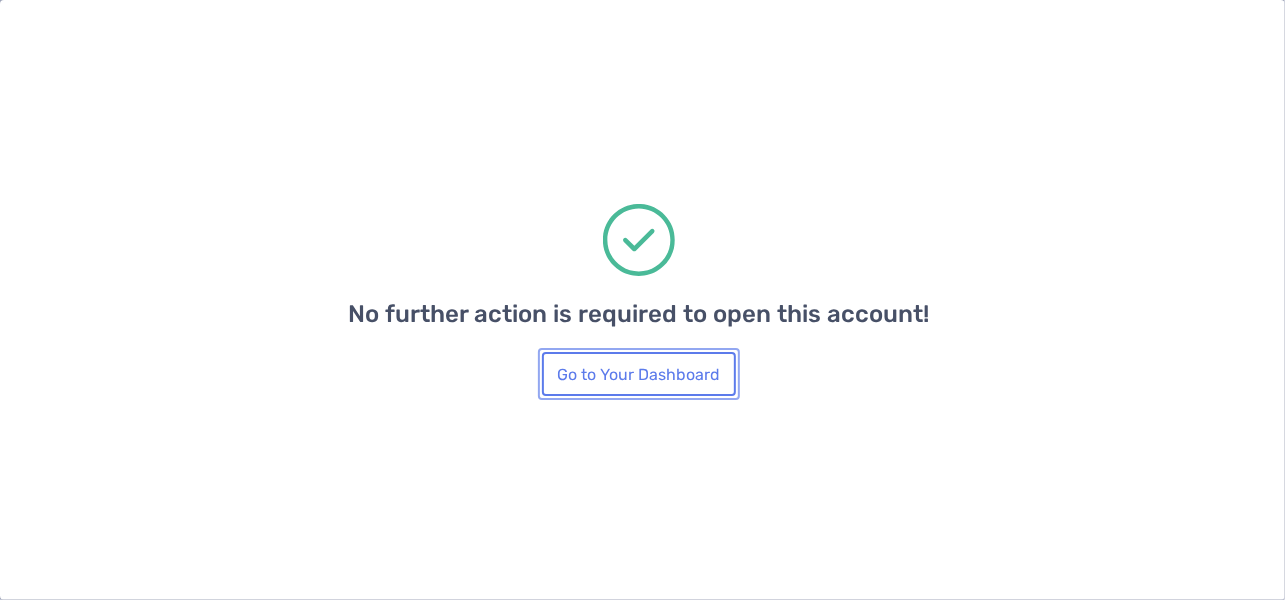 click on "Go to Your Dashboard" at bounding box center [639, 374] 